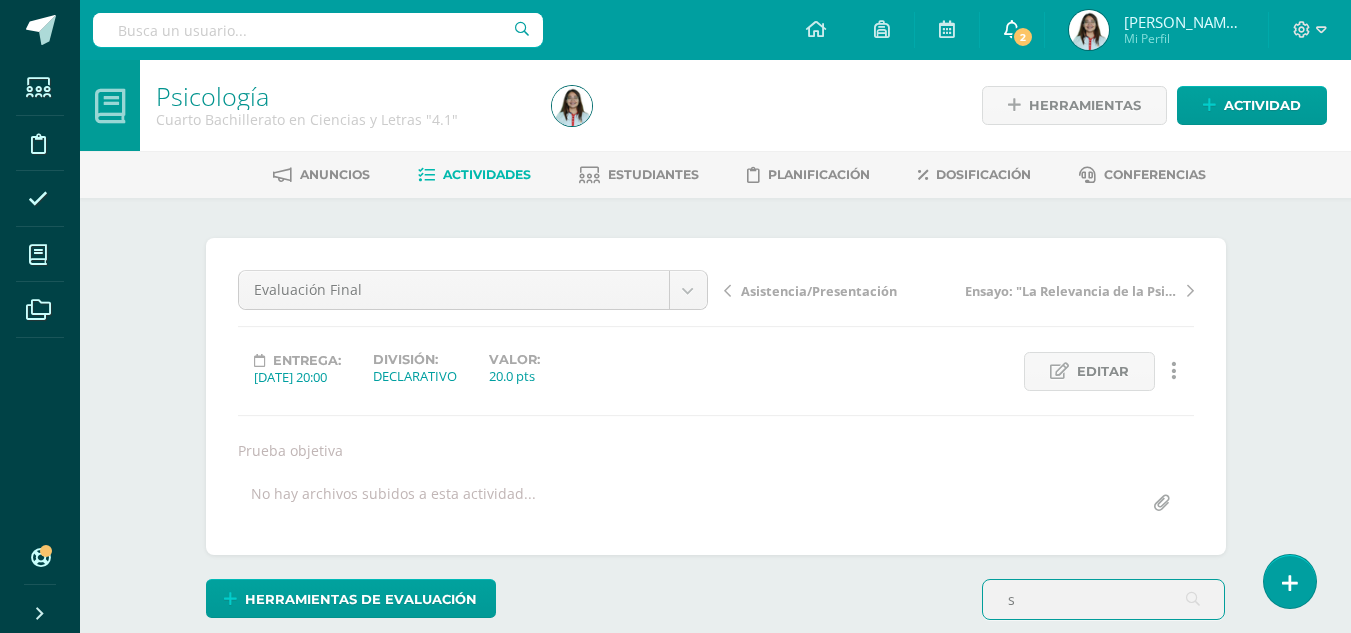 type on "s" 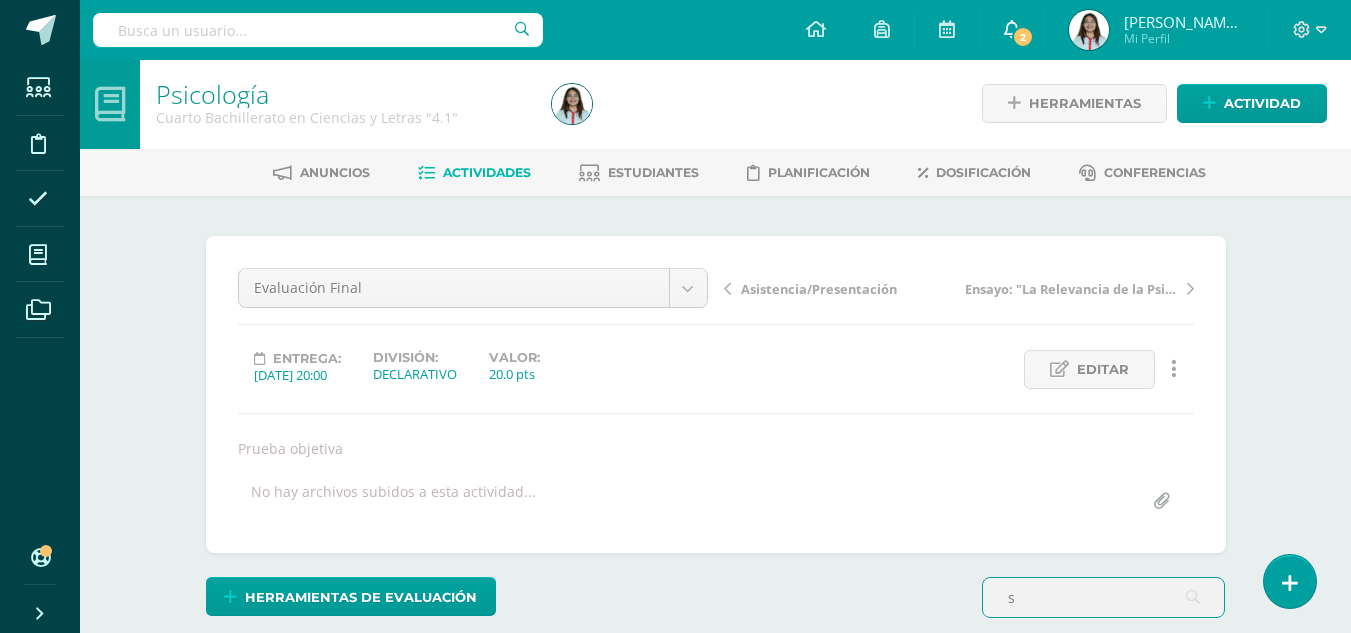 click on "2" at bounding box center (1023, 37) 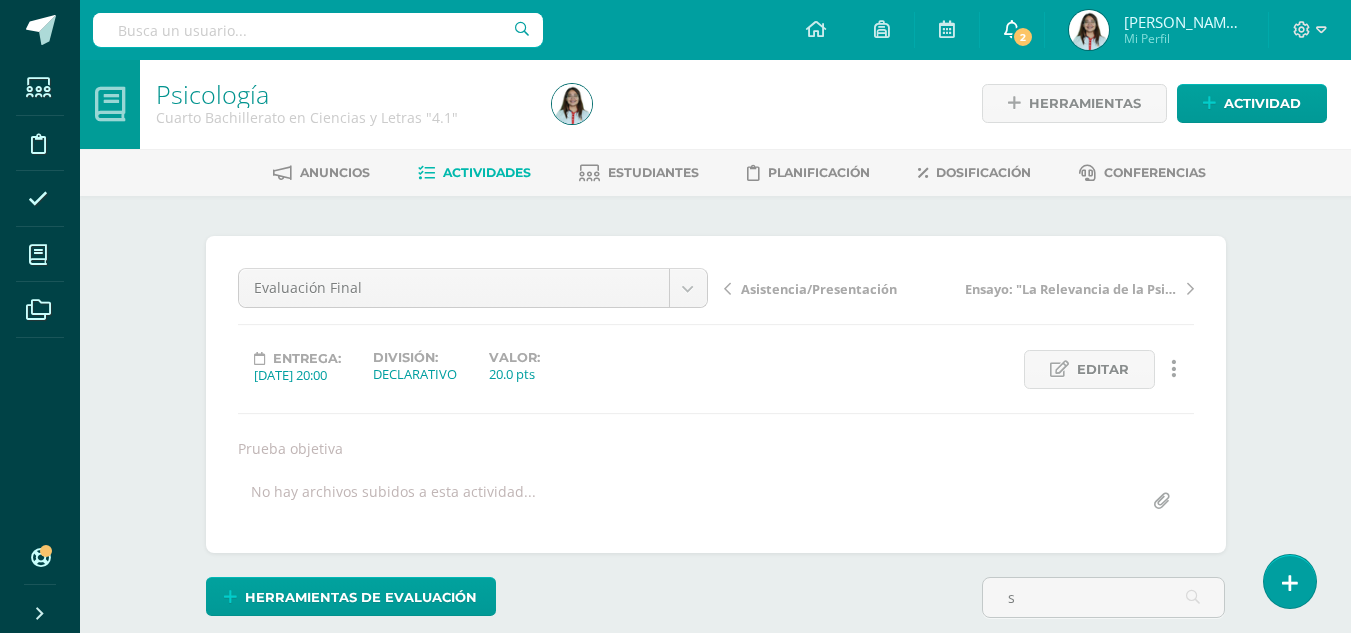 scroll, scrollTop: 0, scrollLeft: 0, axis: both 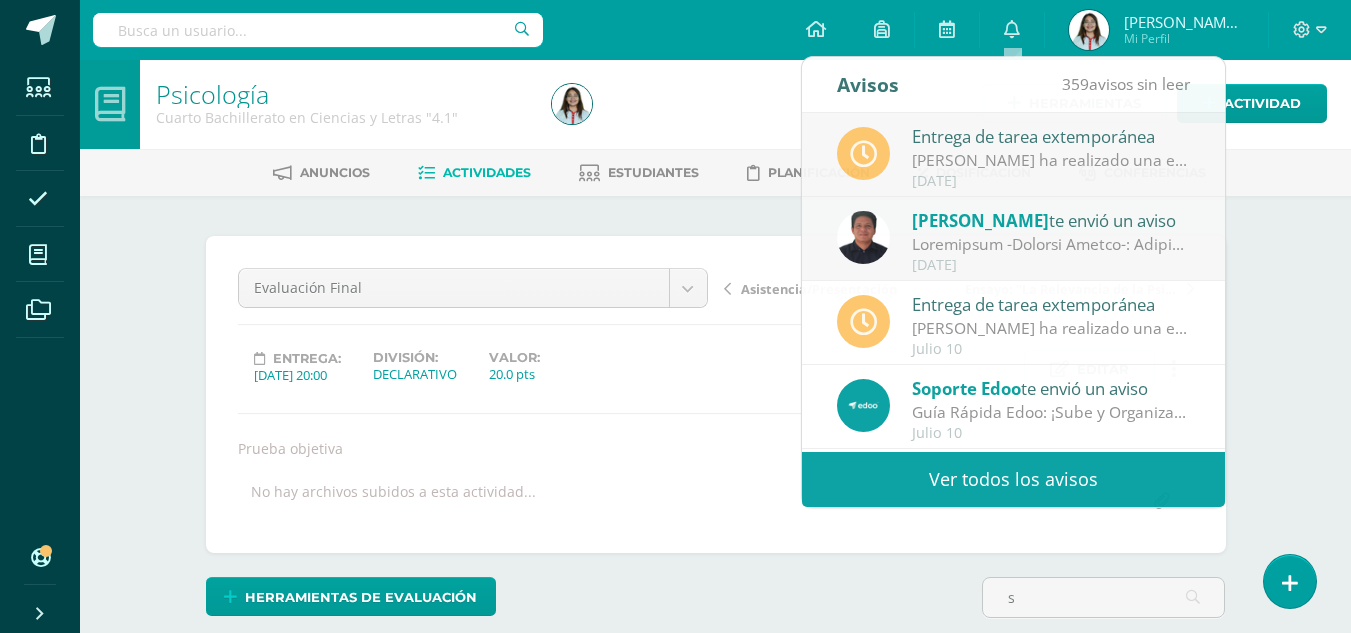 click on "Psicología
Cuarto Bachillerato en Ciencias y Letras "4.1"
Herramientas
Detalle de asistencias
Actividad
Anuncios
Actividades
Estudiantes
Planificación
Dosificación
Conferencias
¿Estás seguro que quieres  eliminar  esta actividad?
Esto borrará la actividad y cualquier nota que hayas registrado
permanentemente. Esta acción no se puede revertir. Cancelar Eliminar
Administración de escalas de valoración
escala de valoración
Aún no has creado una escala de valoración.
Cancelar Agregar nueva escala de valoración: Cancelar     s" at bounding box center (715, 496) 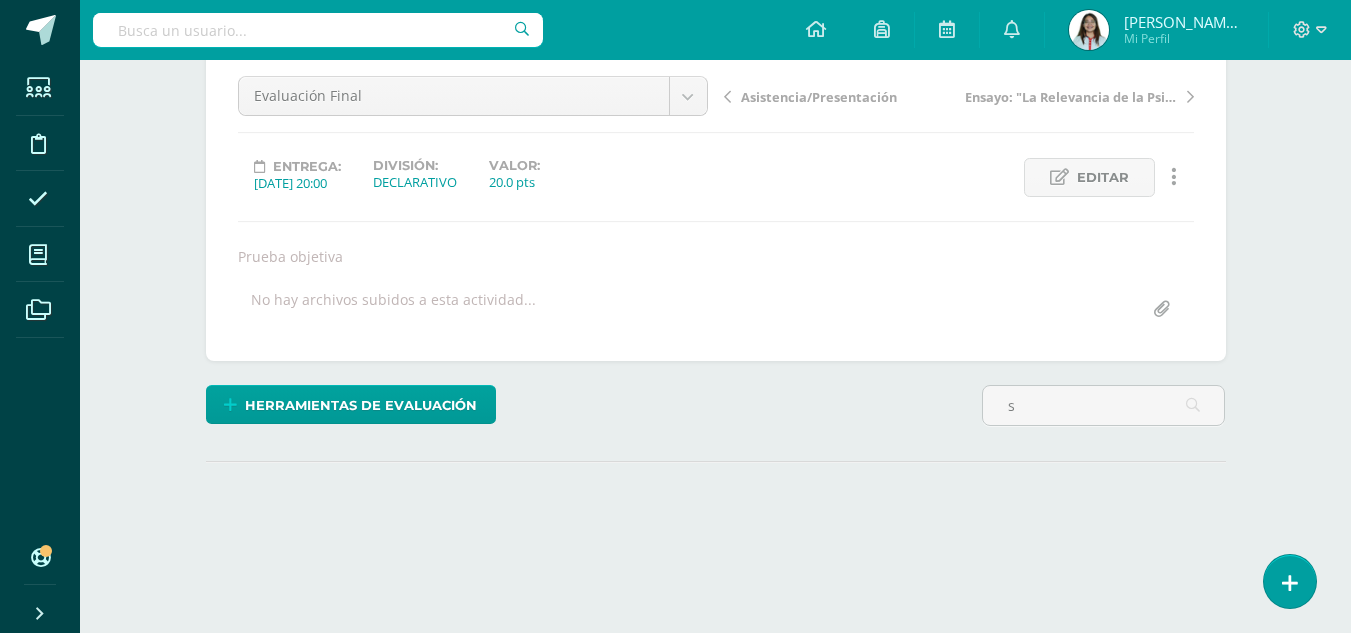 scroll, scrollTop: 283, scrollLeft: 0, axis: vertical 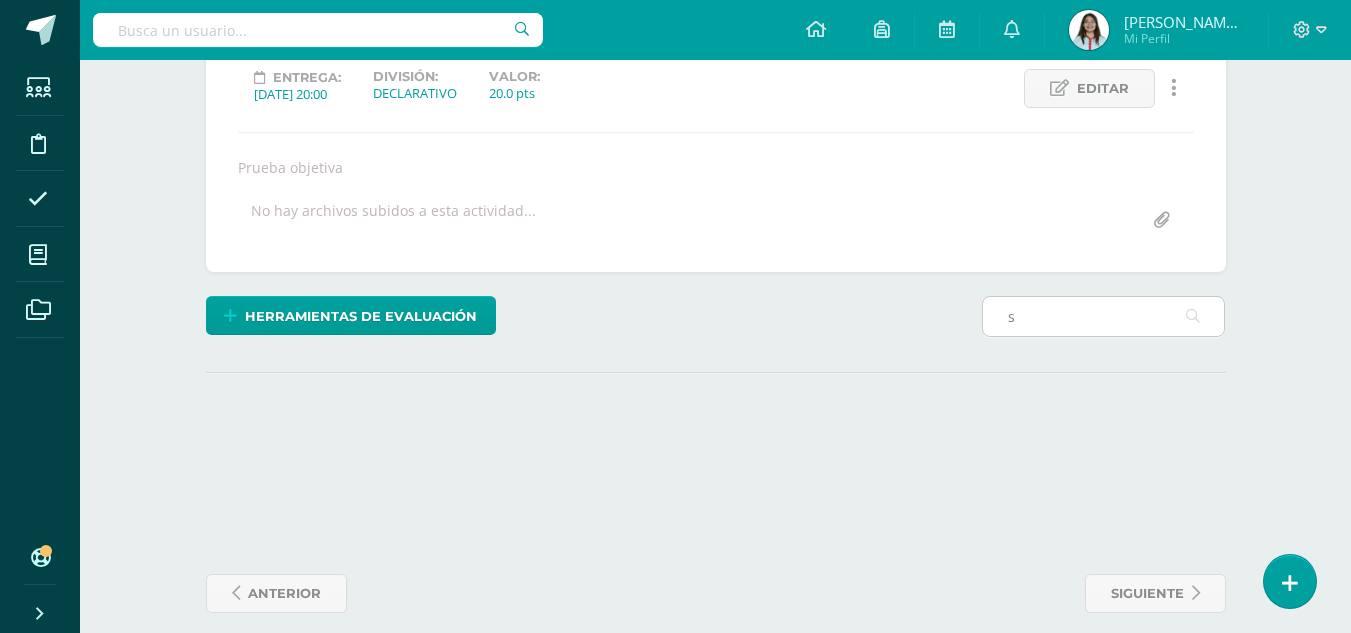 click on "s" at bounding box center (1103, 316) 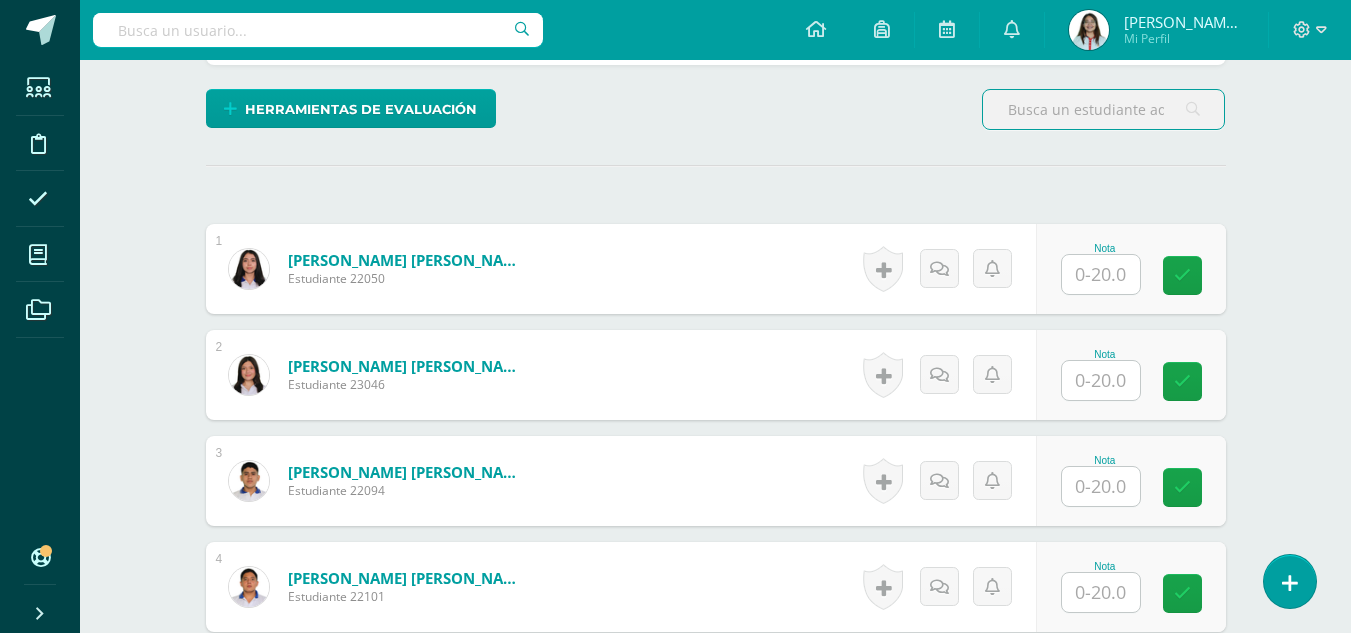 scroll, scrollTop: 506, scrollLeft: 0, axis: vertical 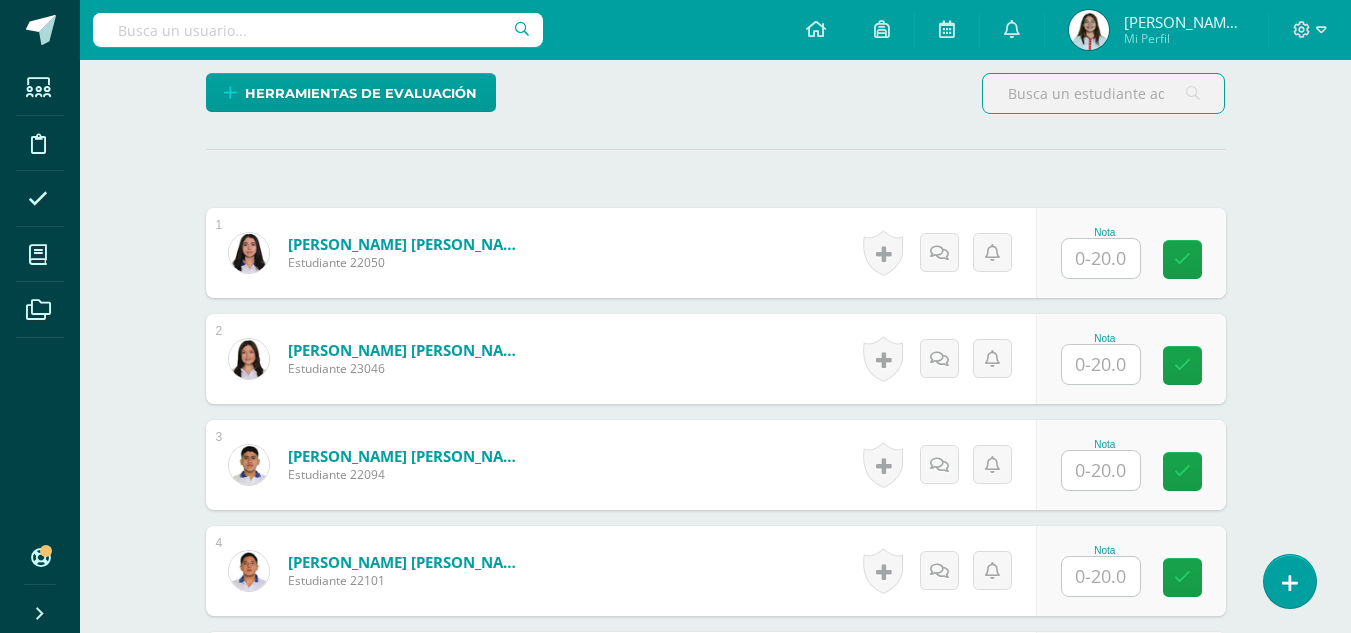 type 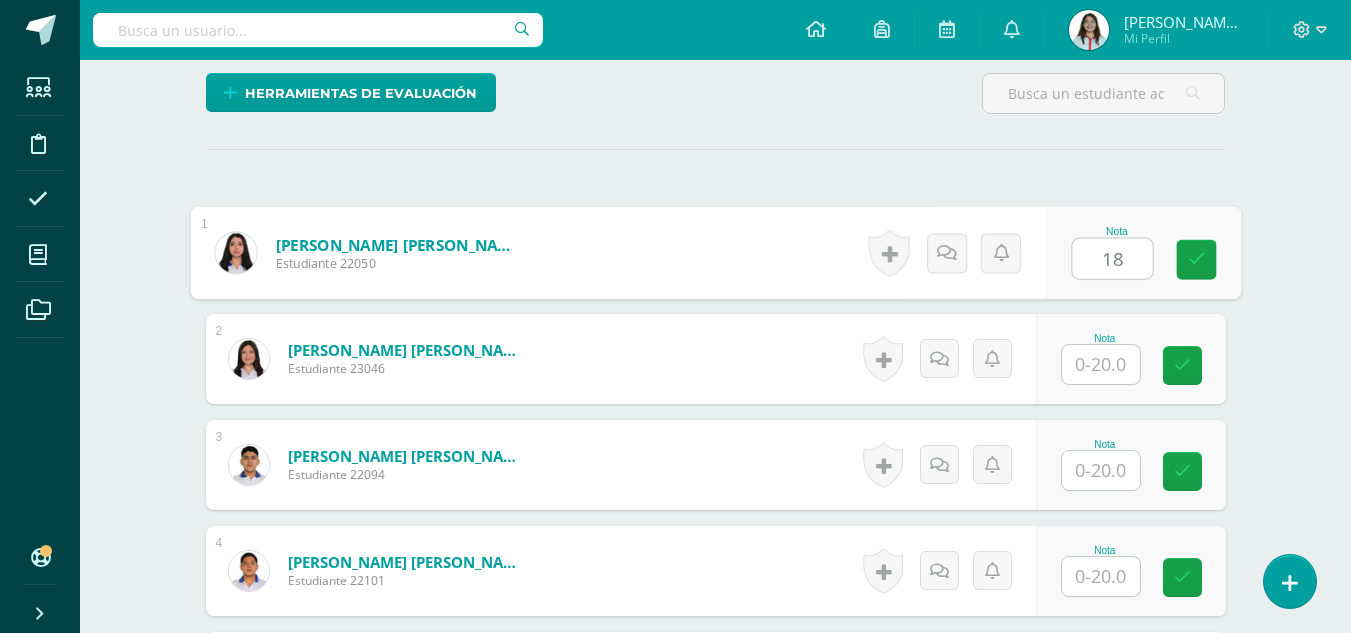 type on "18" 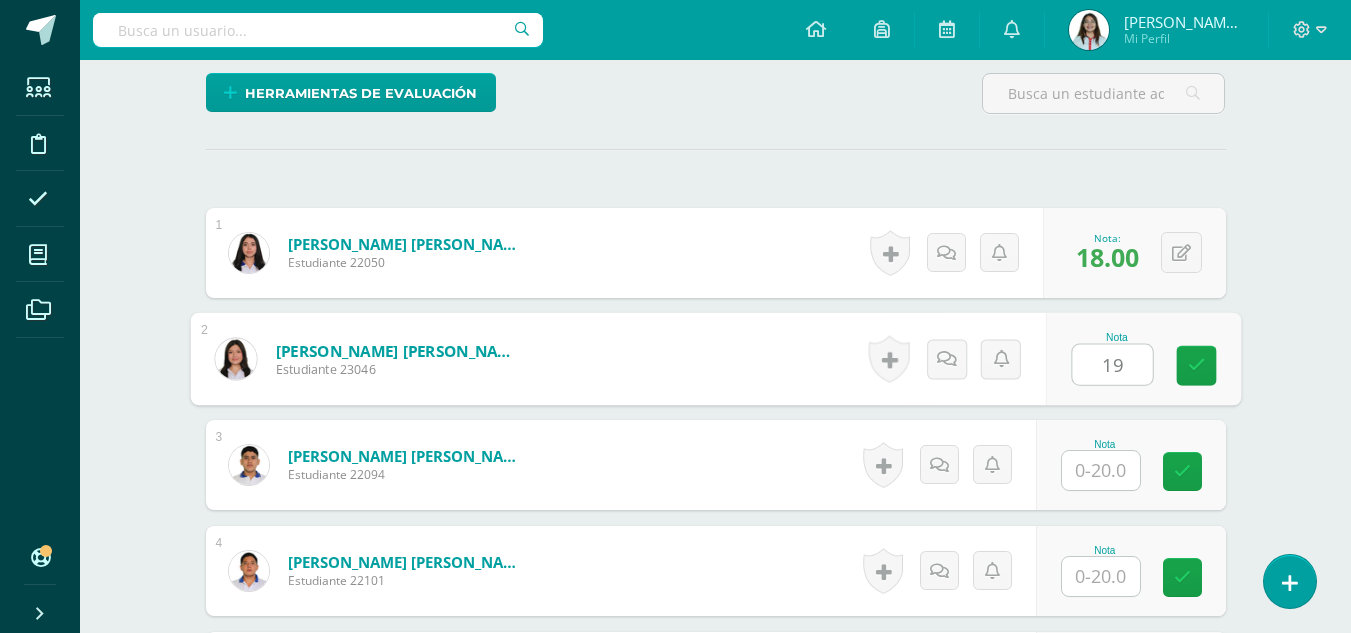 type on "19" 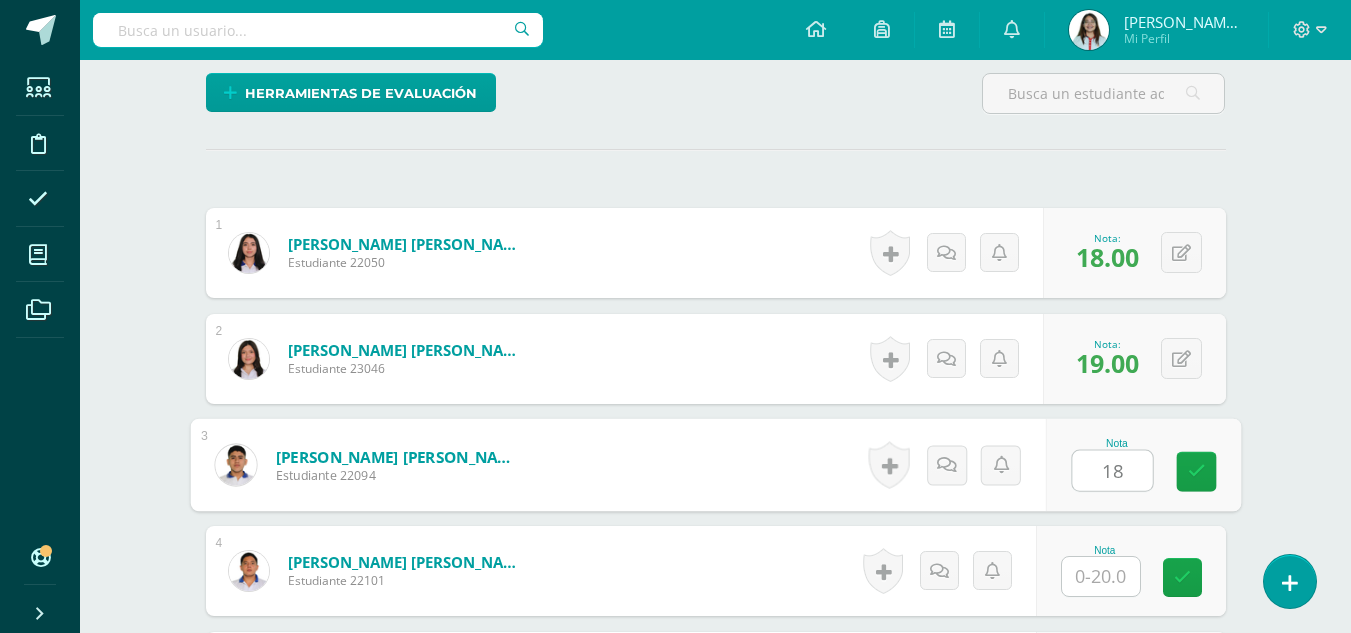 type on "18" 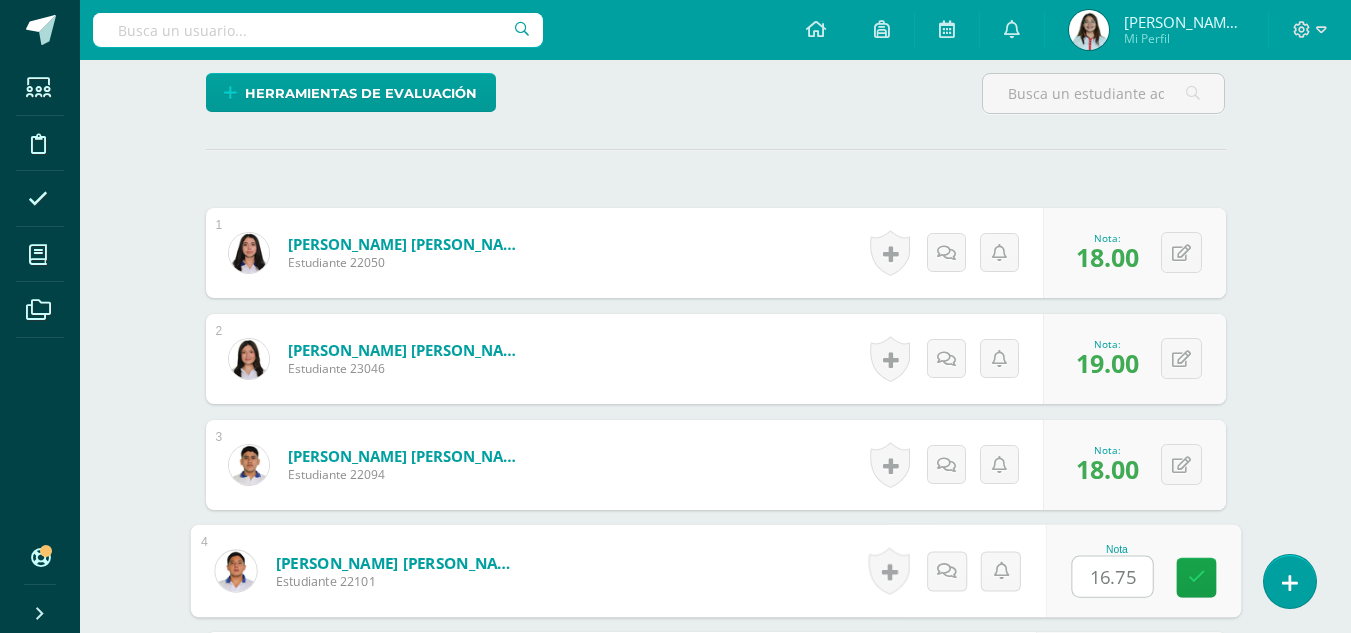 type on "16.75" 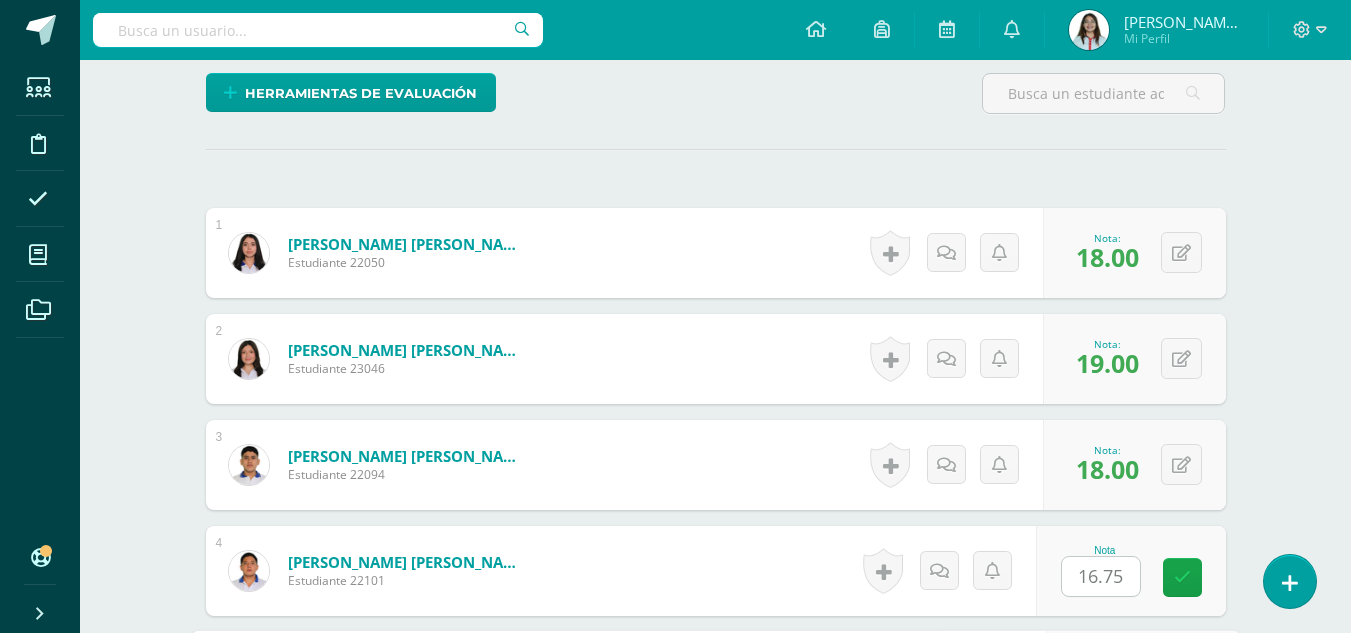 scroll, scrollTop: 872, scrollLeft: 0, axis: vertical 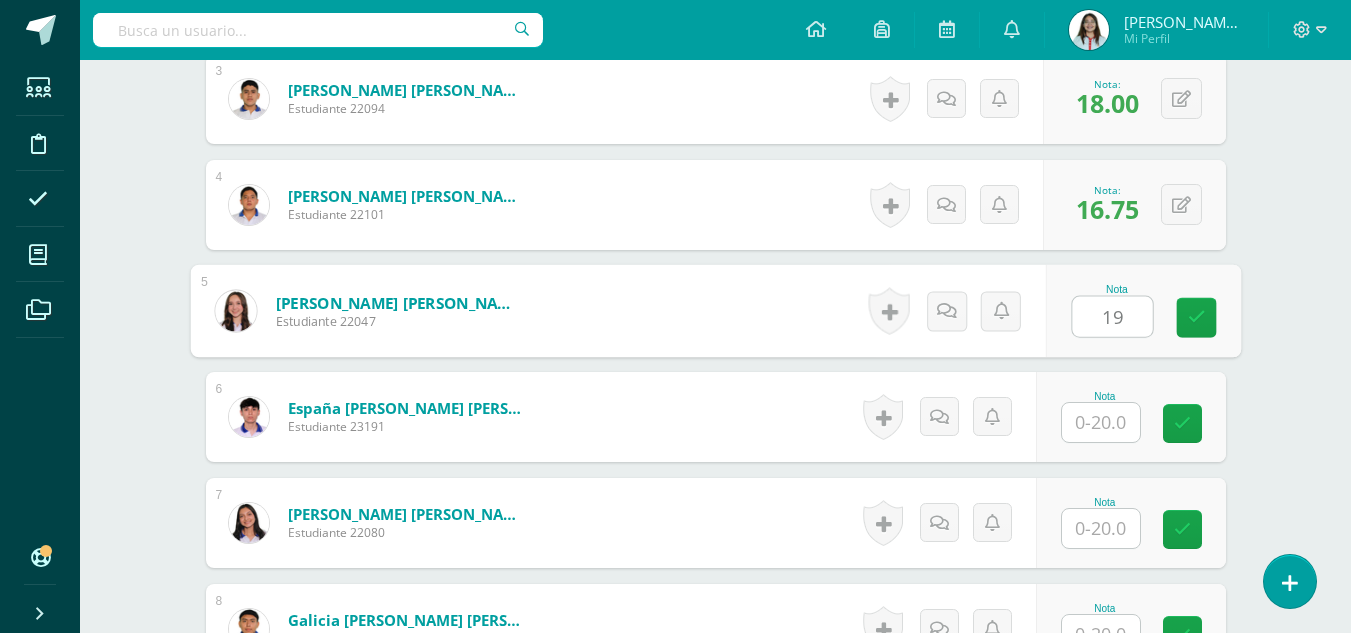 type on "19" 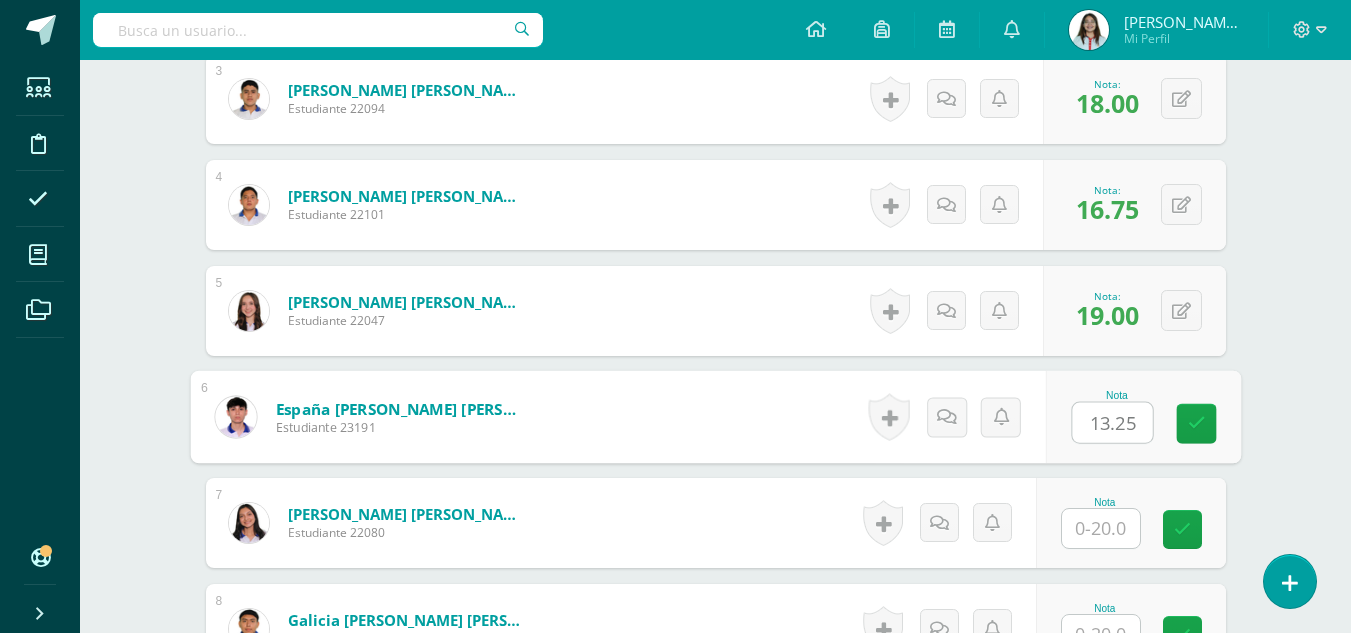 type on "13.25" 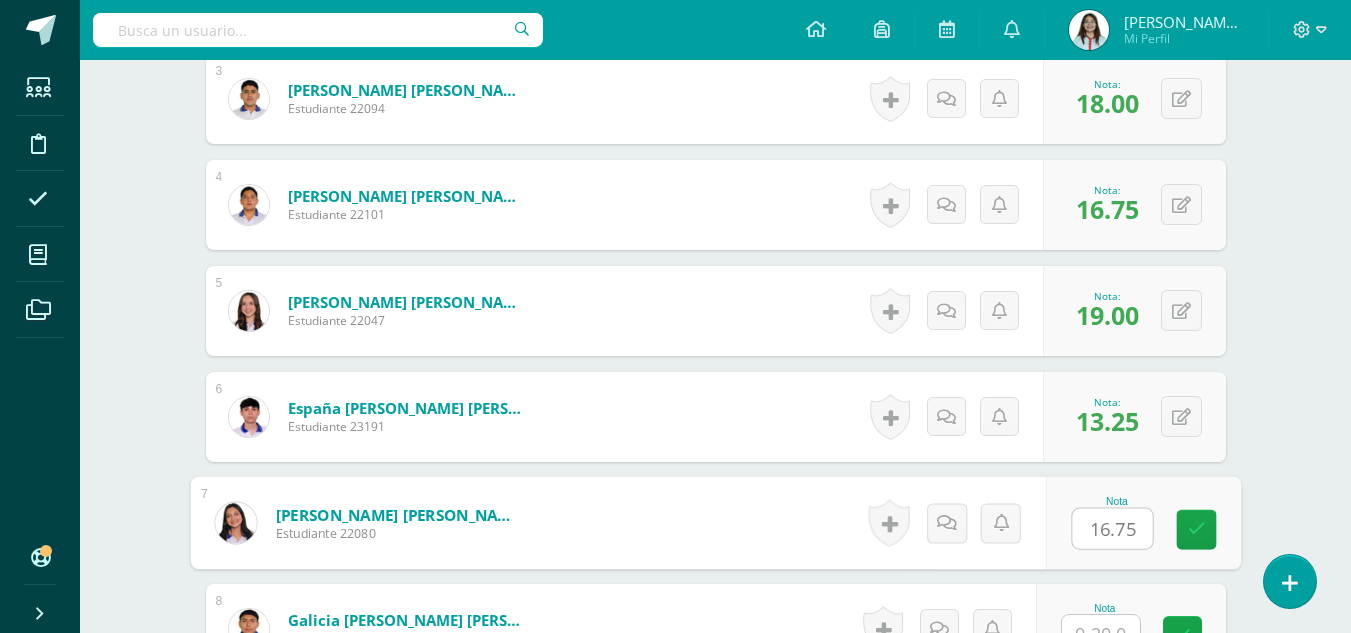 type on "16.75" 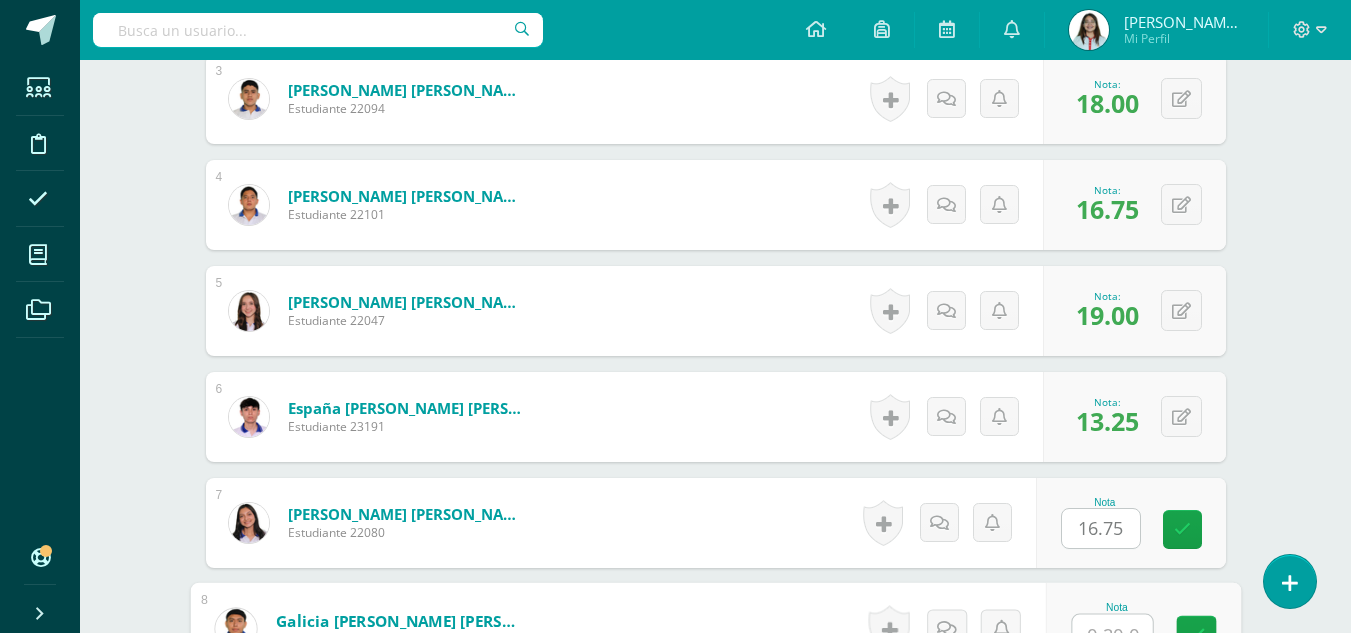 scroll, scrollTop: 893, scrollLeft: 0, axis: vertical 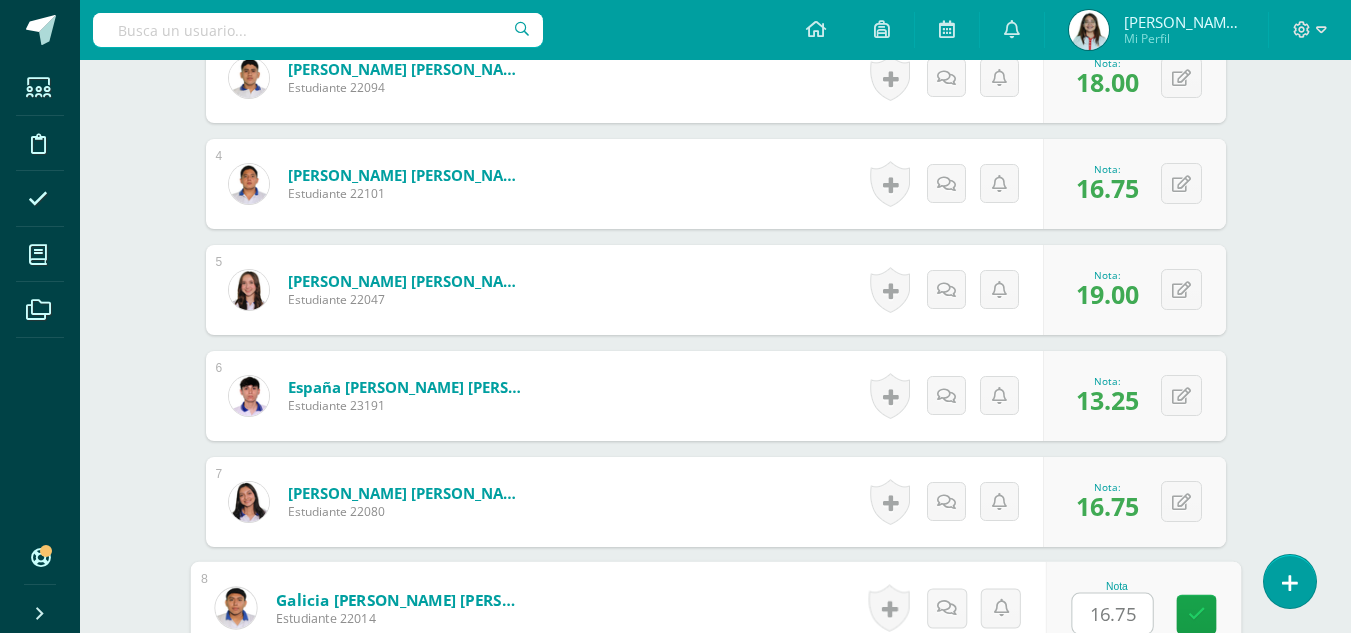 type on "16.75" 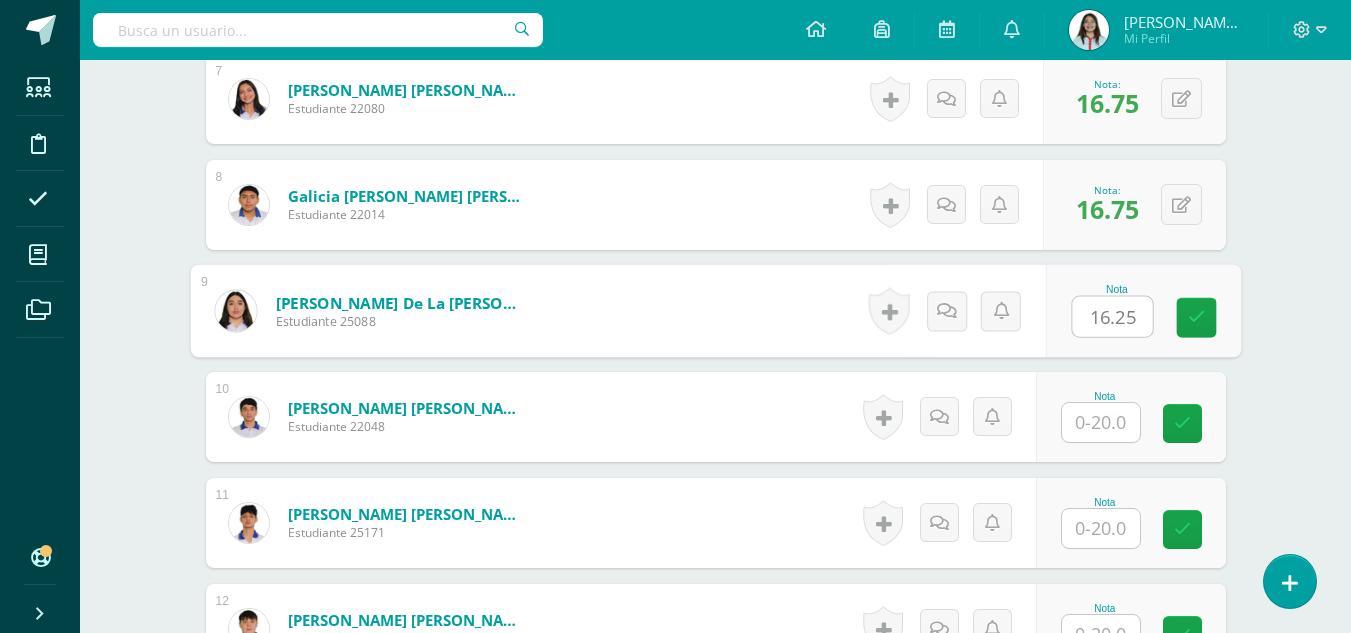 type on "16.25" 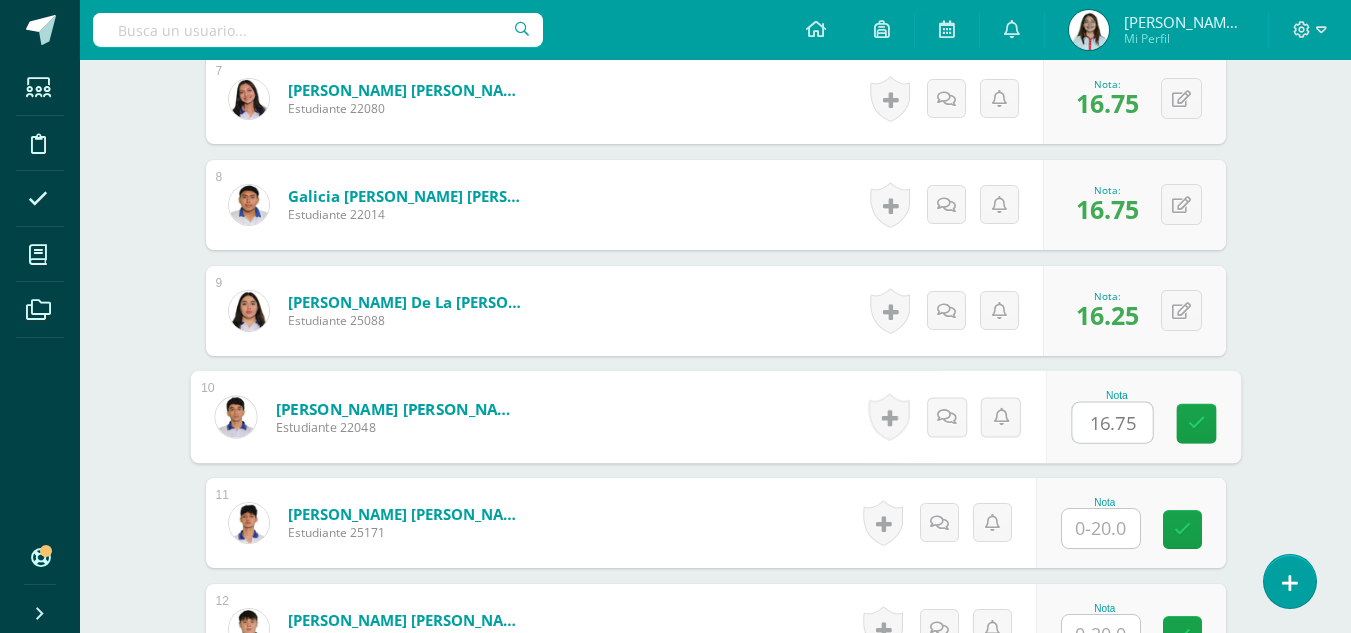 type on "16.75" 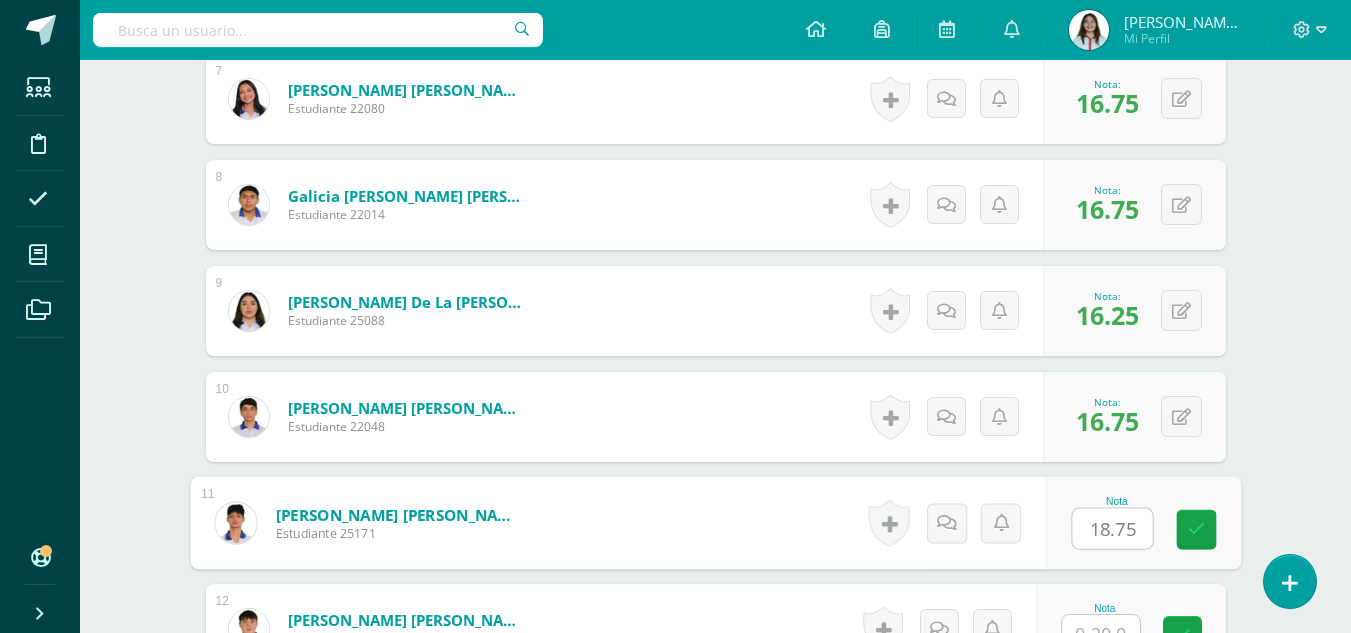 type on "18.75" 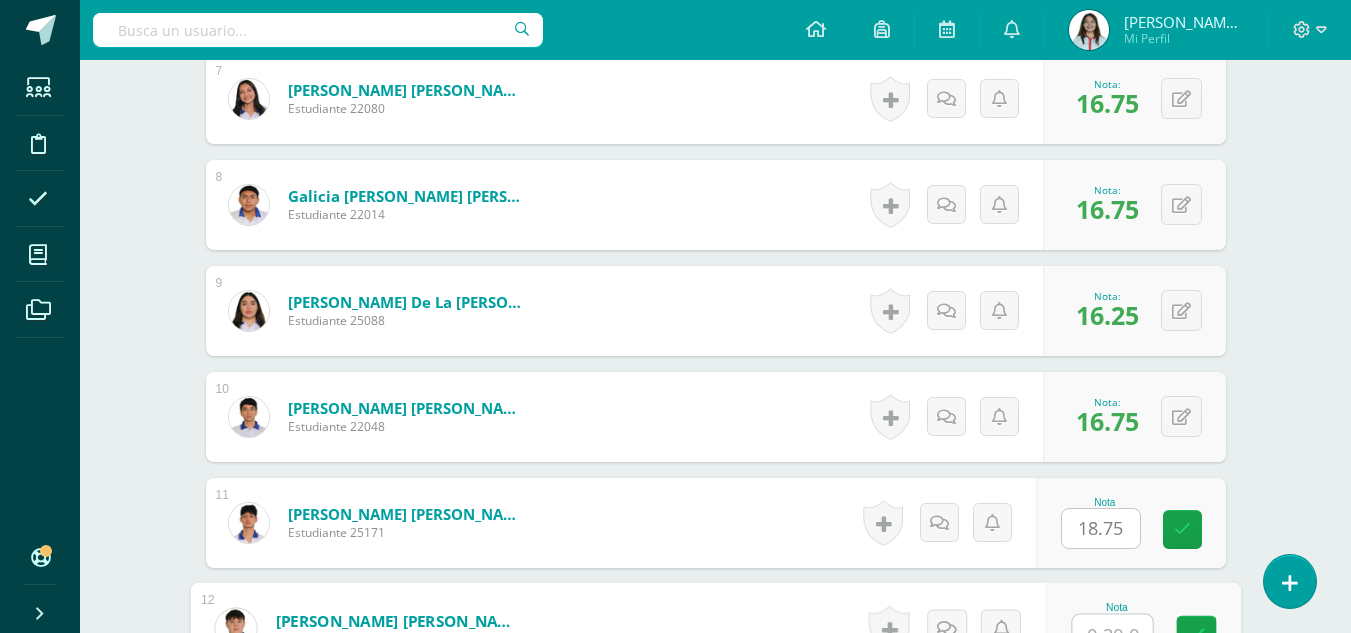 scroll, scrollTop: 1317, scrollLeft: 0, axis: vertical 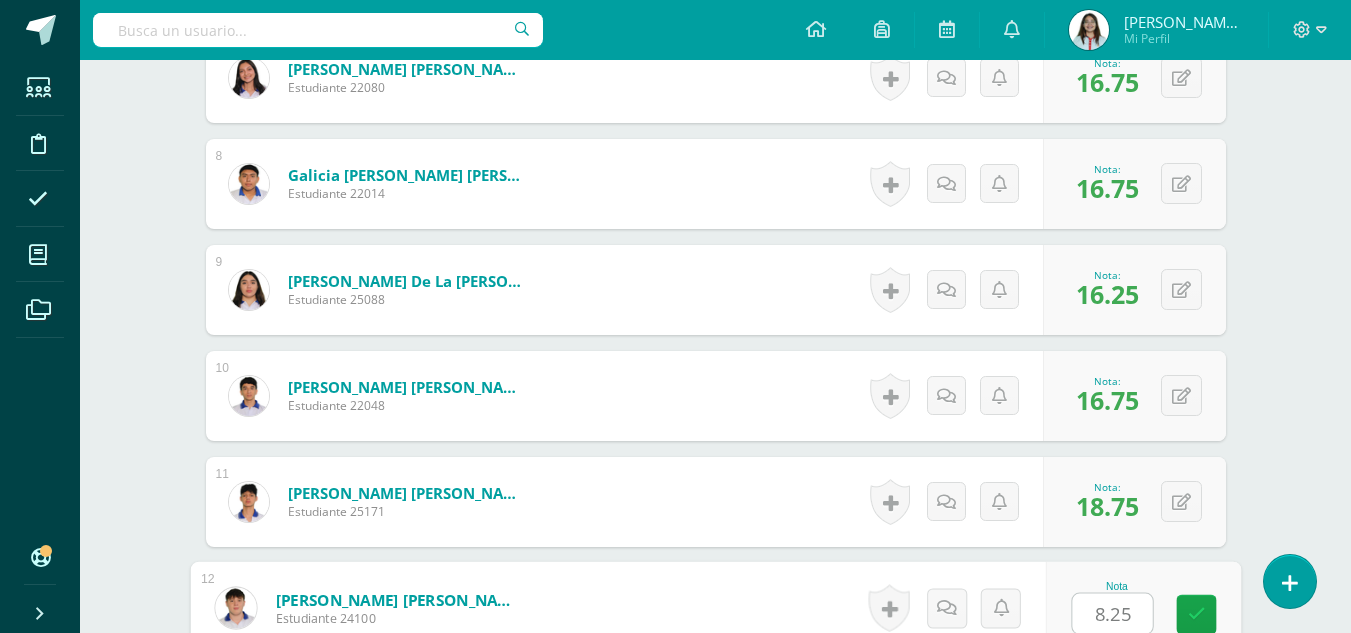 type on "8.25" 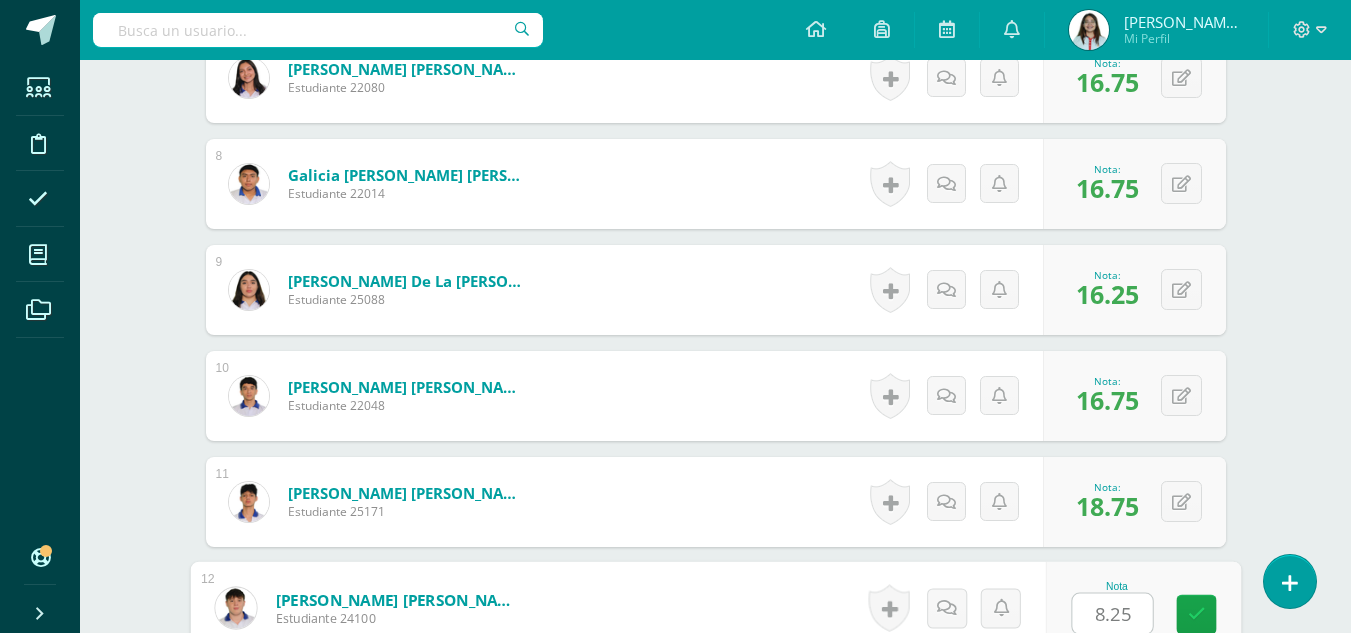 scroll, scrollTop: 1720, scrollLeft: 0, axis: vertical 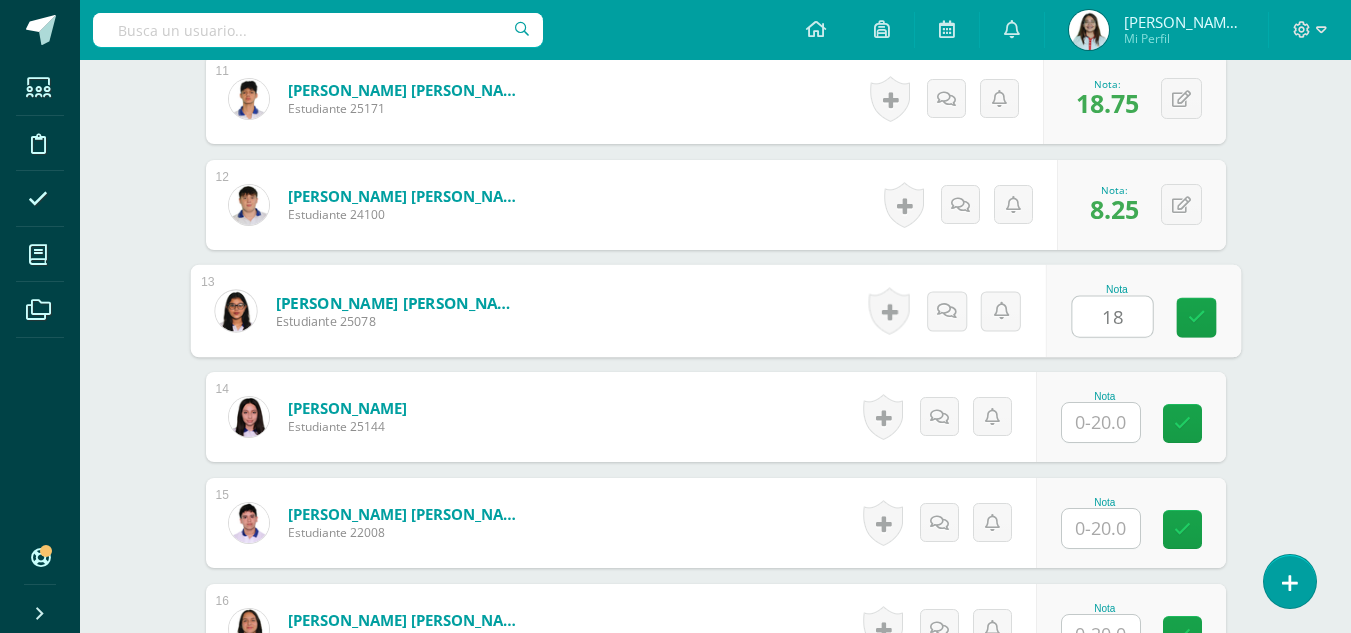 type on "18" 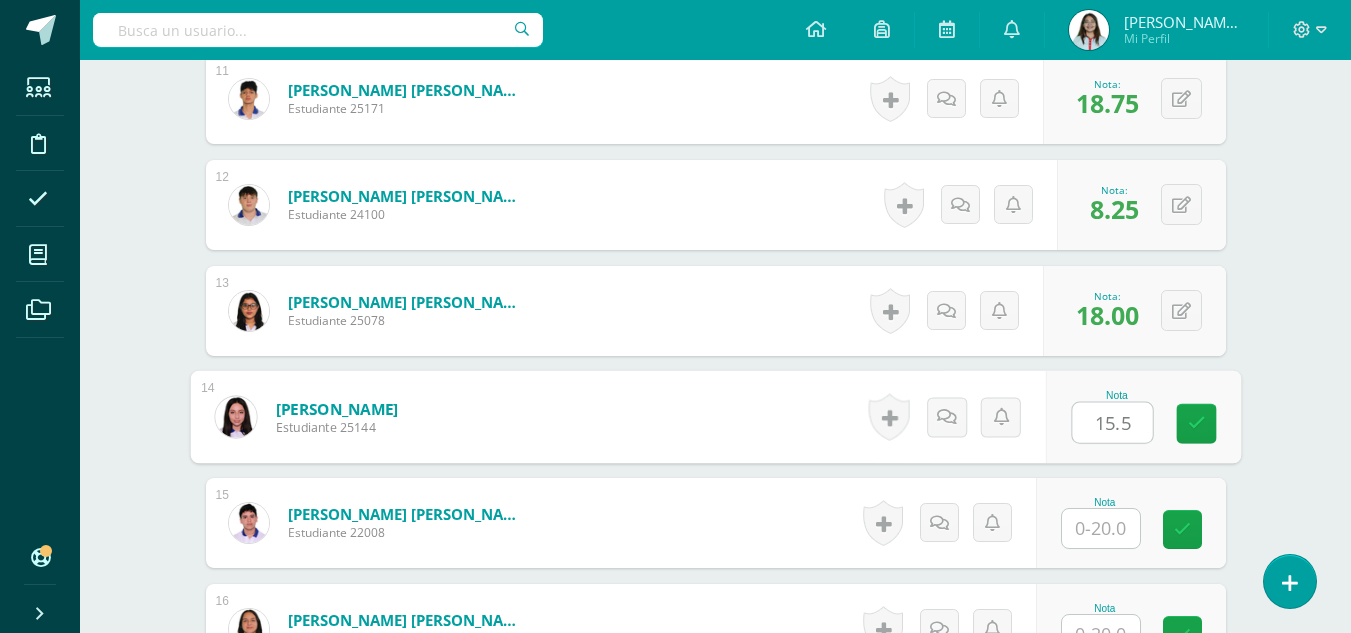 type on "15.5" 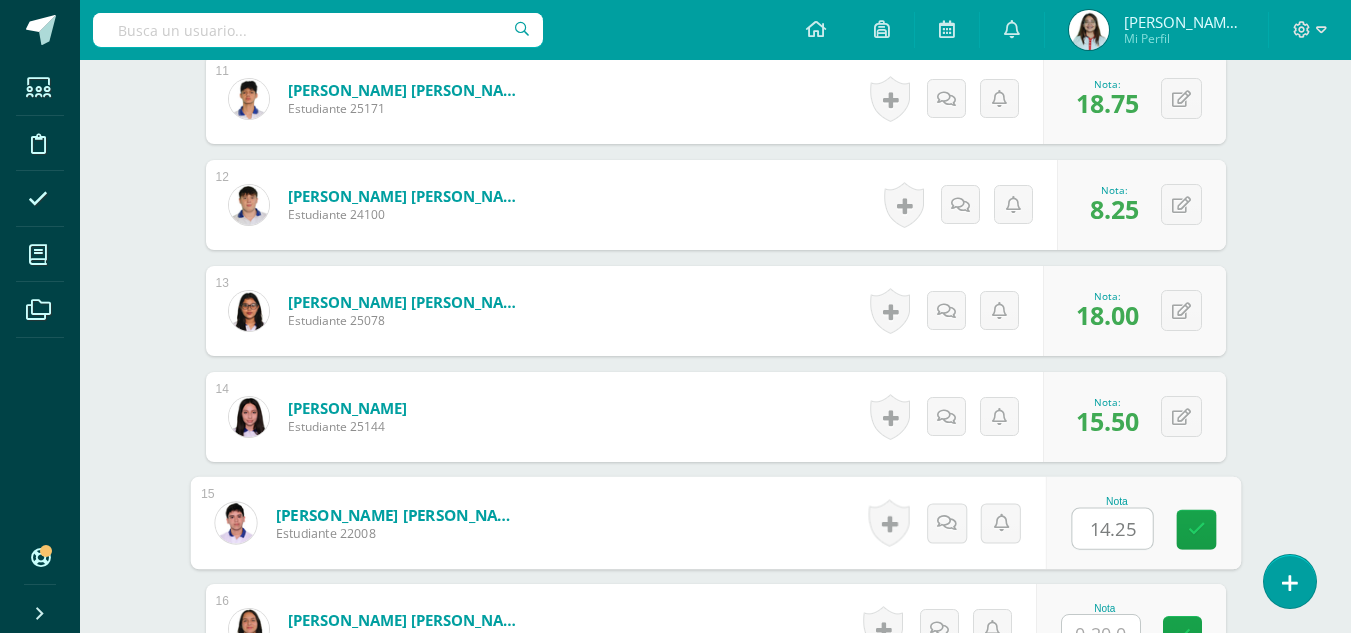 type on "14.25" 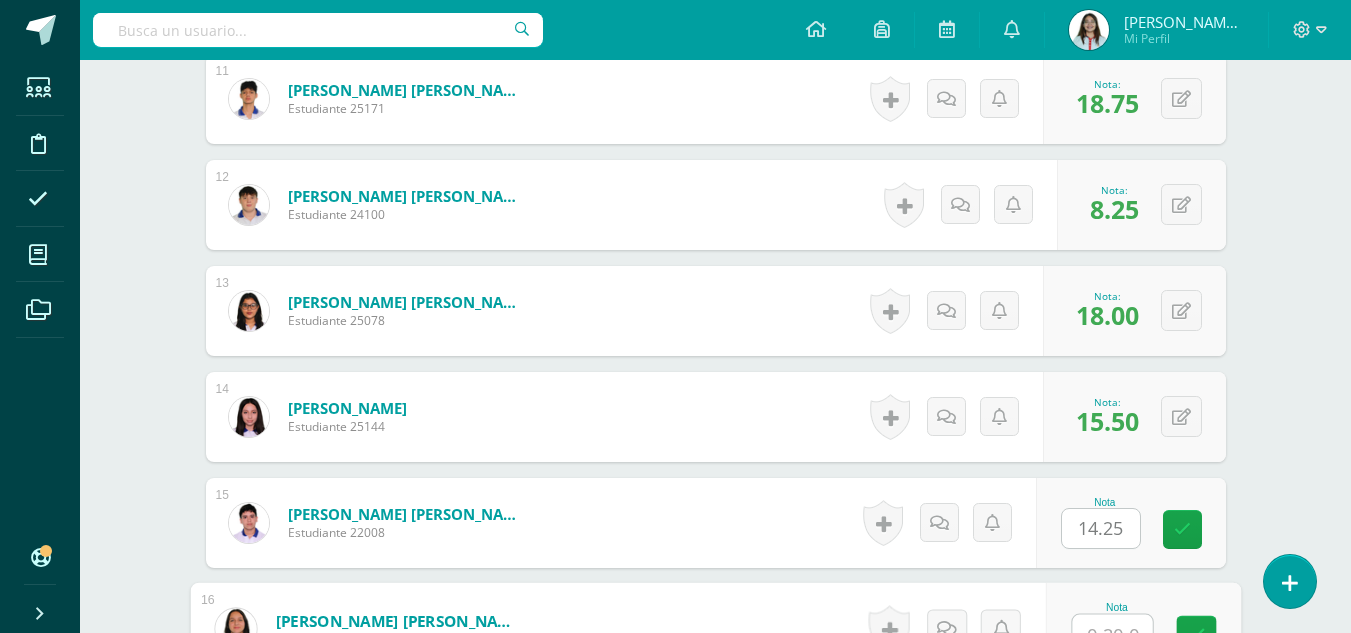 scroll, scrollTop: 1741, scrollLeft: 0, axis: vertical 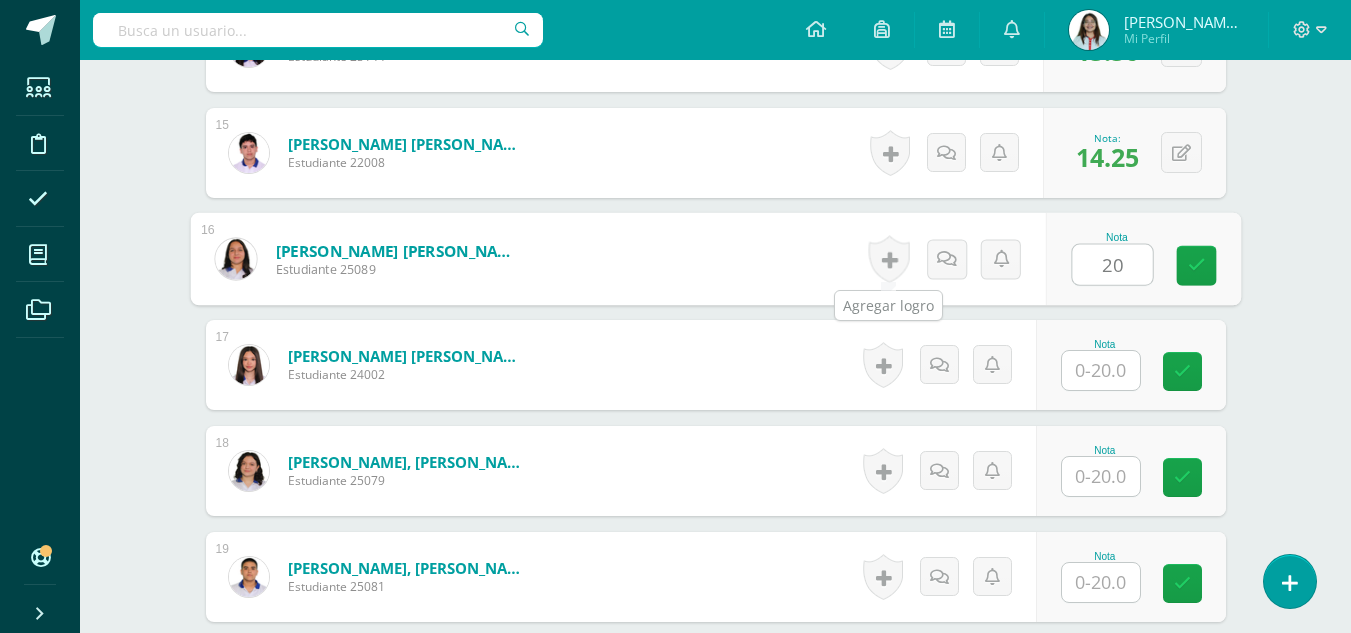 type on "20" 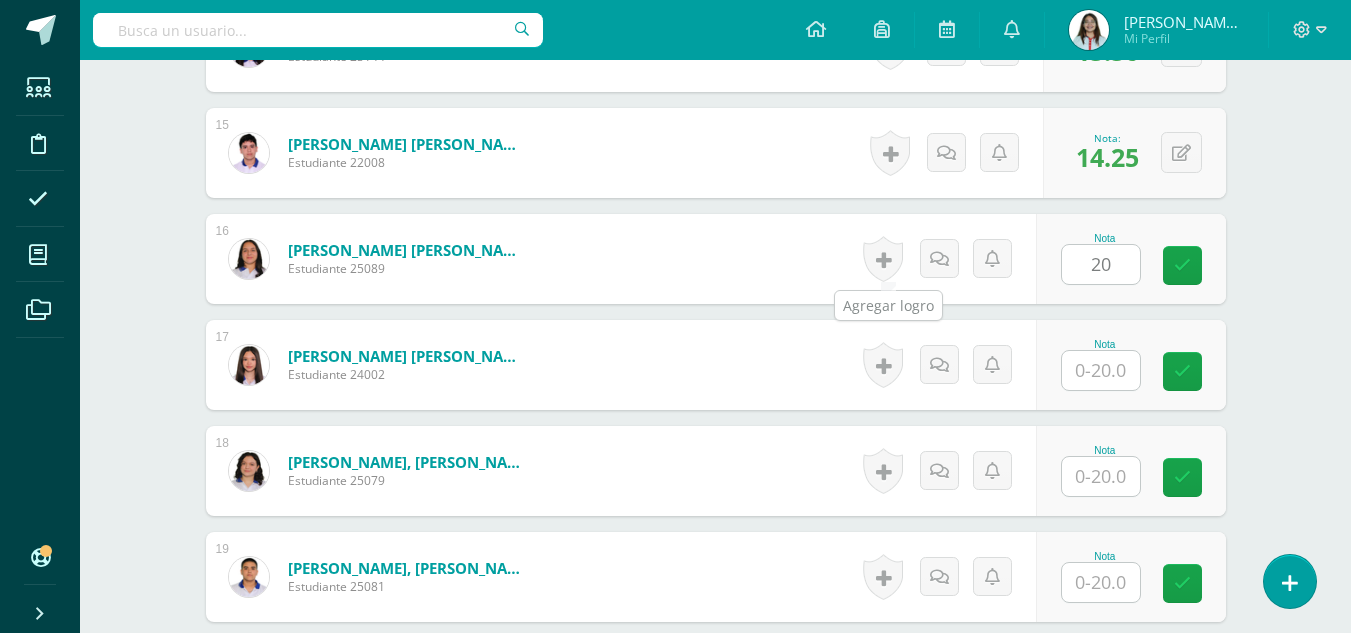 click at bounding box center (883, 259) 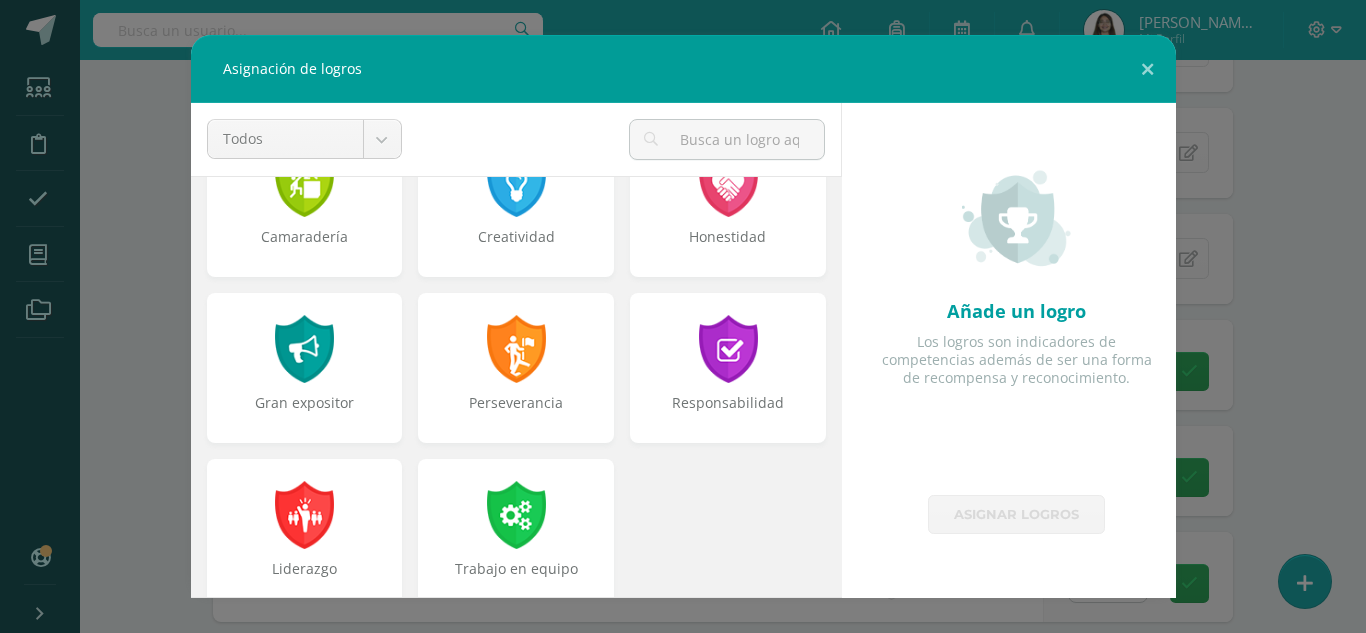 scroll, scrollTop: 758, scrollLeft: 0, axis: vertical 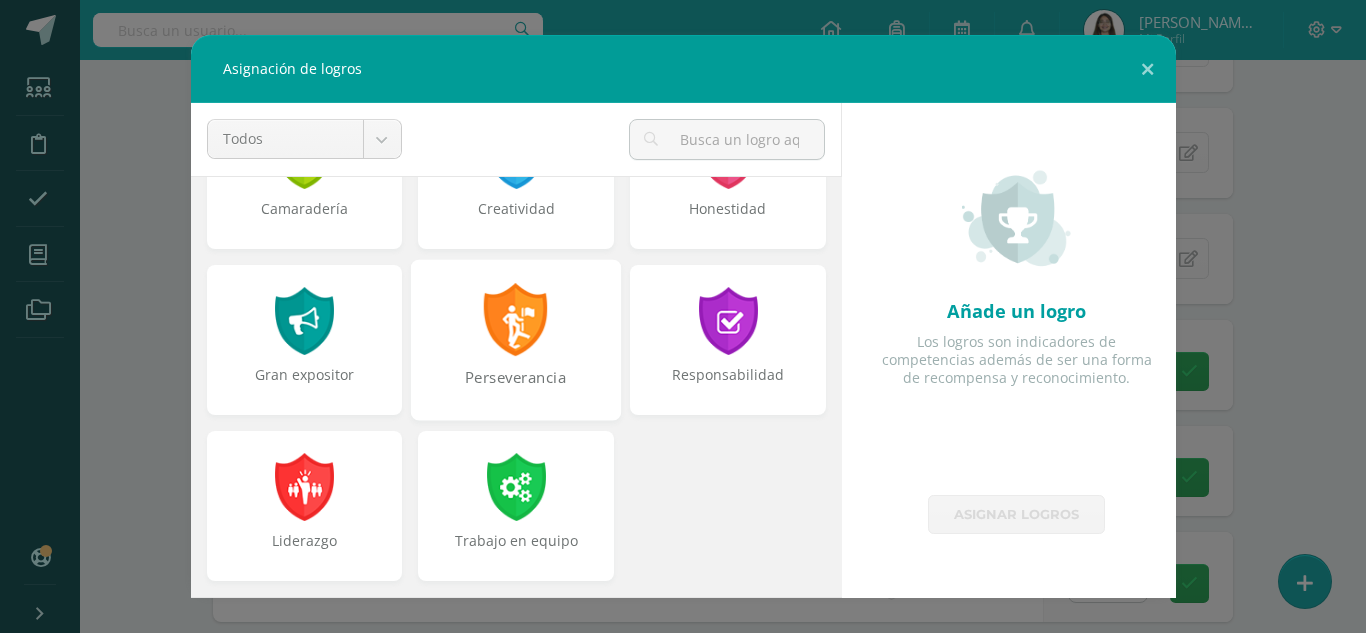 click on "Perseverancia" at bounding box center [516, 339] 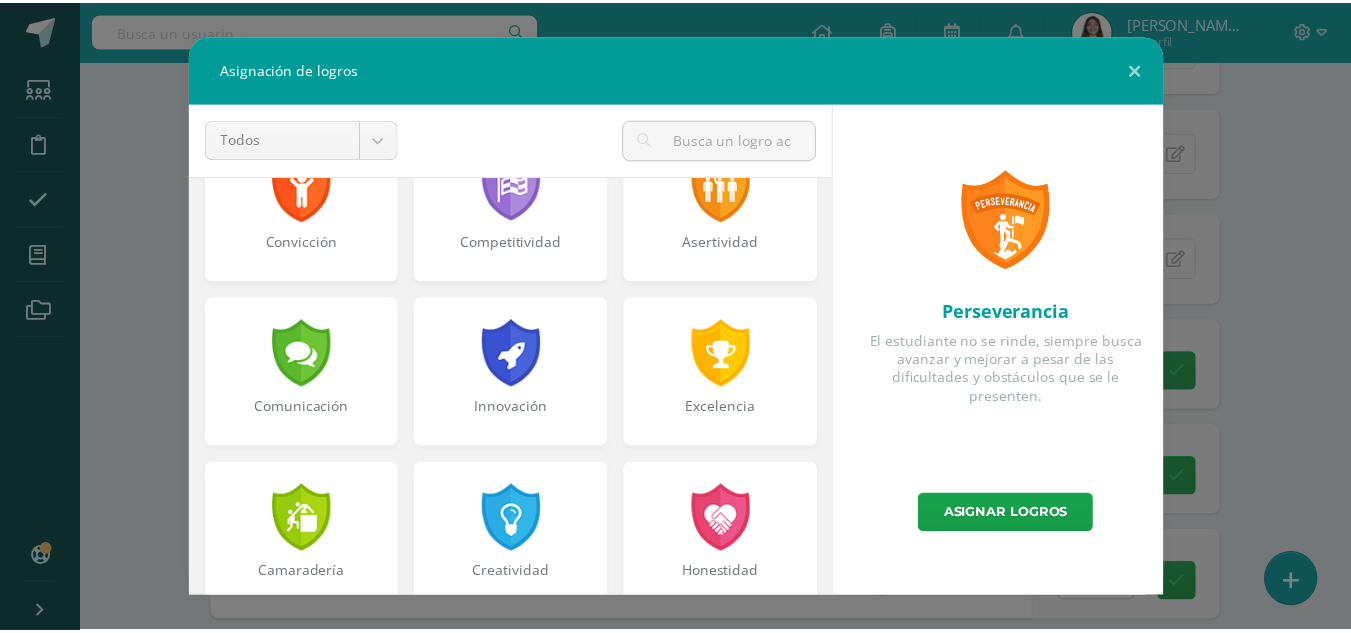 scroll, scrollTop: 399, scrollLeft: 0, axis: vertical 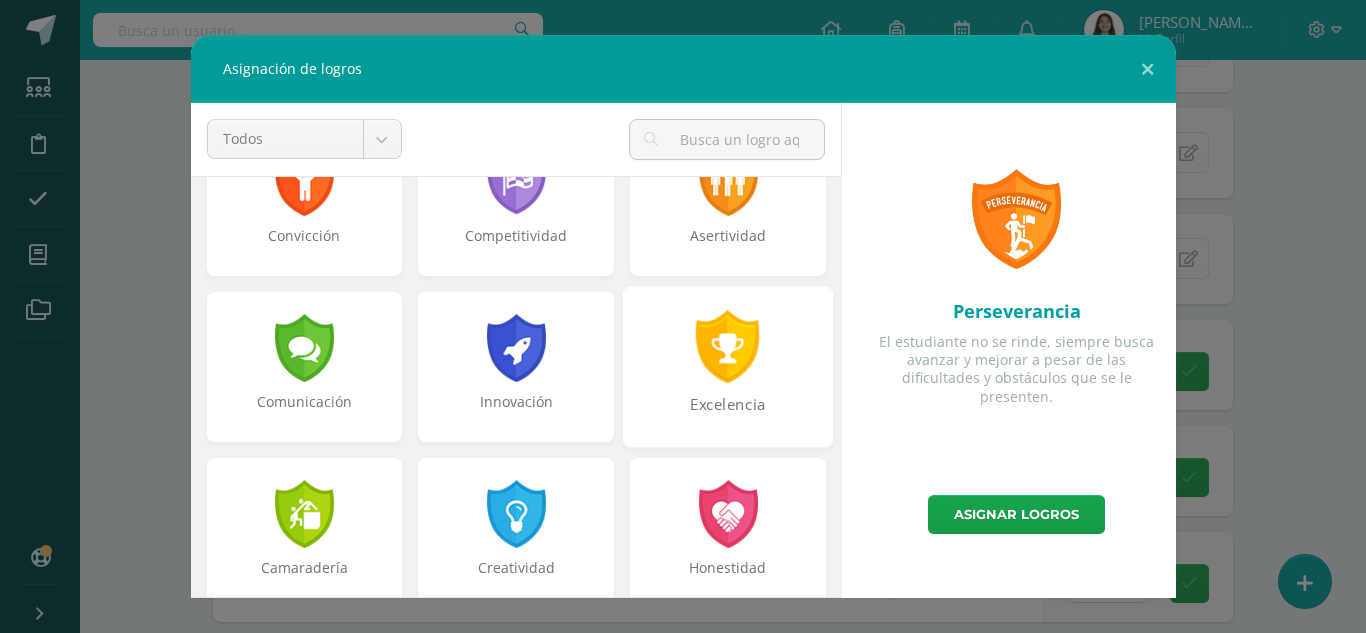 click on "Excelencia" at bounding box center [728, 366] 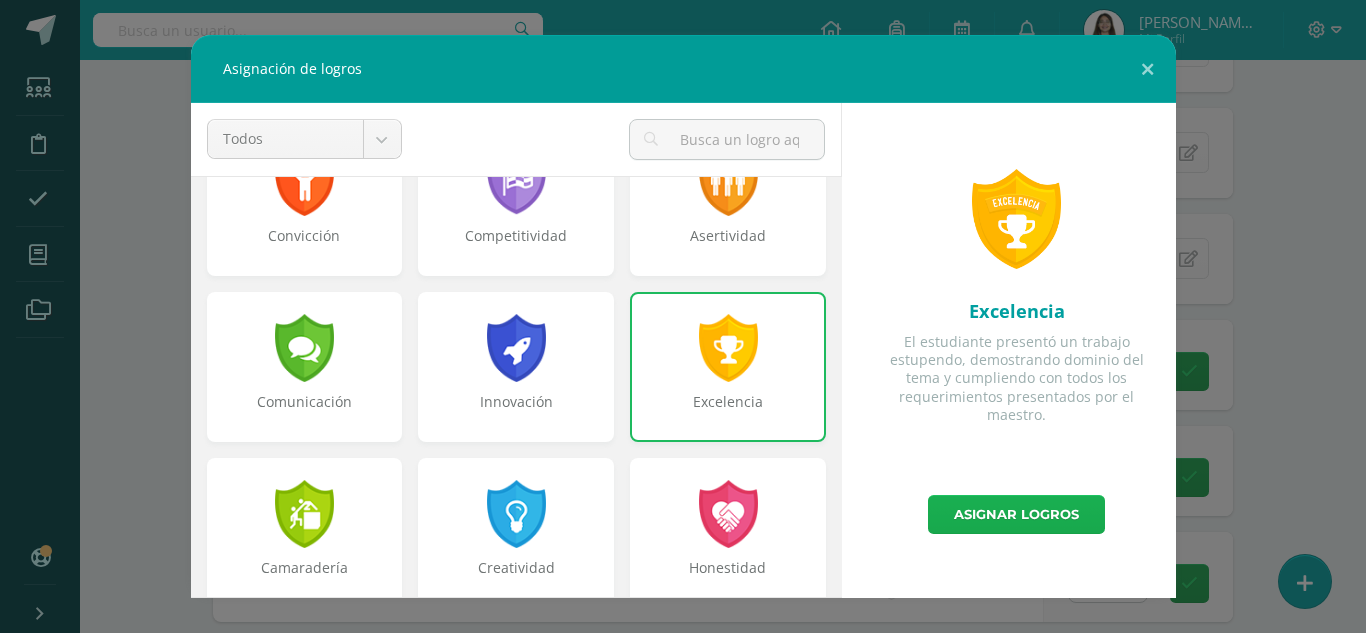 click on "Asignar logros" at bounding box center (1016, 514) 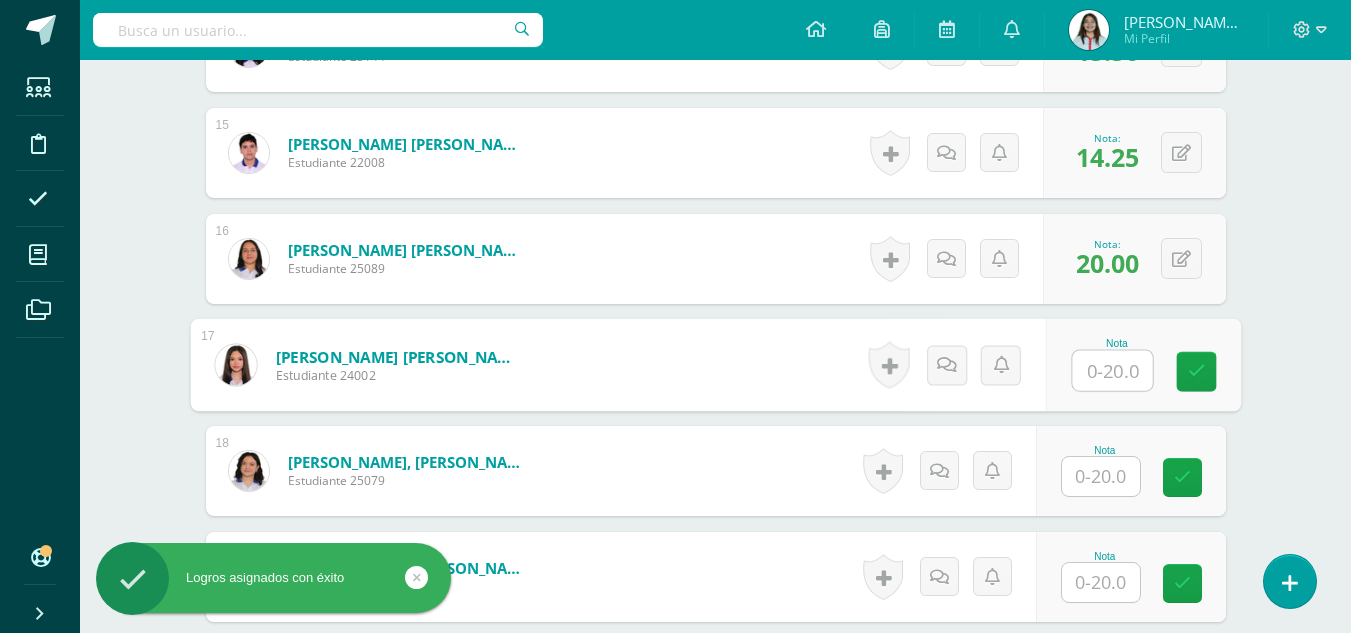click at bounding box center (1112, 371) 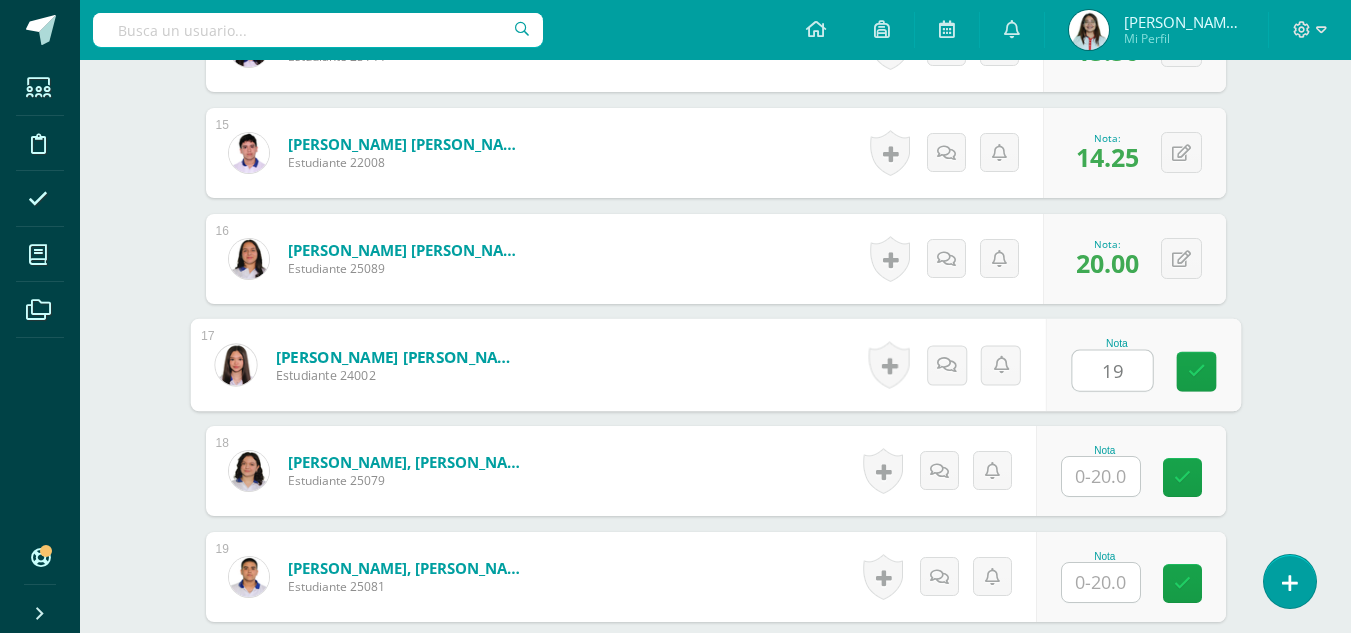 type on "19" 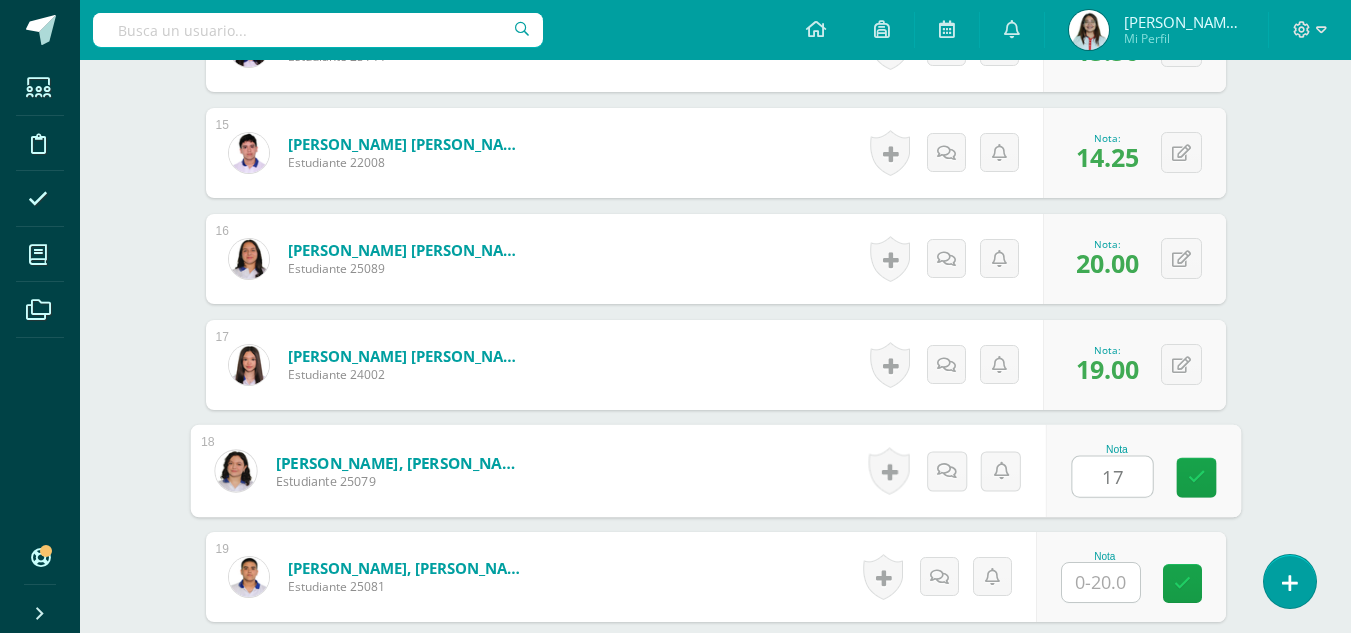 type on "17" 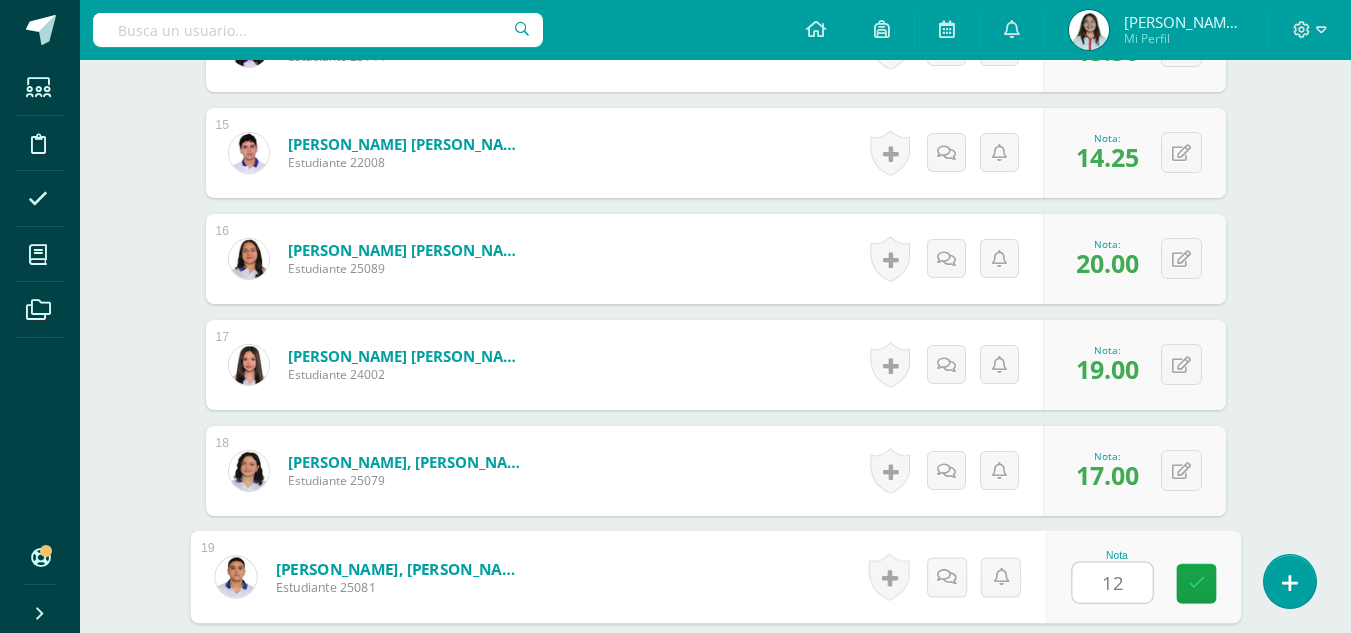 type on "12" 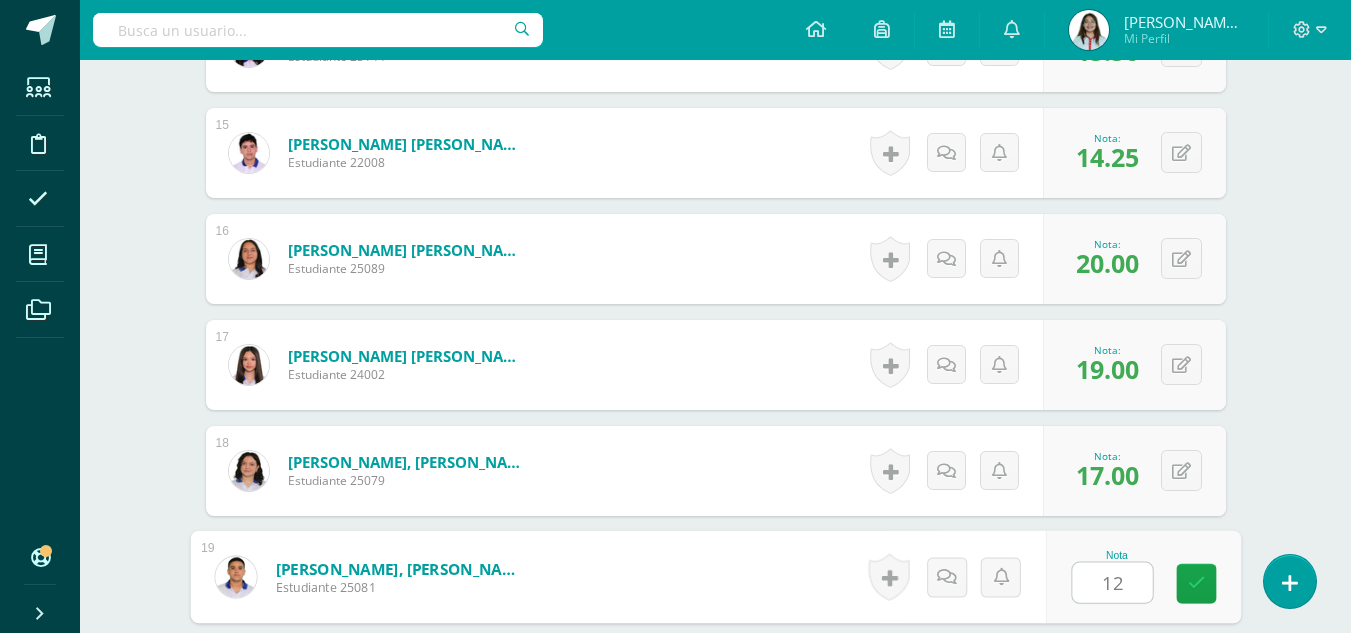 scroll, scrollTop: 2462, scrollLeft: 0, axis: vertical 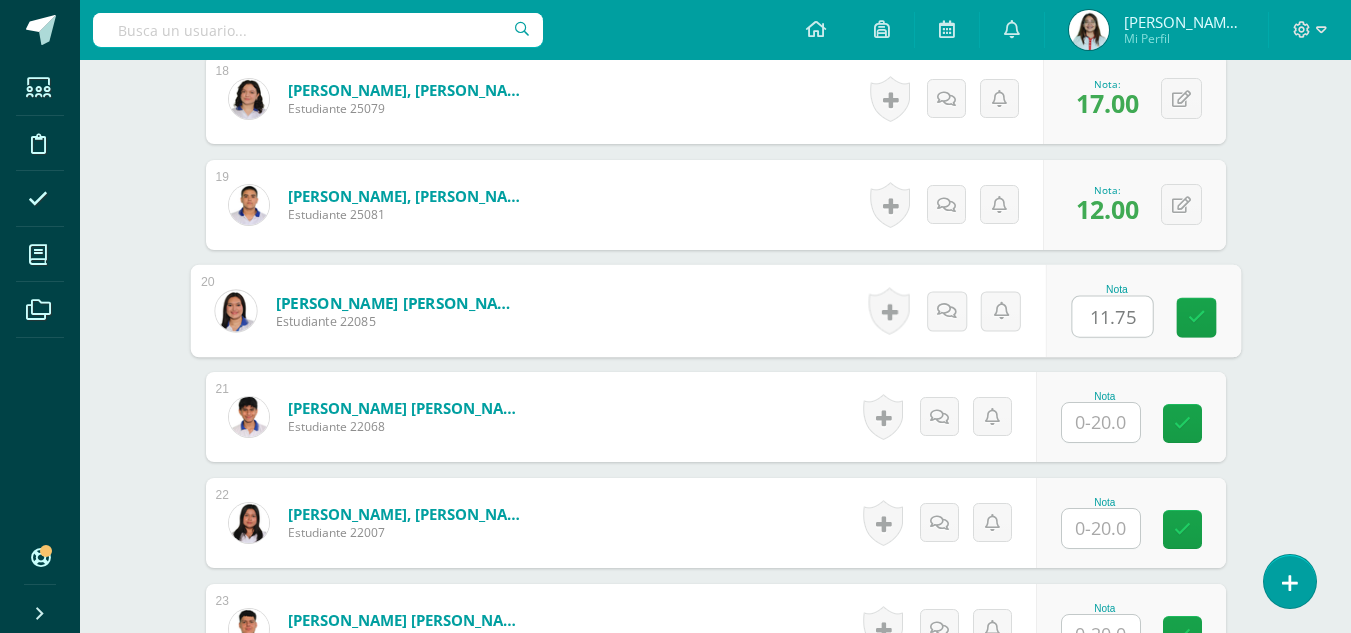 type on "11.75" 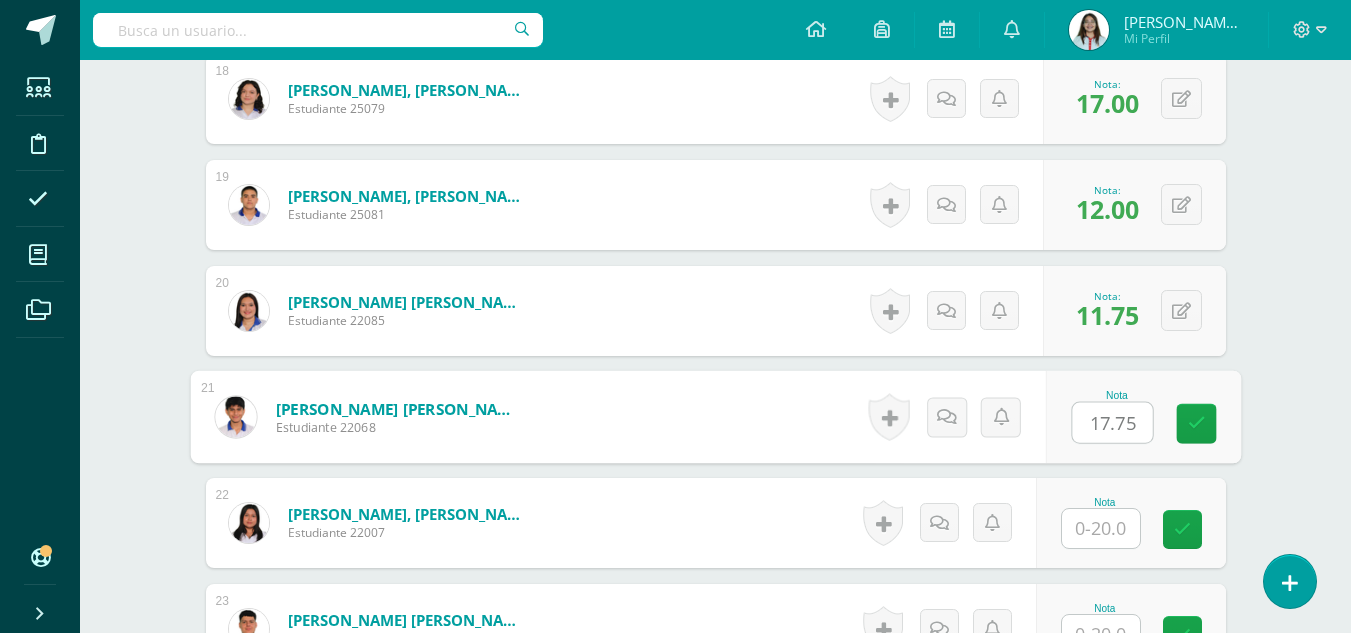 type on "17.75" 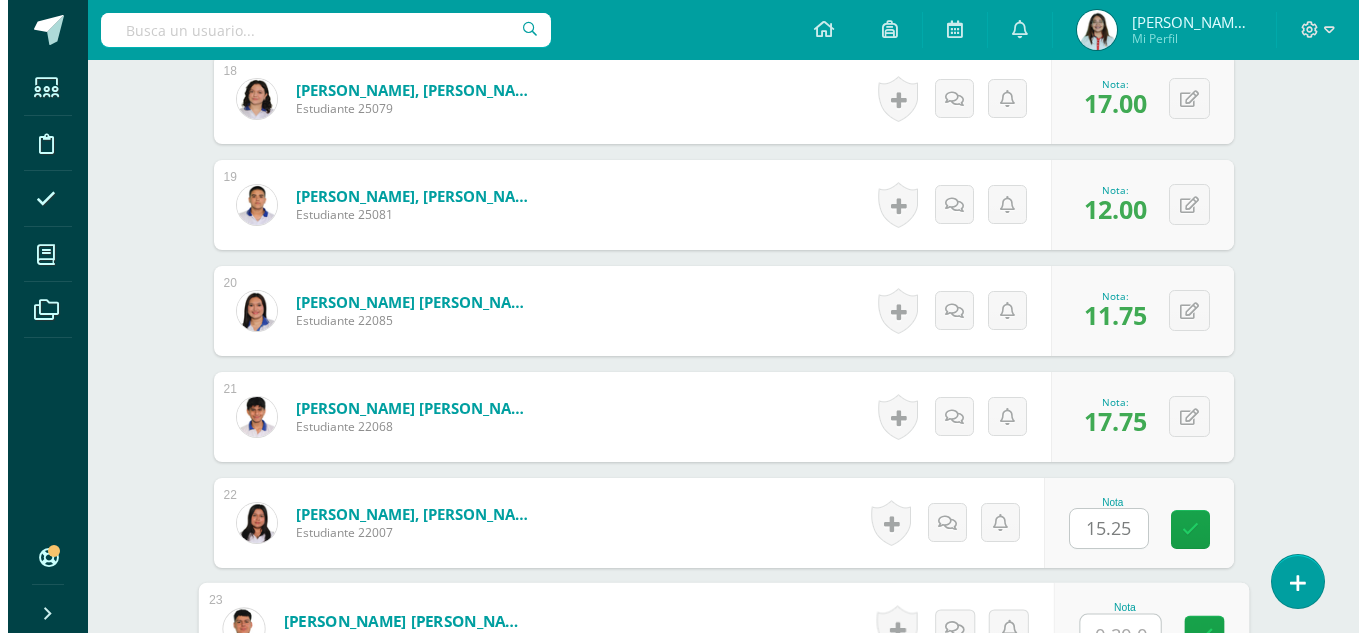 scroll, scrollTop: 2483, scrollLeft: 0, axis: vertical 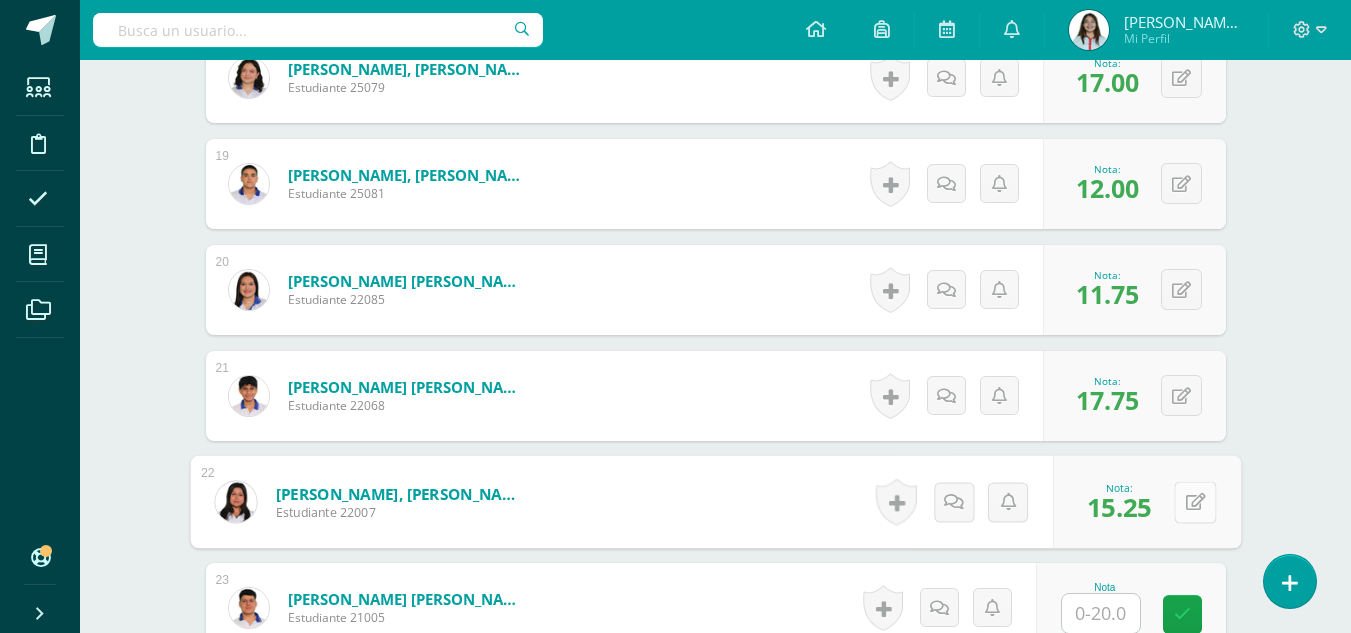click at bounding box center (1195, 502) 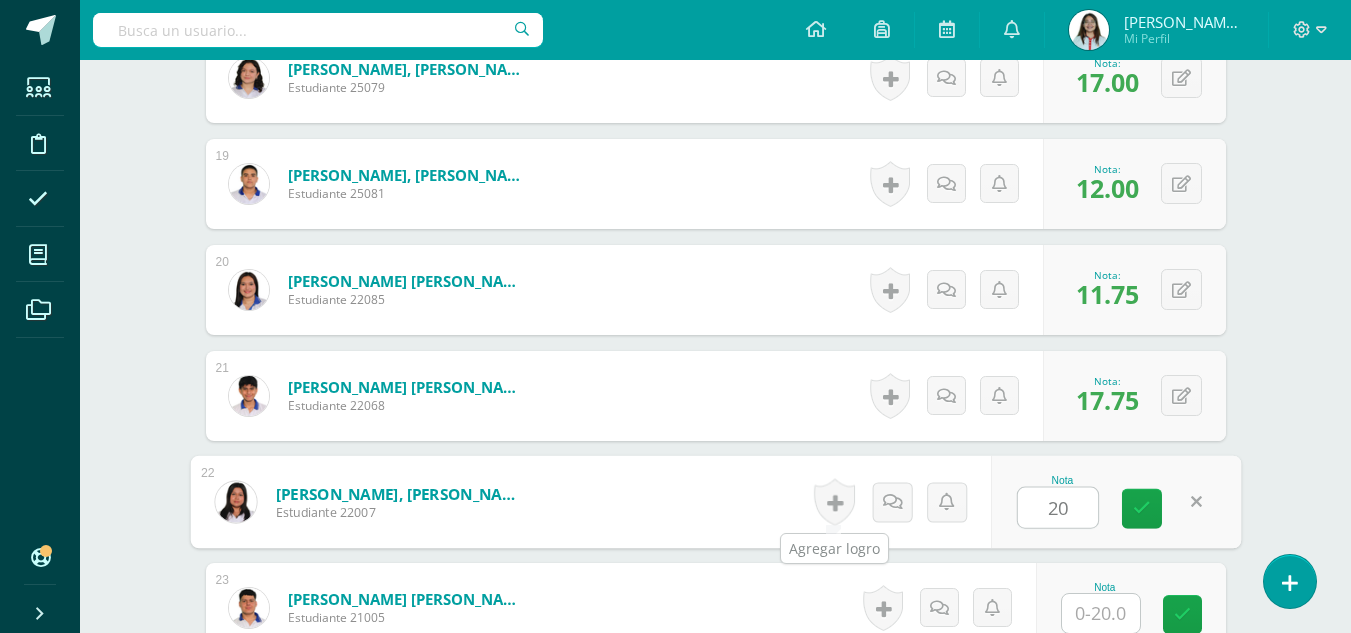type on "20" 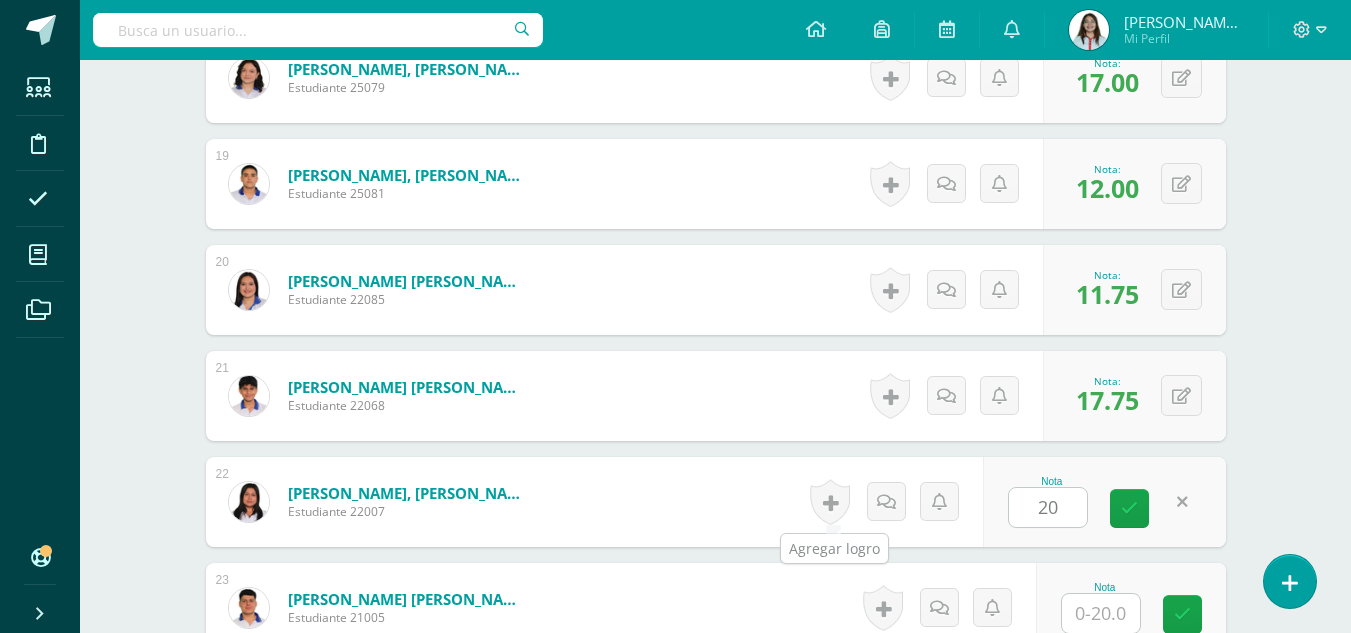 click at bounding box center [830, 502] 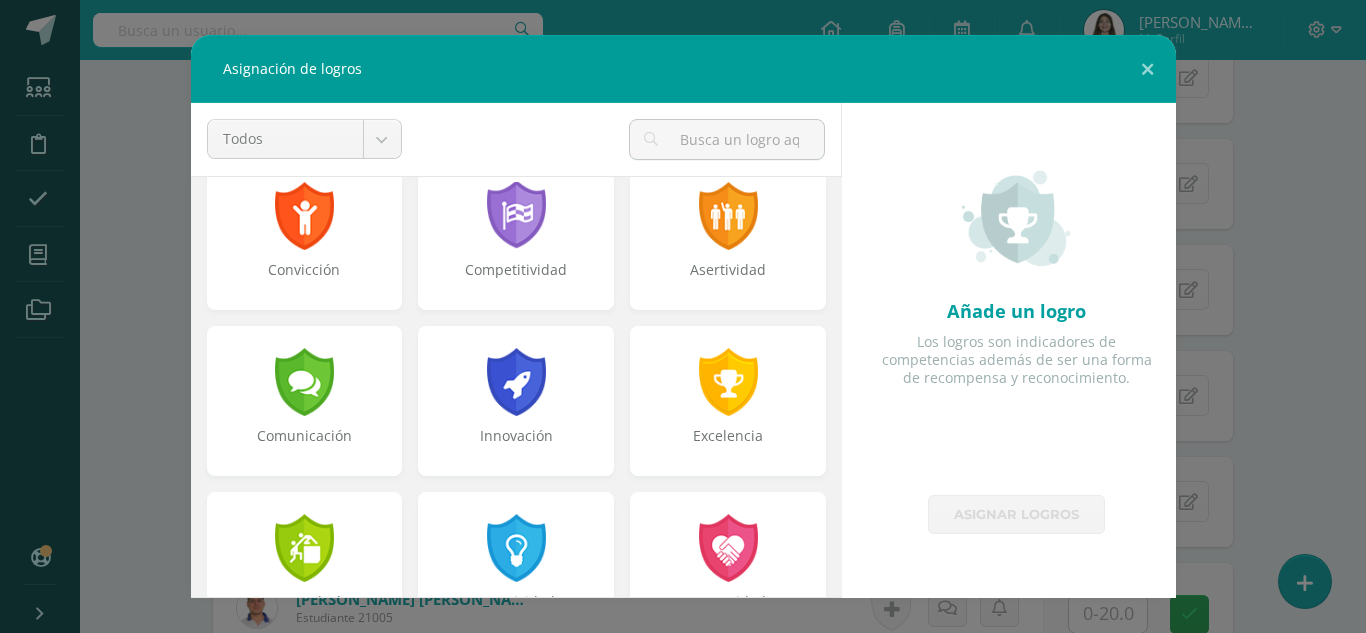 scroll, scrollTop: 371, scrollLeft: 0, axis: vertical 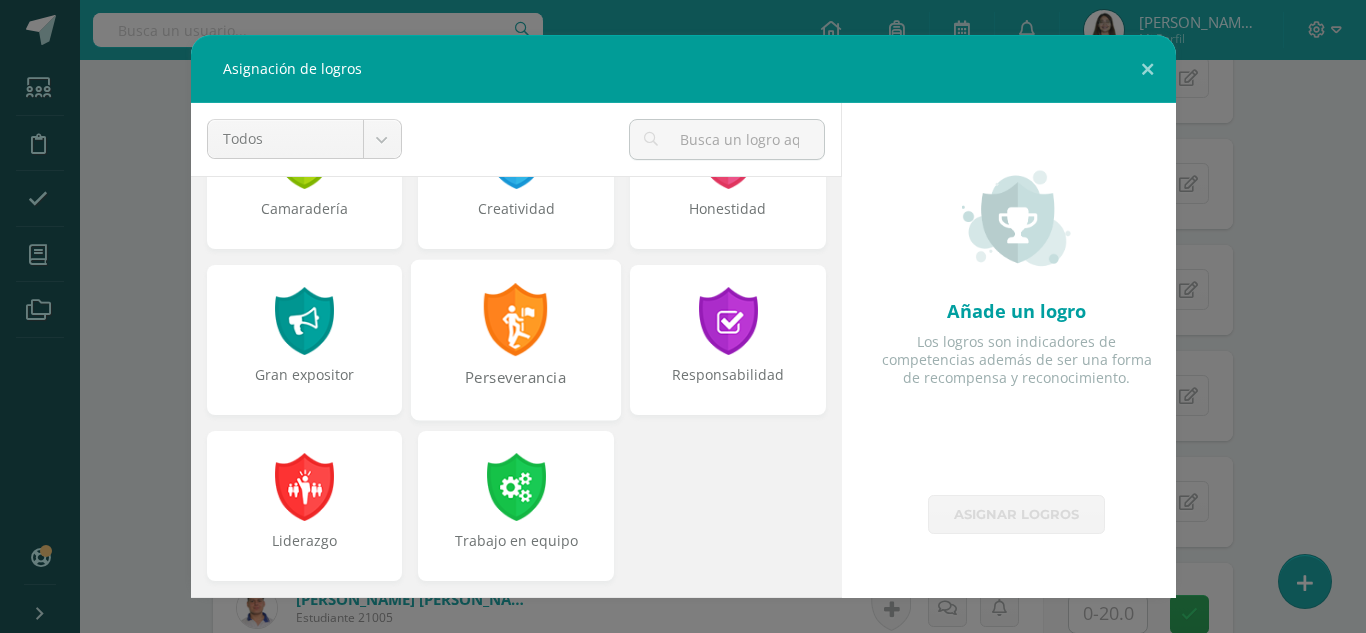 click on "Perseverancia" at bounding box center [516, 388] 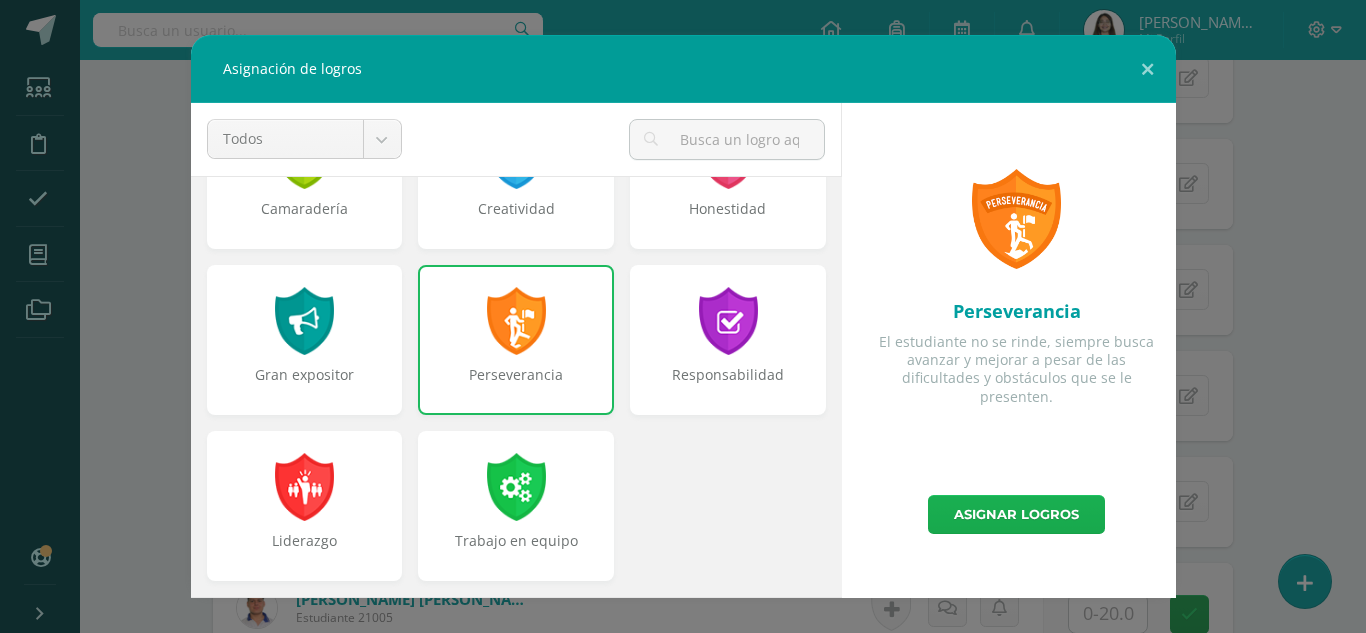 click on "Asignar logros" at bounding box center (1016, 514) 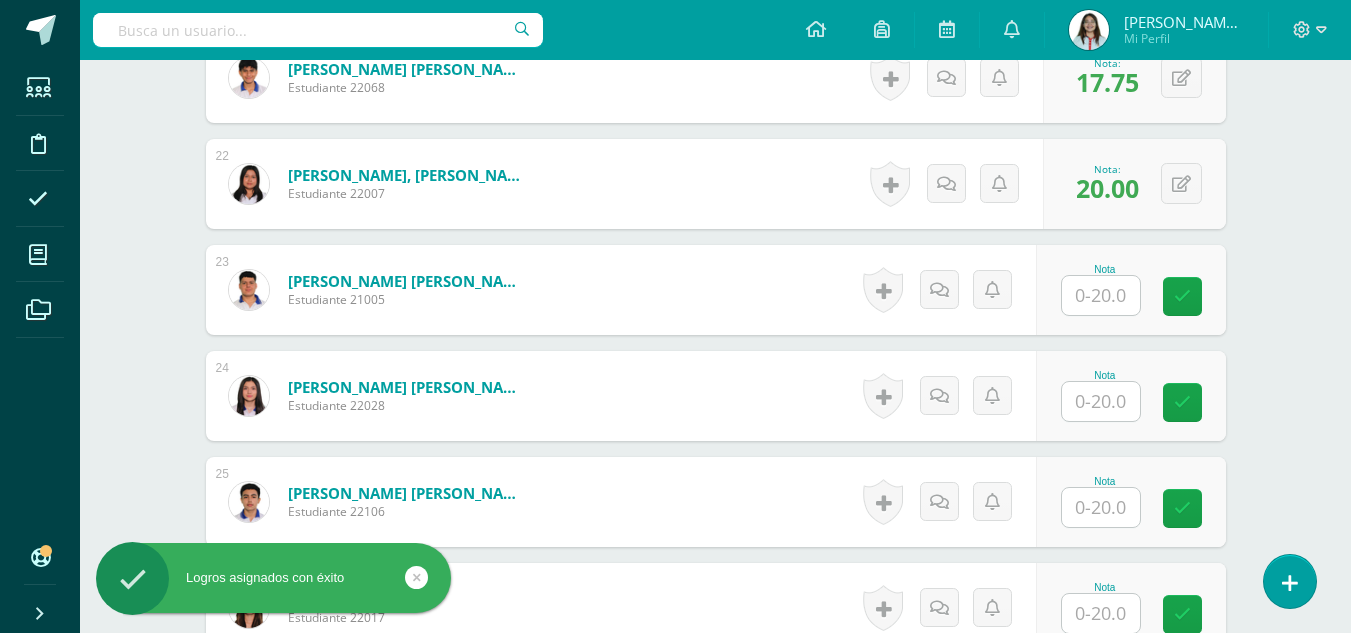 scroll, scrollTop: 2809, scrollLeft: 0, axis: vertical 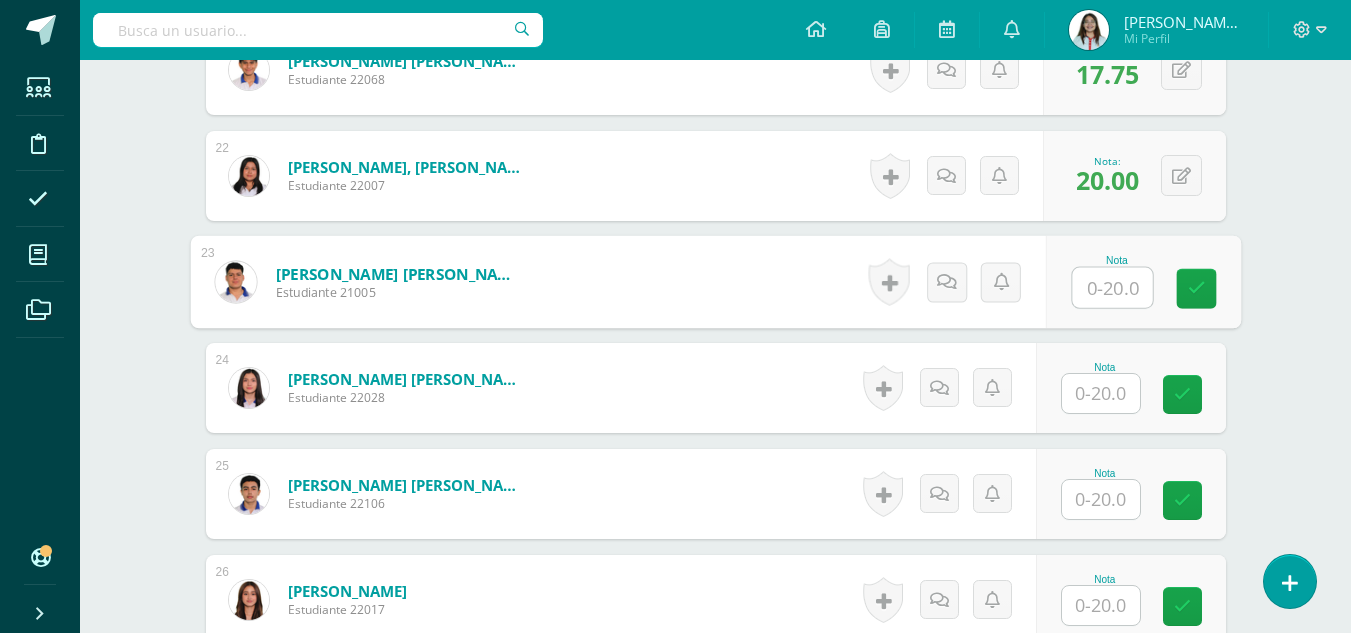 click at bounding box center [1112, 288] 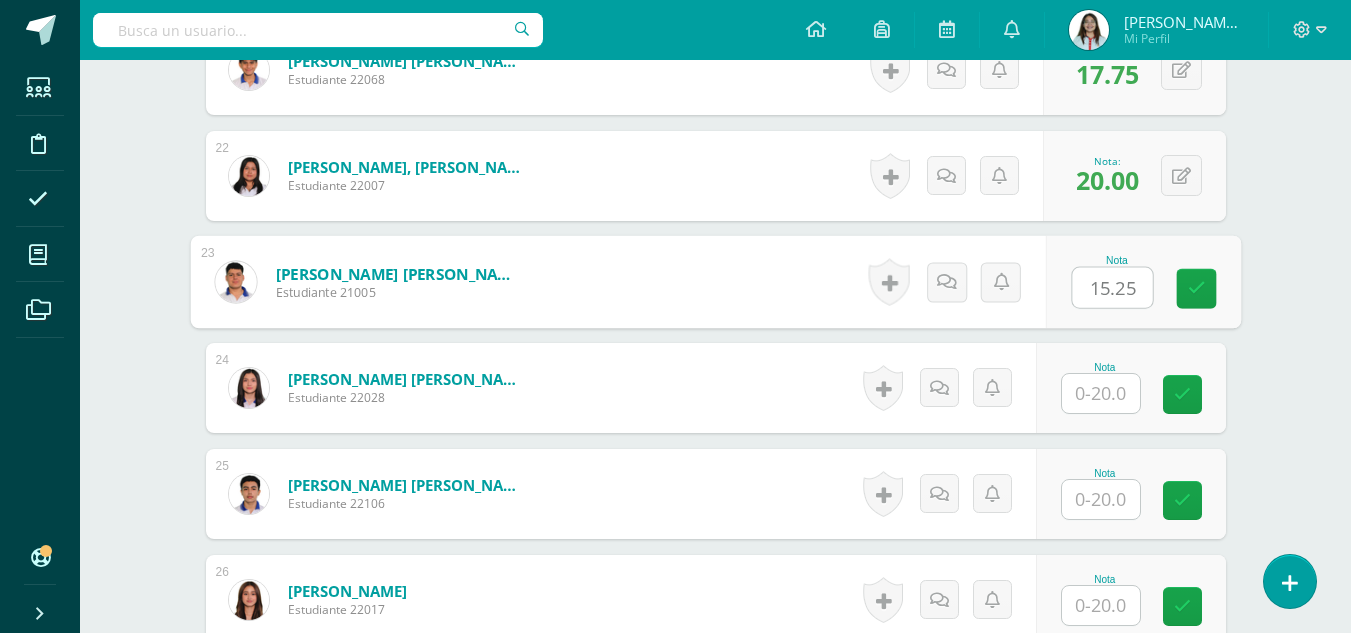 type on "15.25" 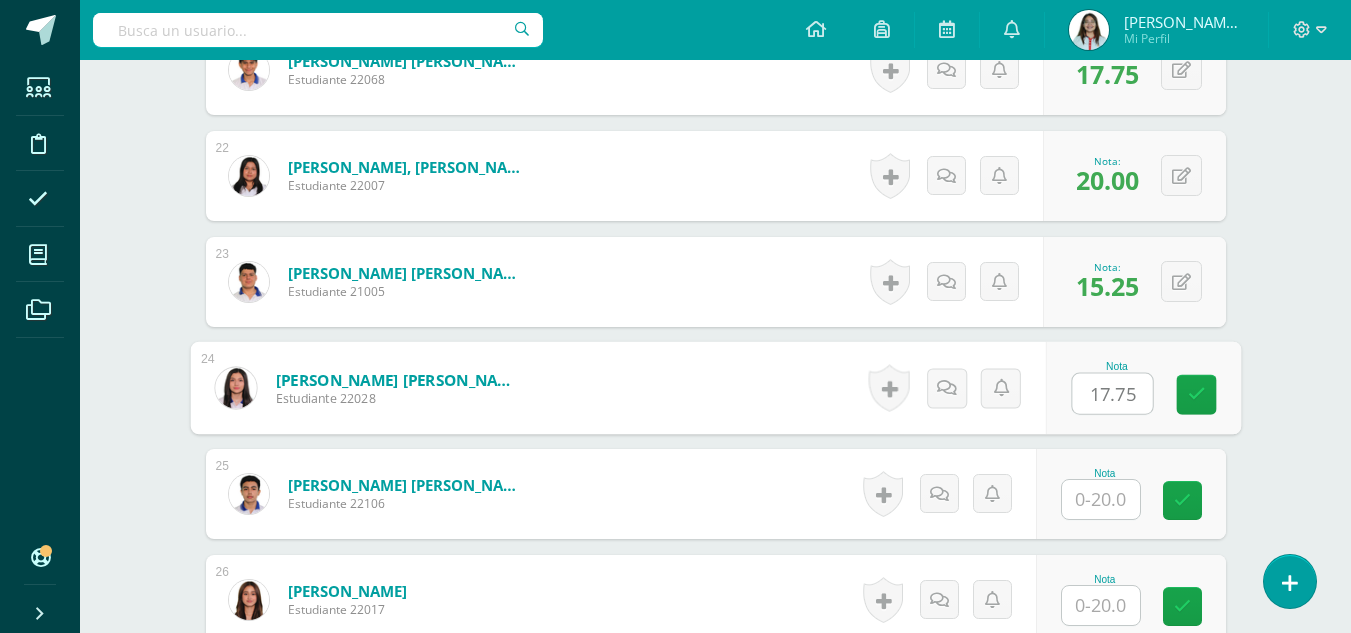 type on "17.75" 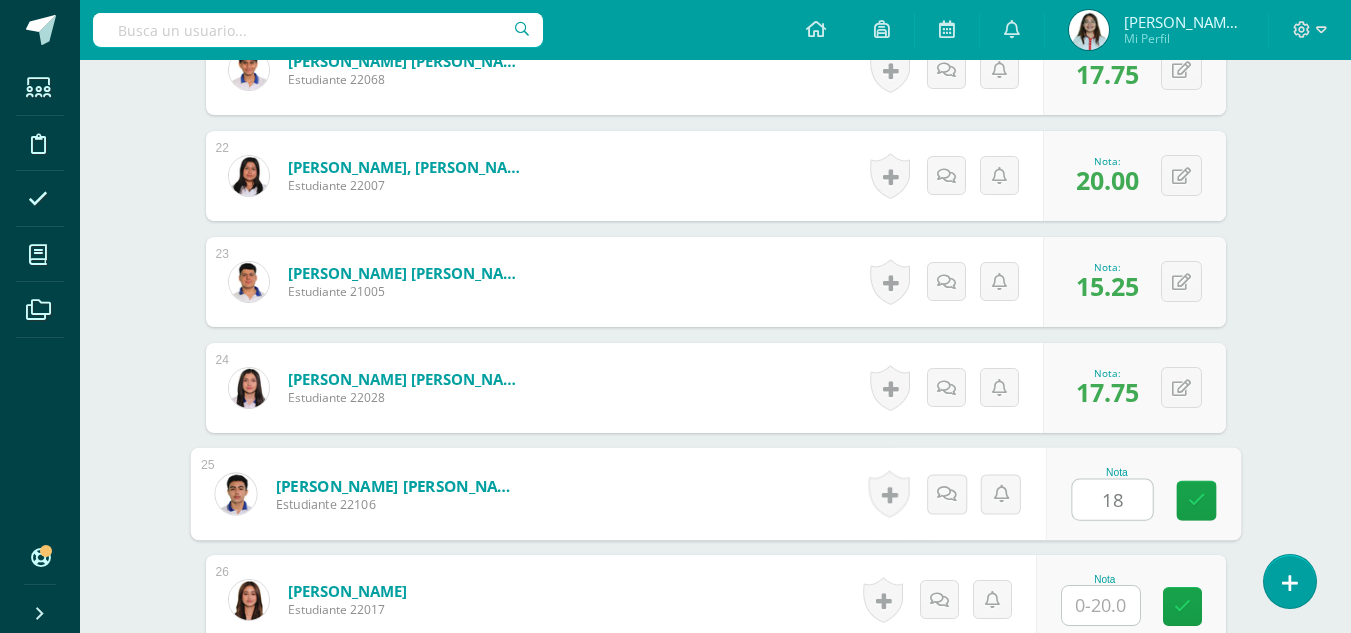 type on "18" 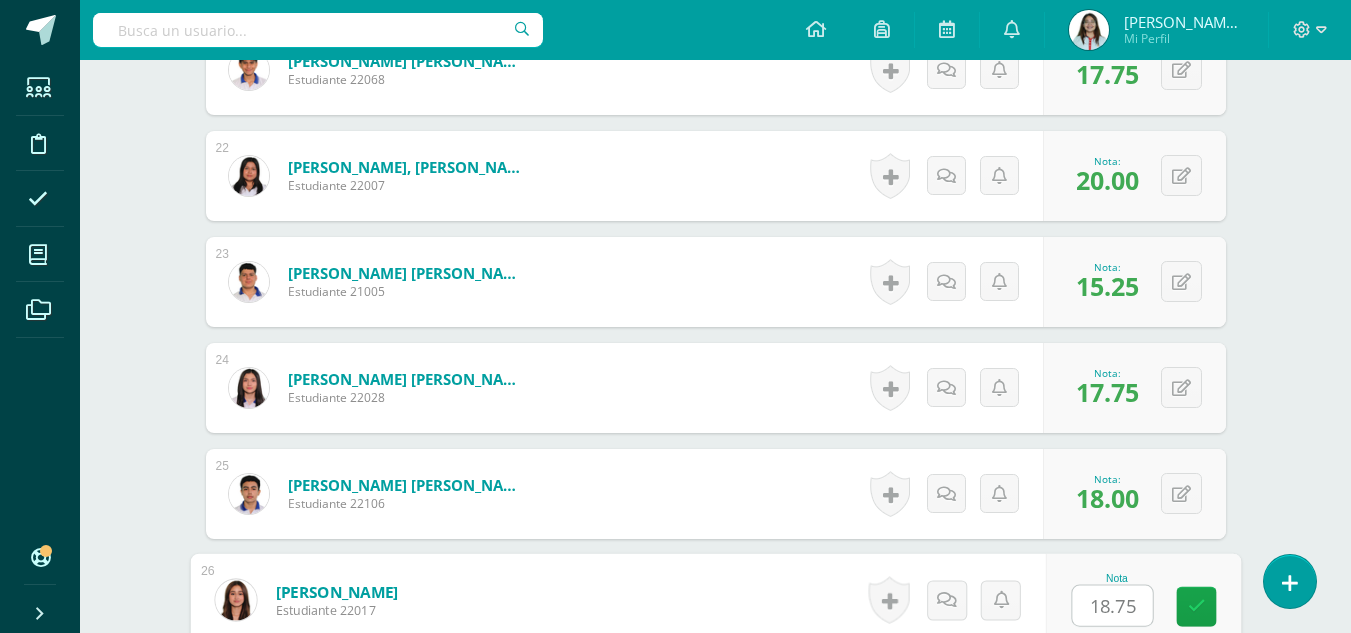 type on "18.75" 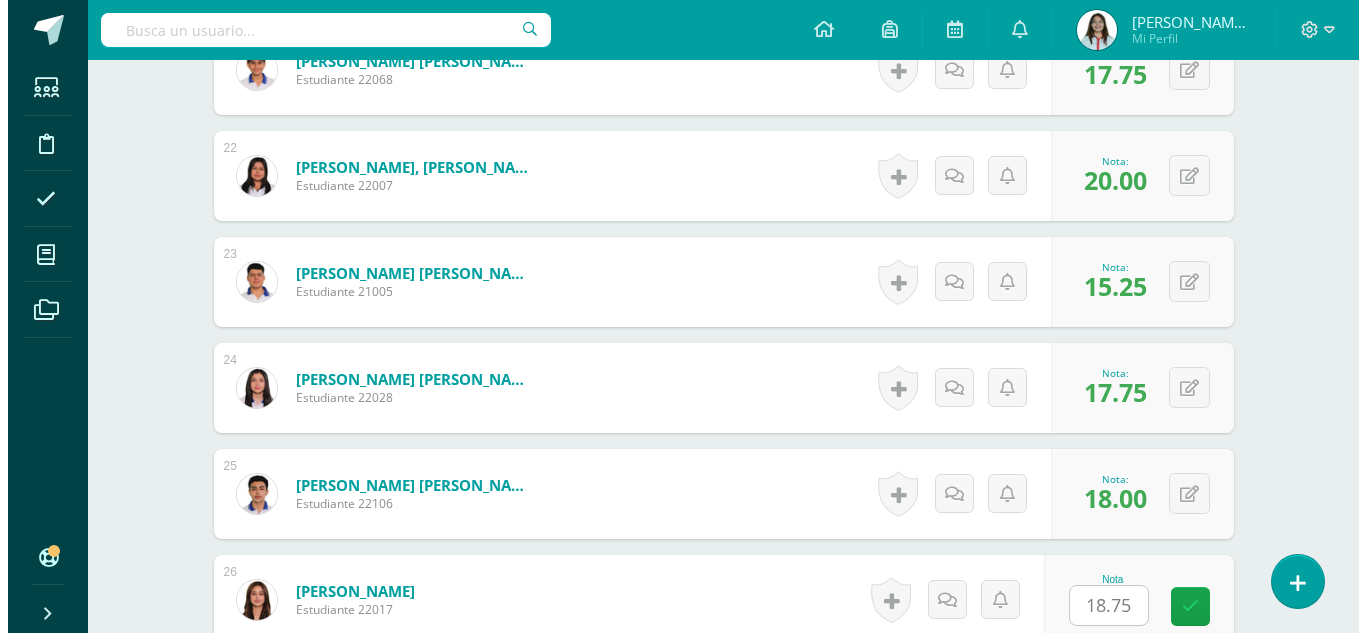 scroll, scrollTop: 3204, scrollLeft: 0, axis: vertical 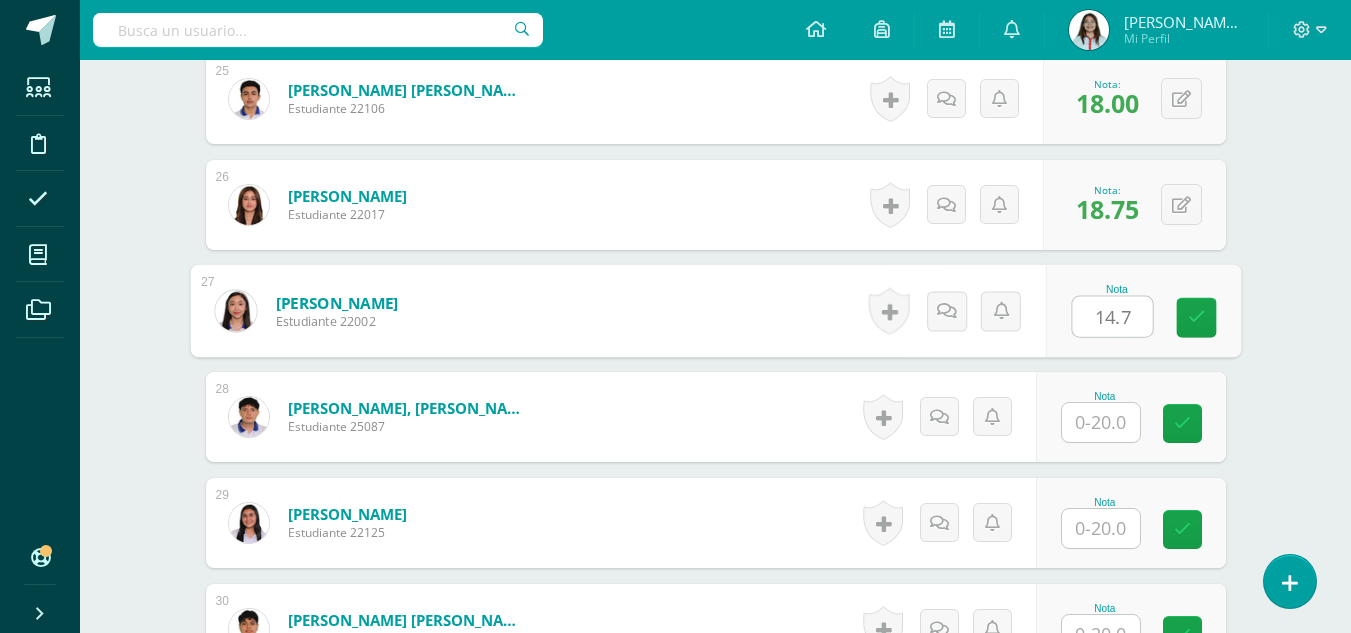 type on "14.75" 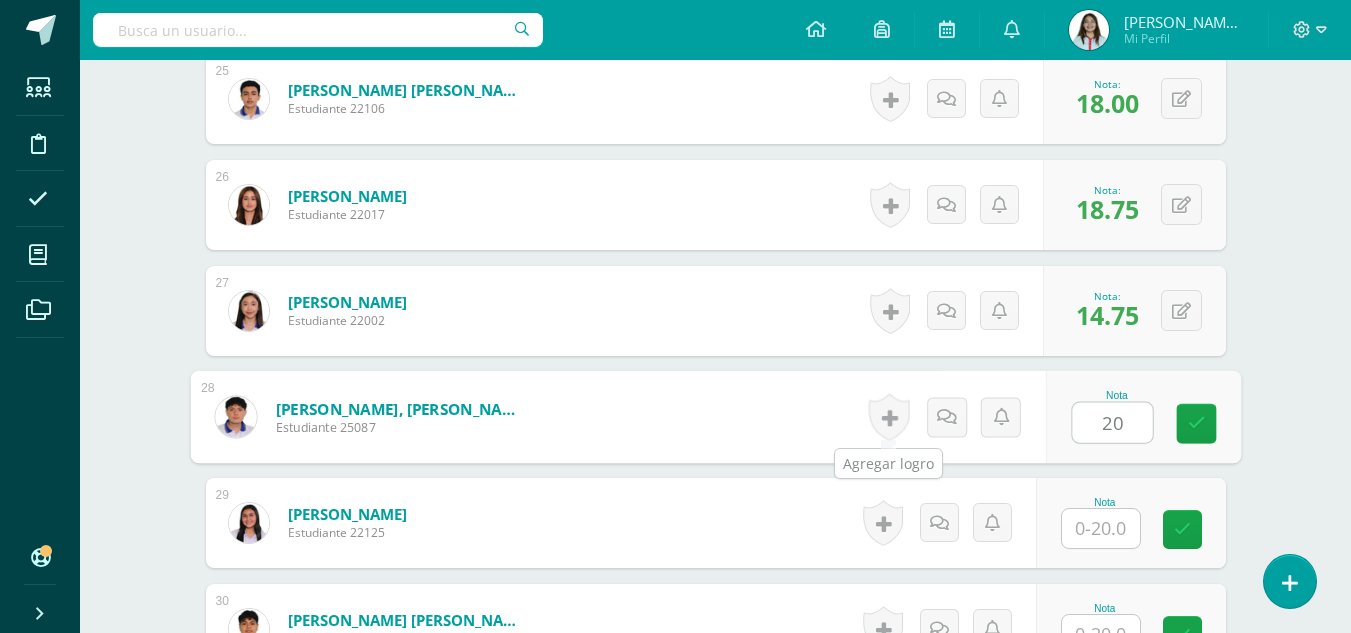 type on "20" 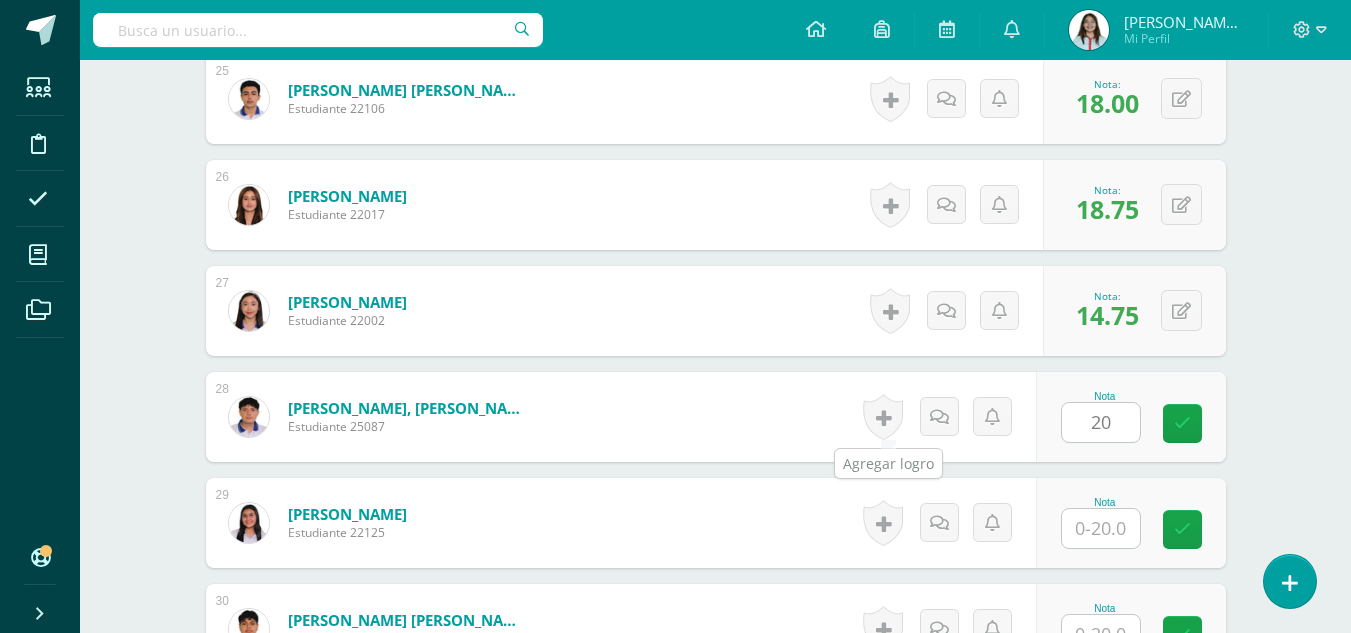 click at bounding box center [883, 417] 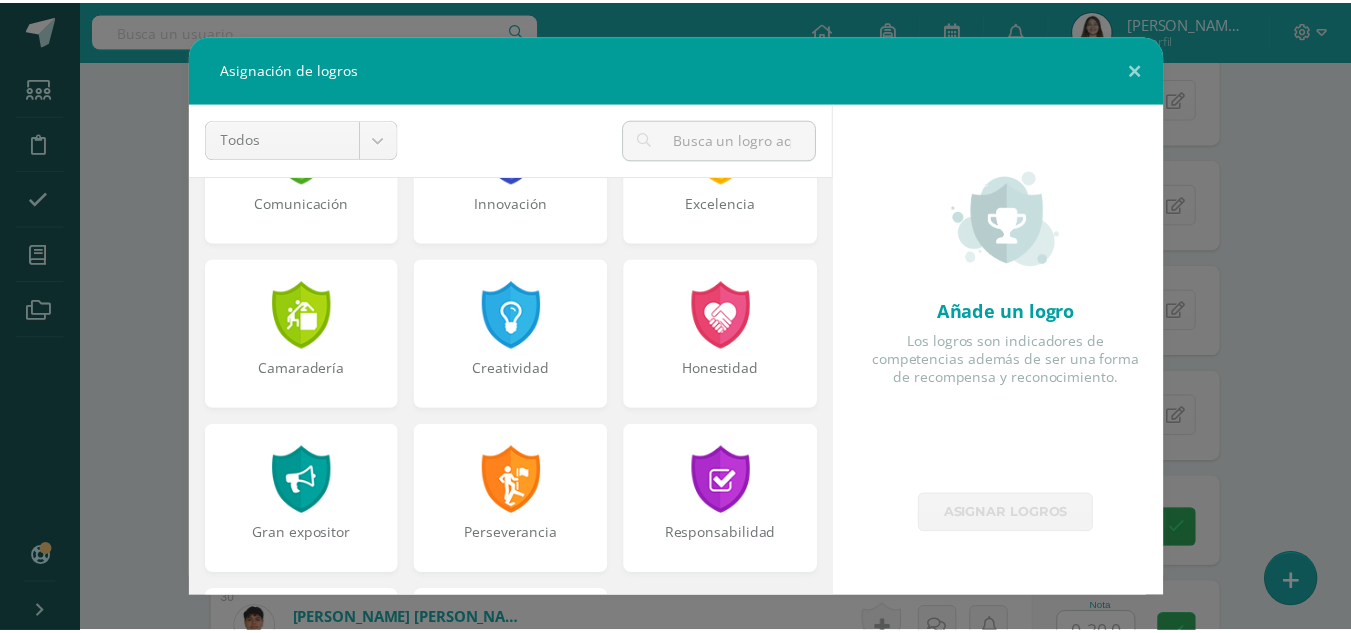scroll, scrollTop: 611, scrollLeft: 0, axis: vertical 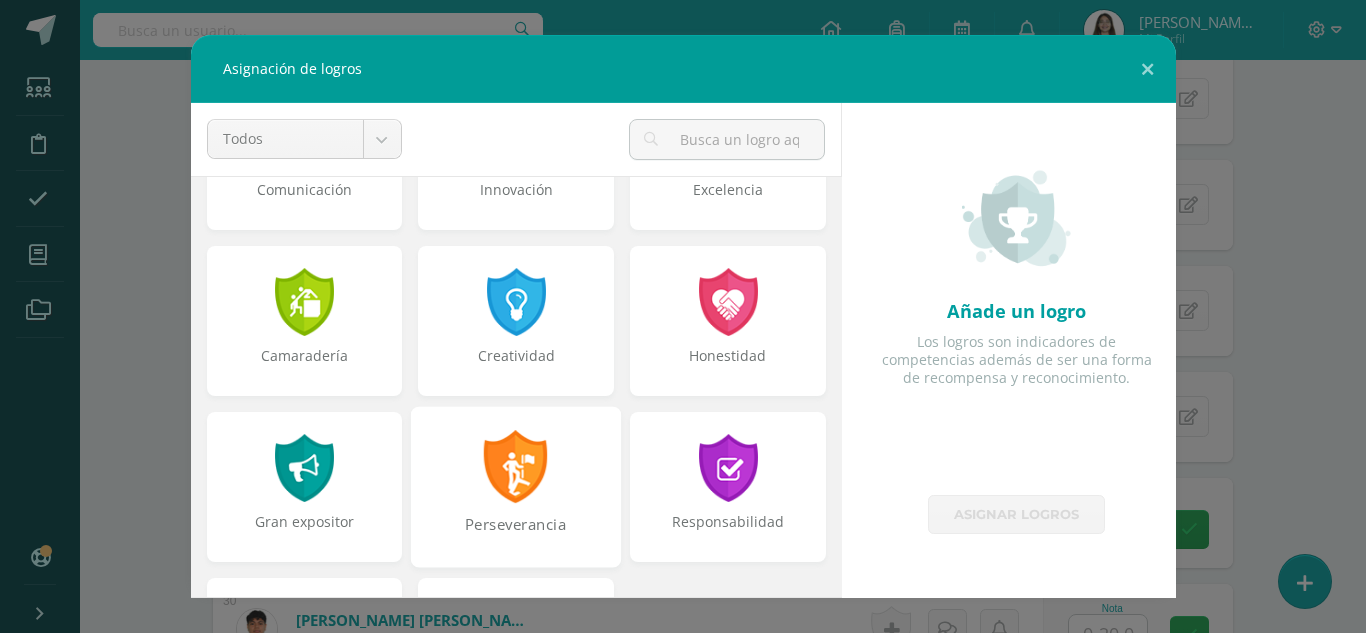 click on "Perseverancia" at bounding box center [516, 535] 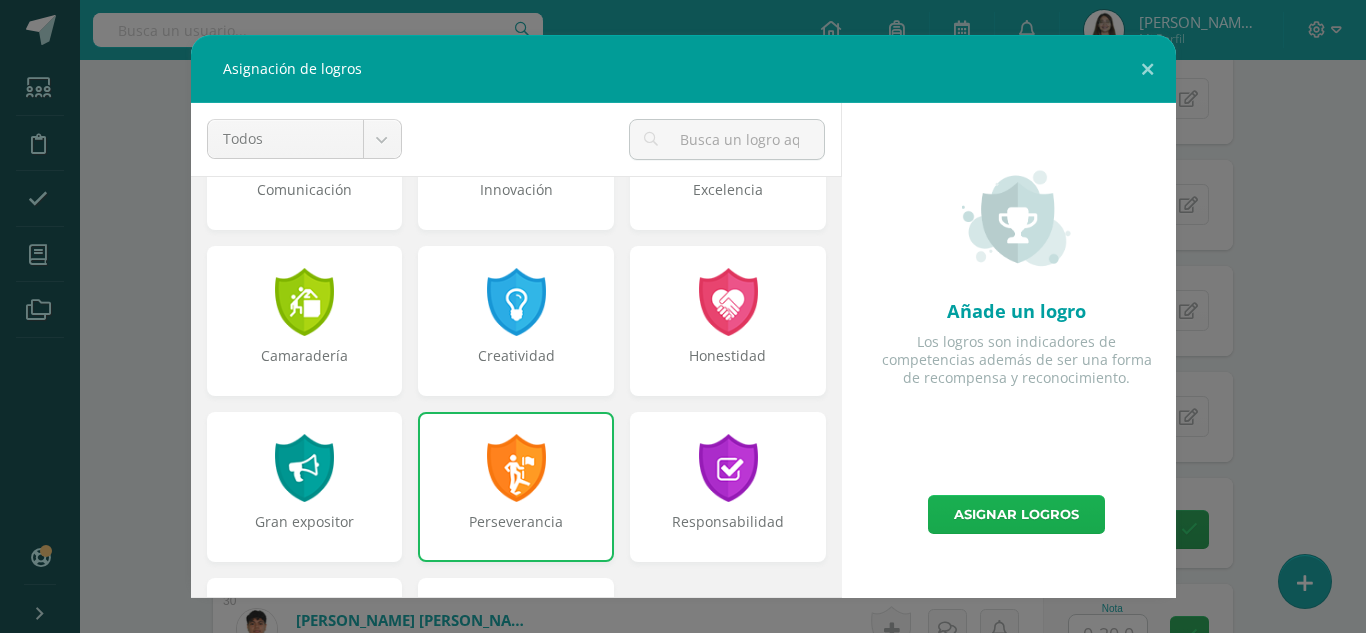 click on "Asignar logros" at bounding box center (1016, 514) 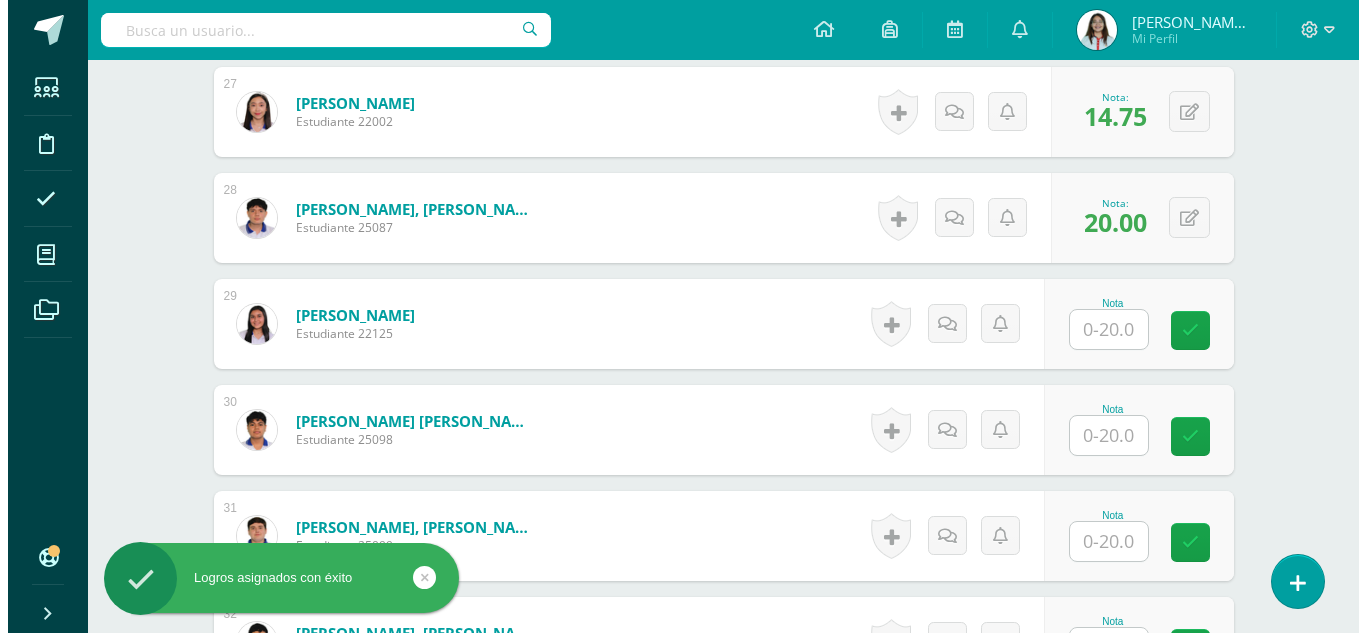 scroll, scrollTop: 3411, scrollLeft: 0, axis: vertical 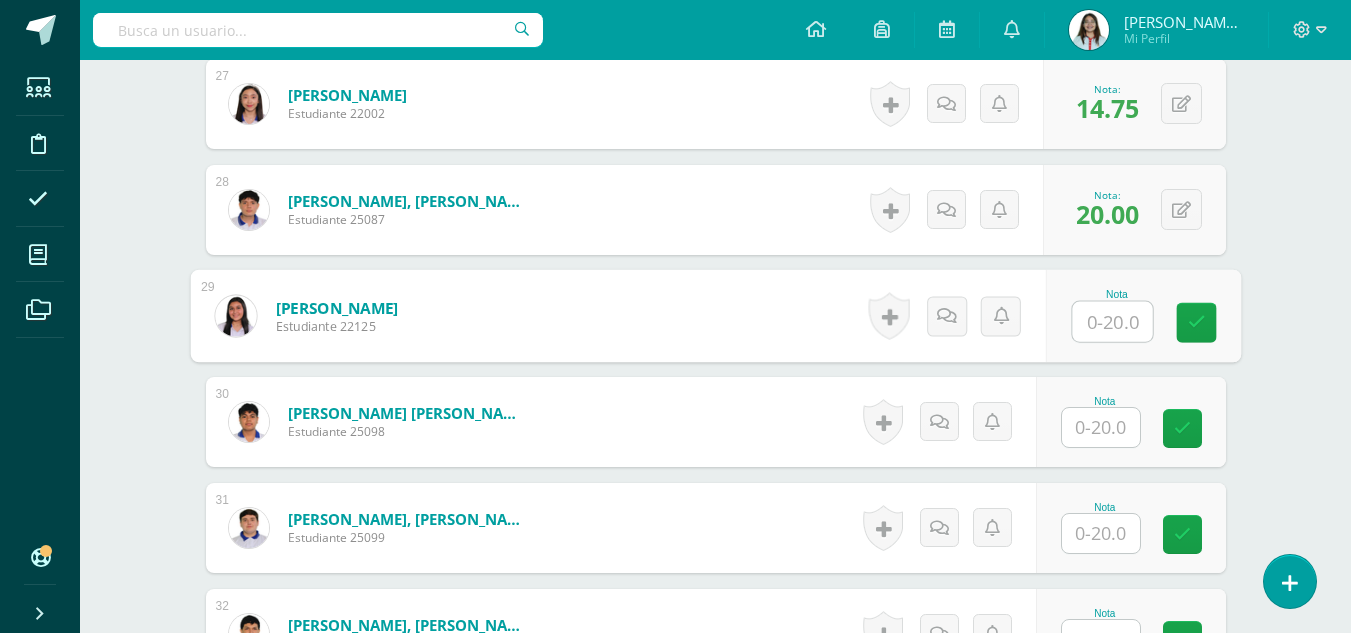 click at bounding box center [1112, 322] 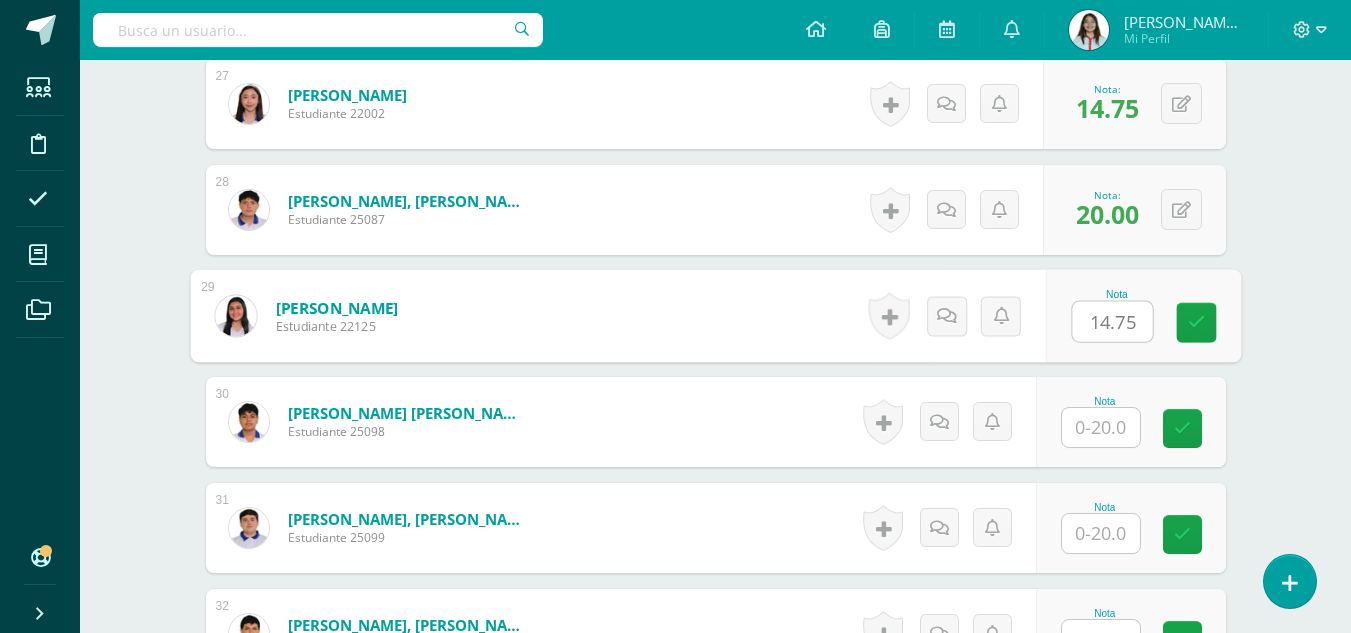 type on "14.75" 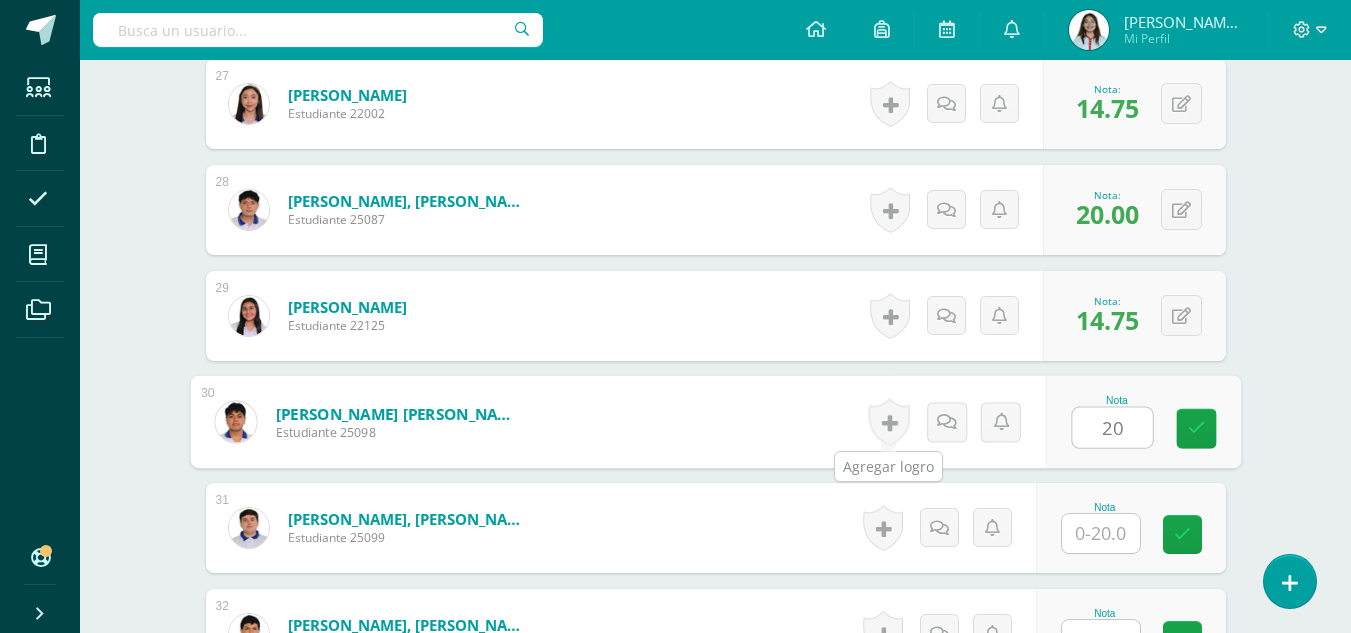type on "20" 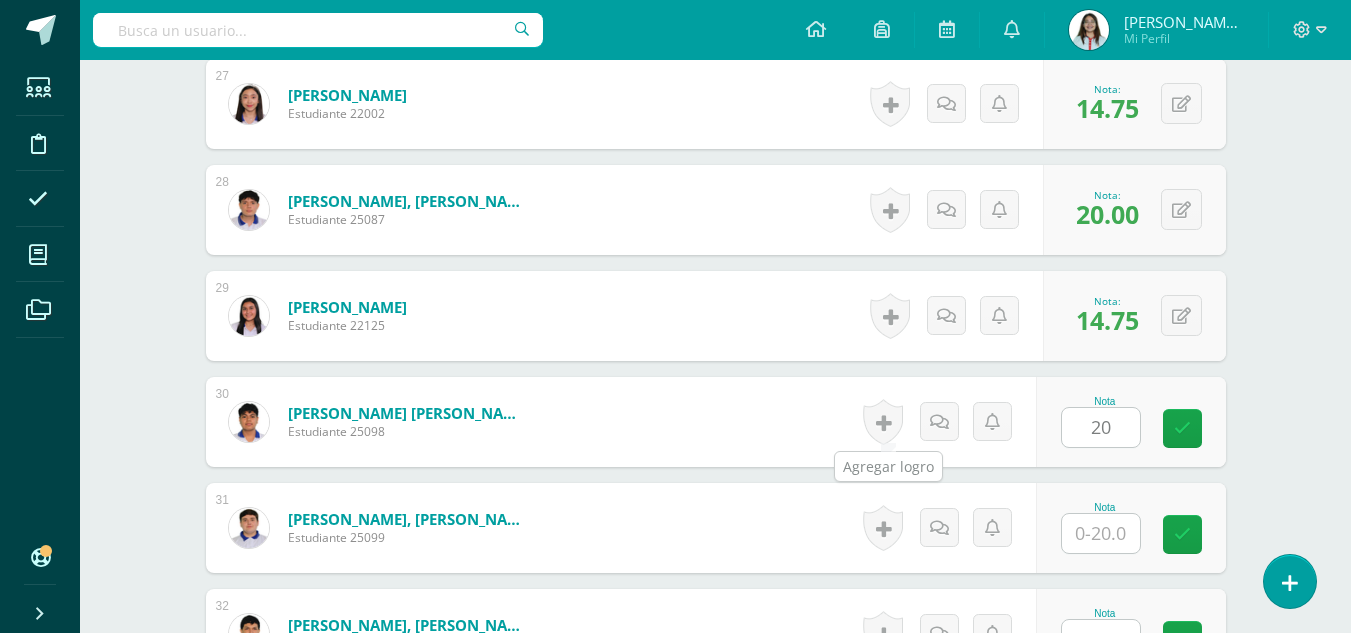 click at bounding box center (883, 422) 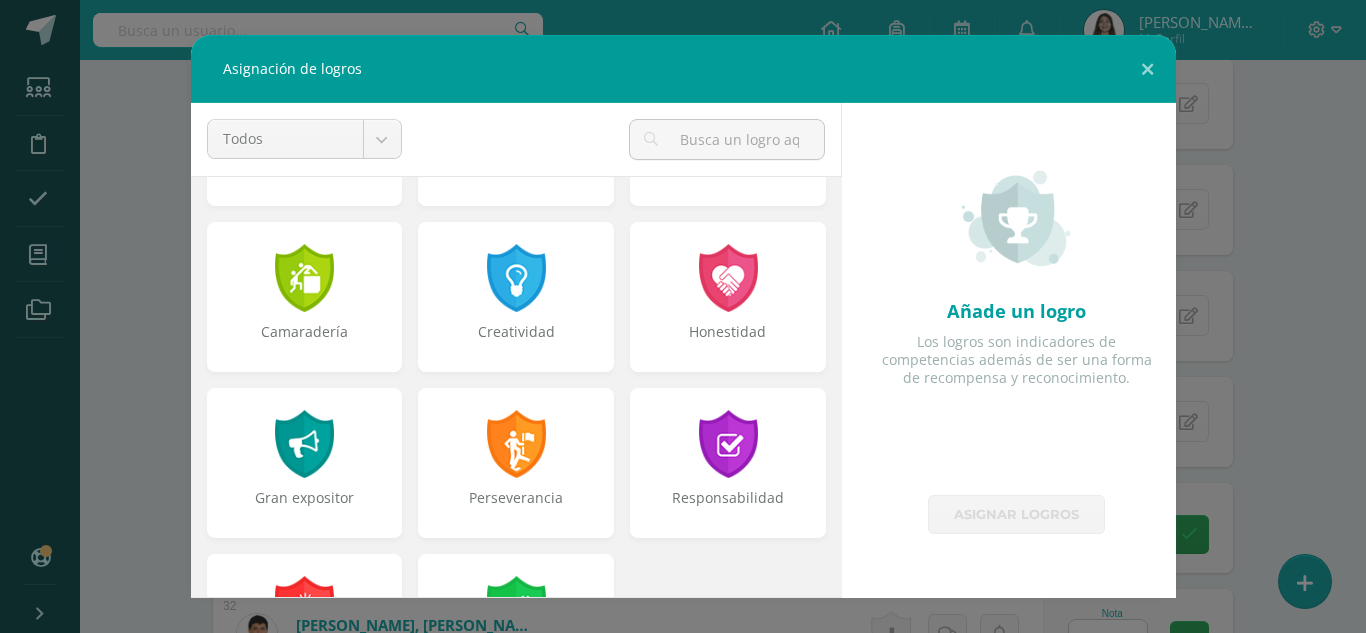 scroll, scrollTop: 675, scrollLeft: 0, axis: vertical 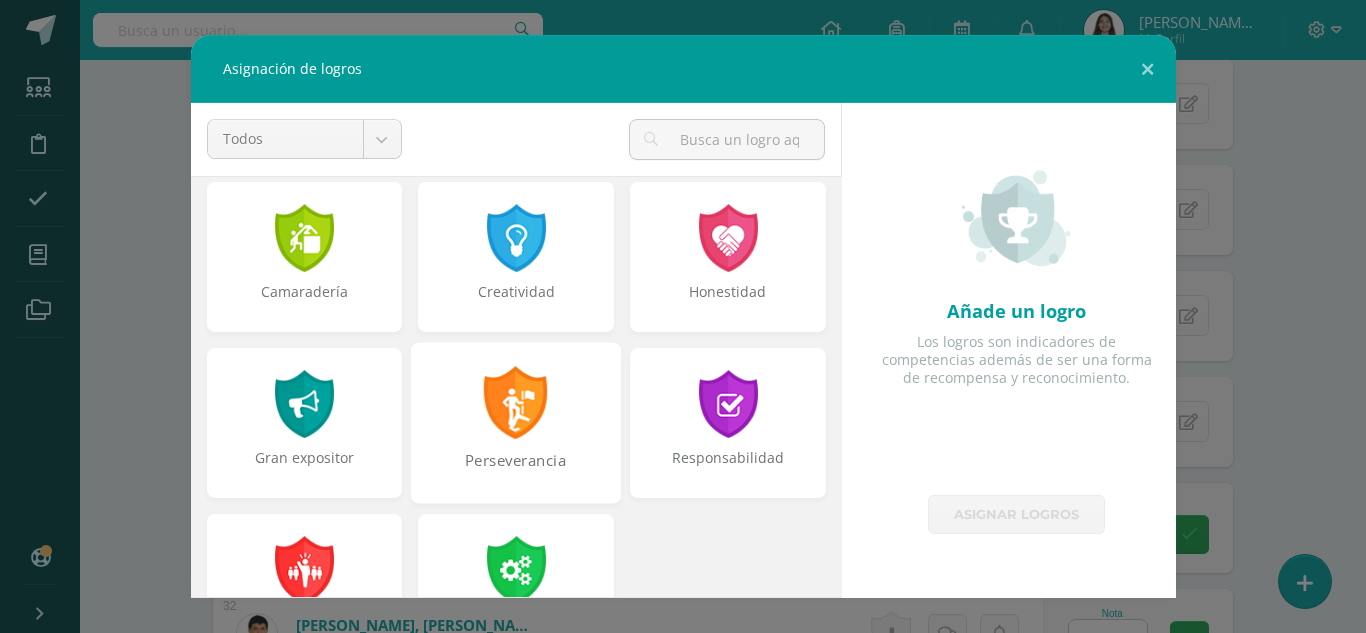 click at bounding box center [516, 402] 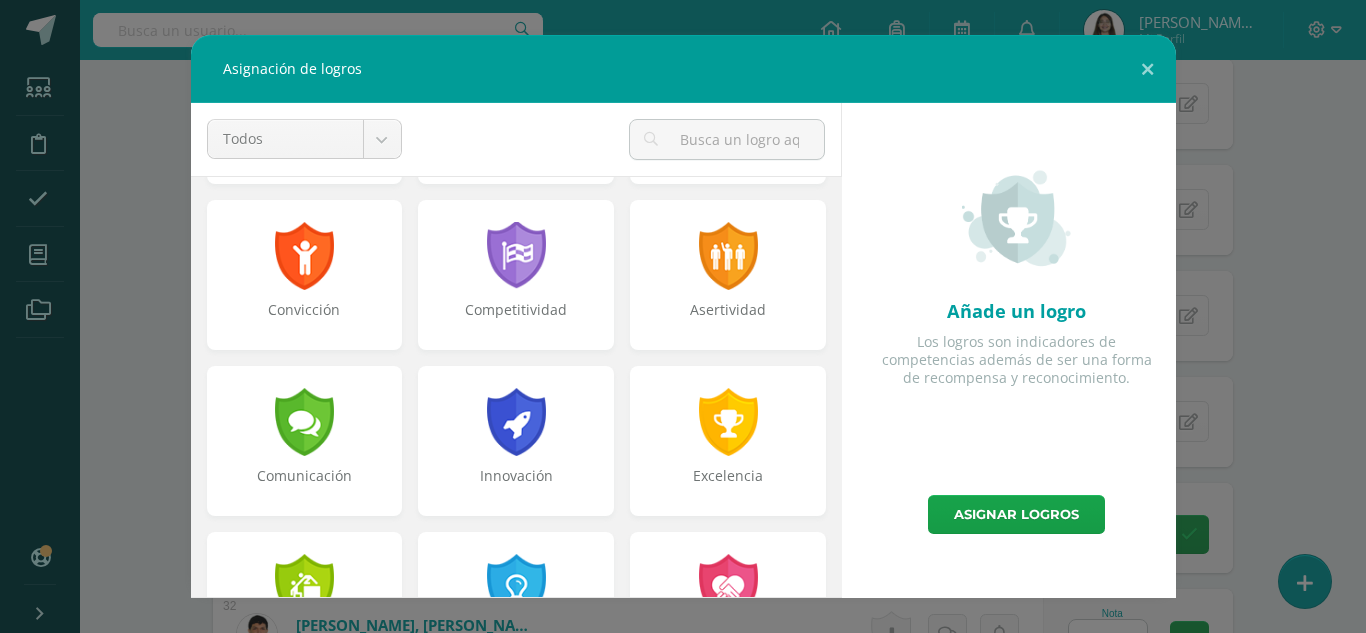 scroll, scrollTop: 322, scrollLeft: 0, axis: vertical 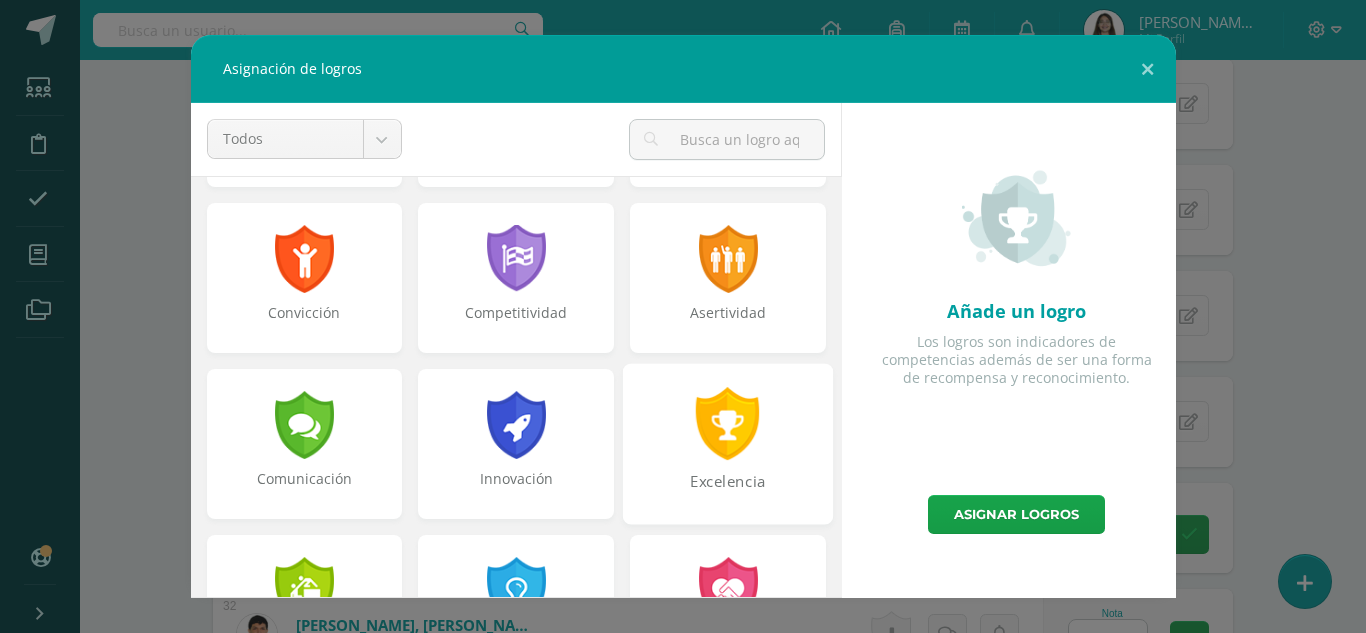 click at bounding box center (728, 423) 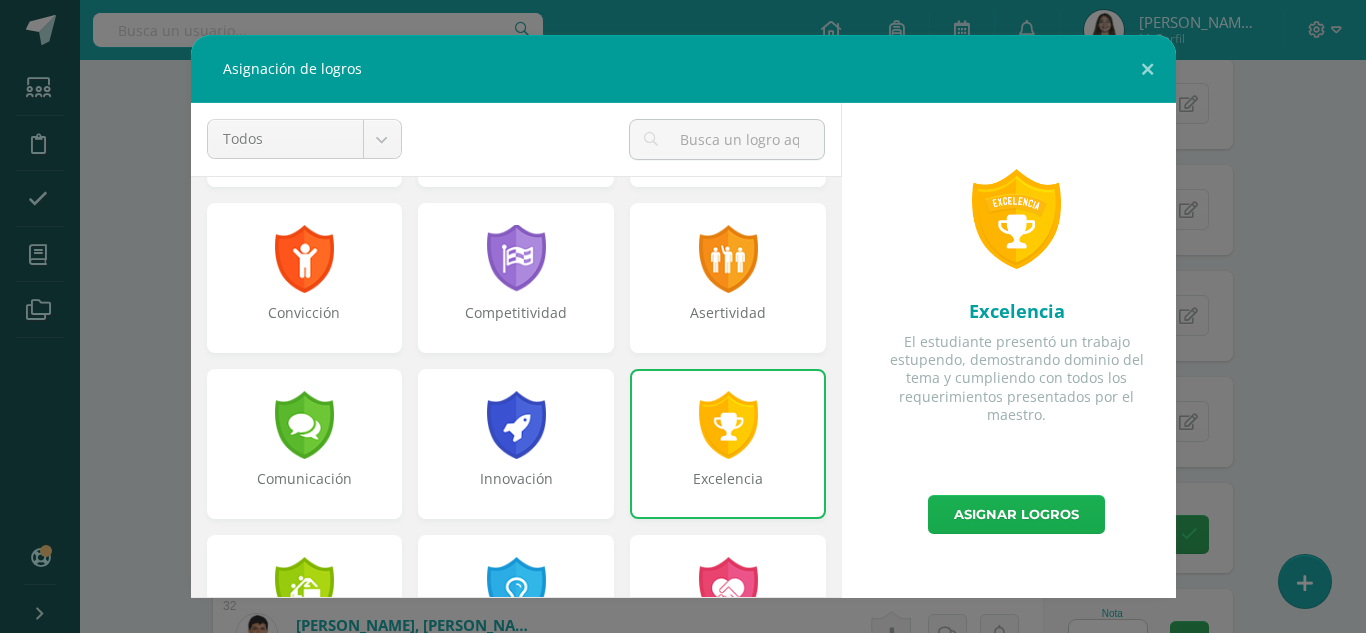 click on "Asignar logros" at bounding box center [1016, 514] 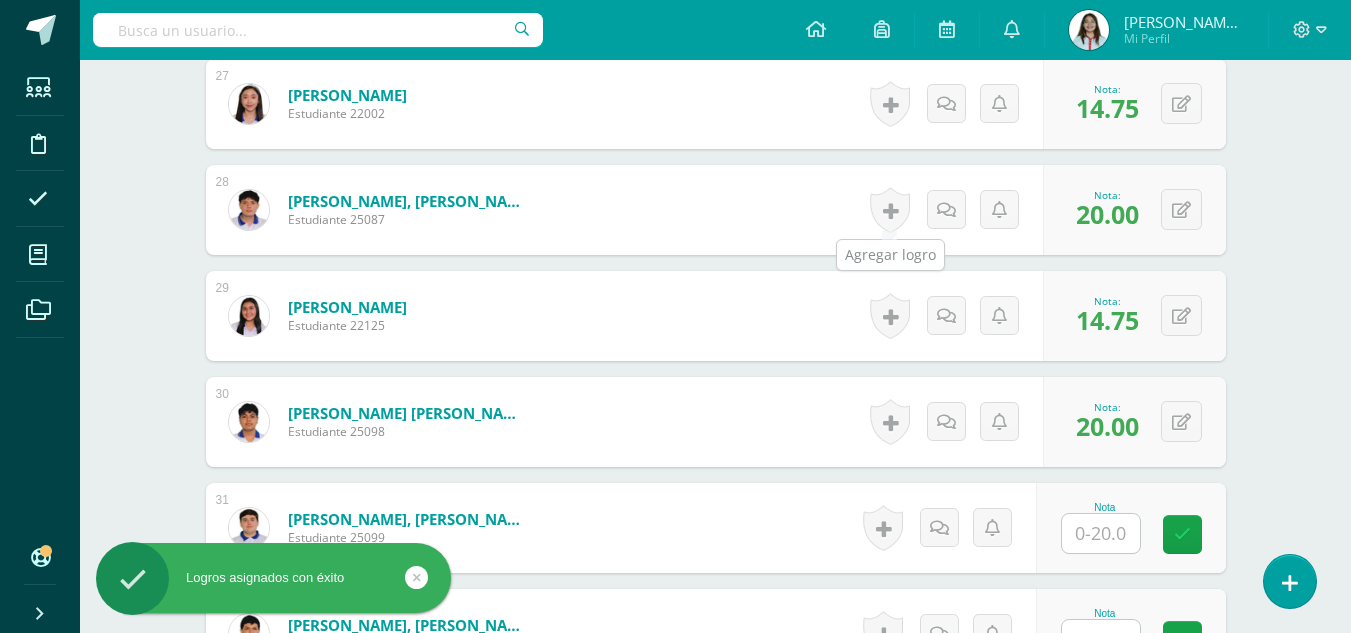 click at bounding box center [890, 210] 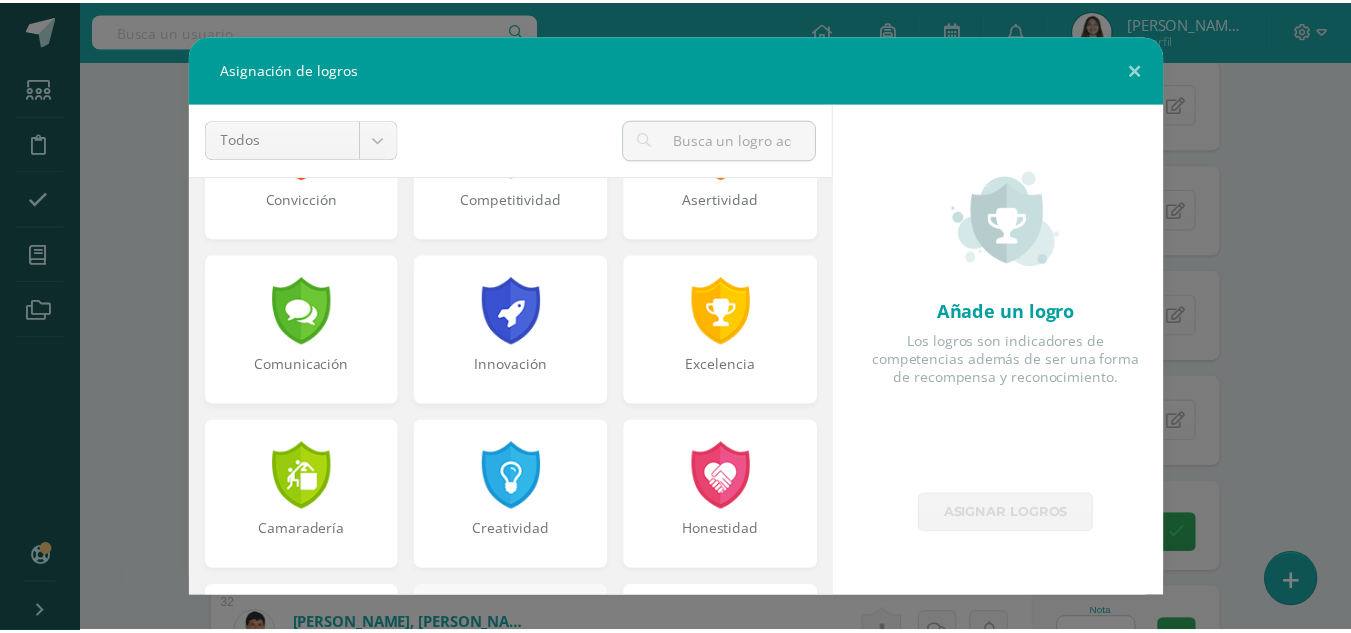 scroll, scrollTop: 476, scrollLeft: 0, axis: vertical 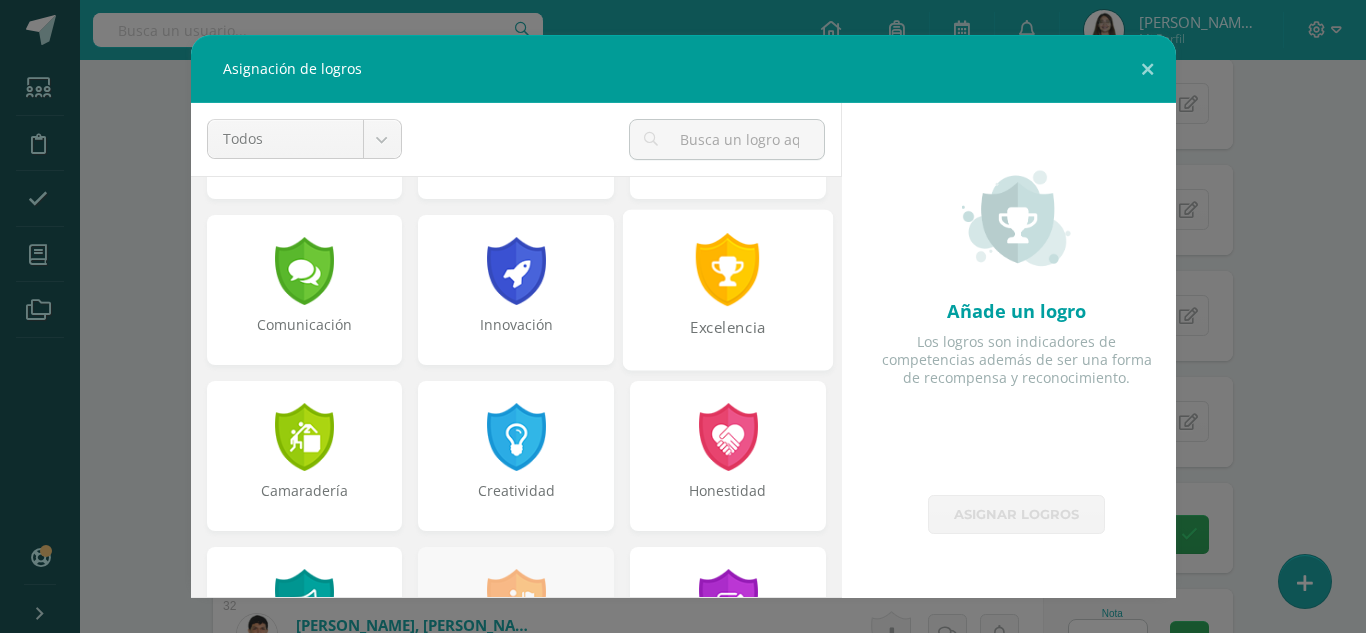 click on "Excelencia" at bounding box center [728, 289] 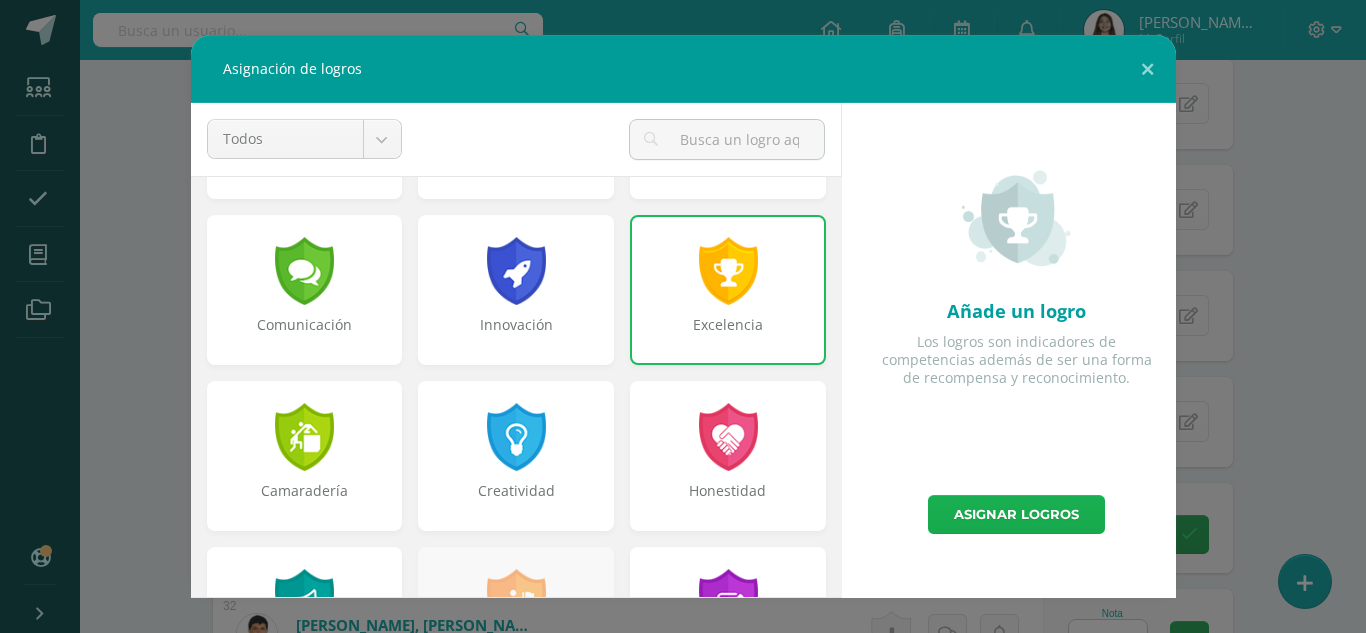 click on "Asignar logros" at bounding box center (1016, 514) 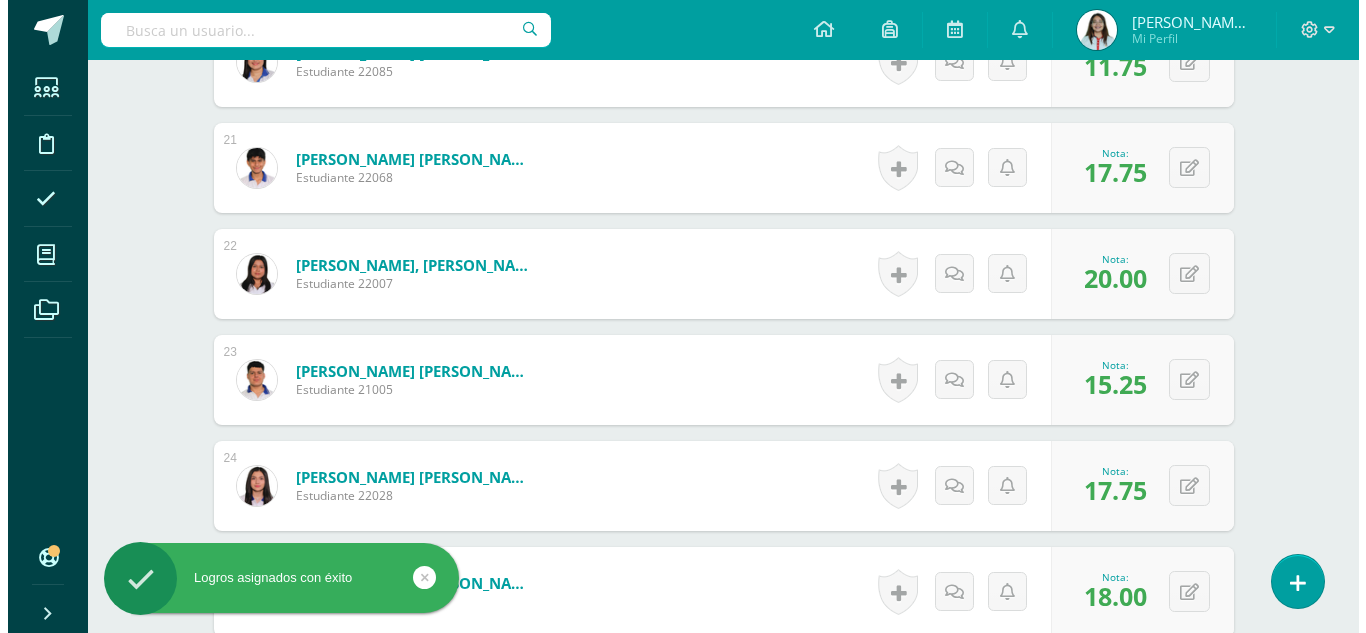 scroll, scrollTop: 2704, scrollLeft: 0, axis: vertical 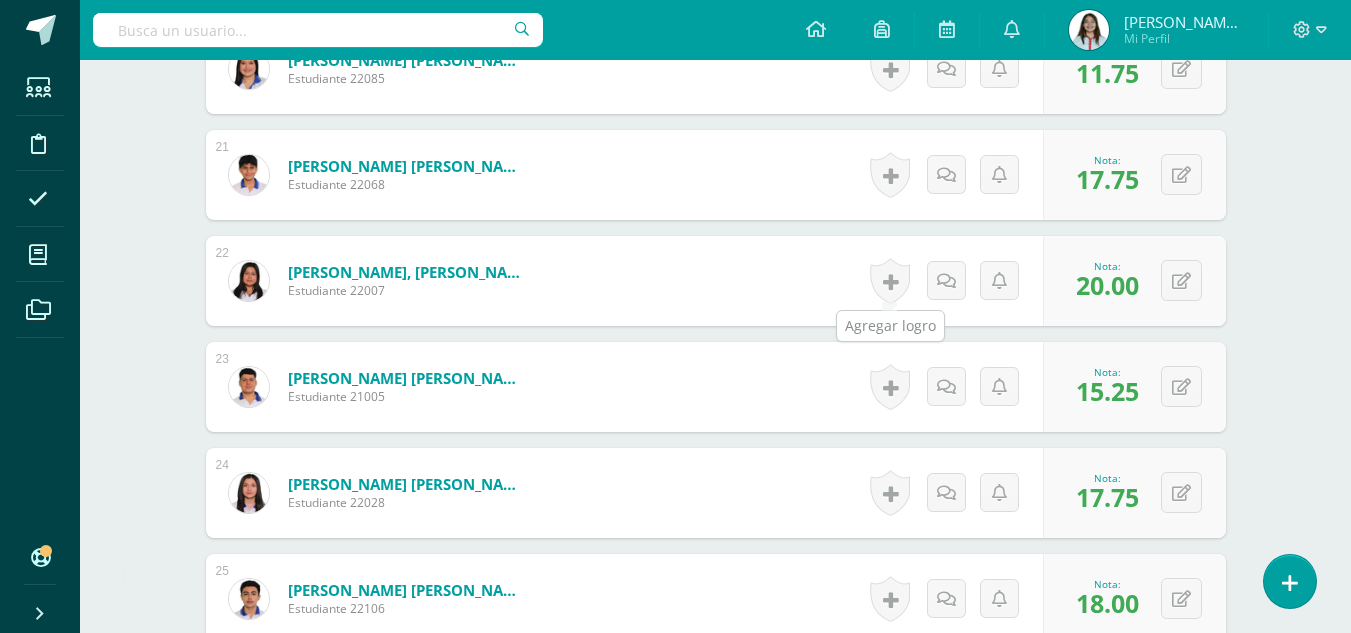 click at bounding box center [890, 281] 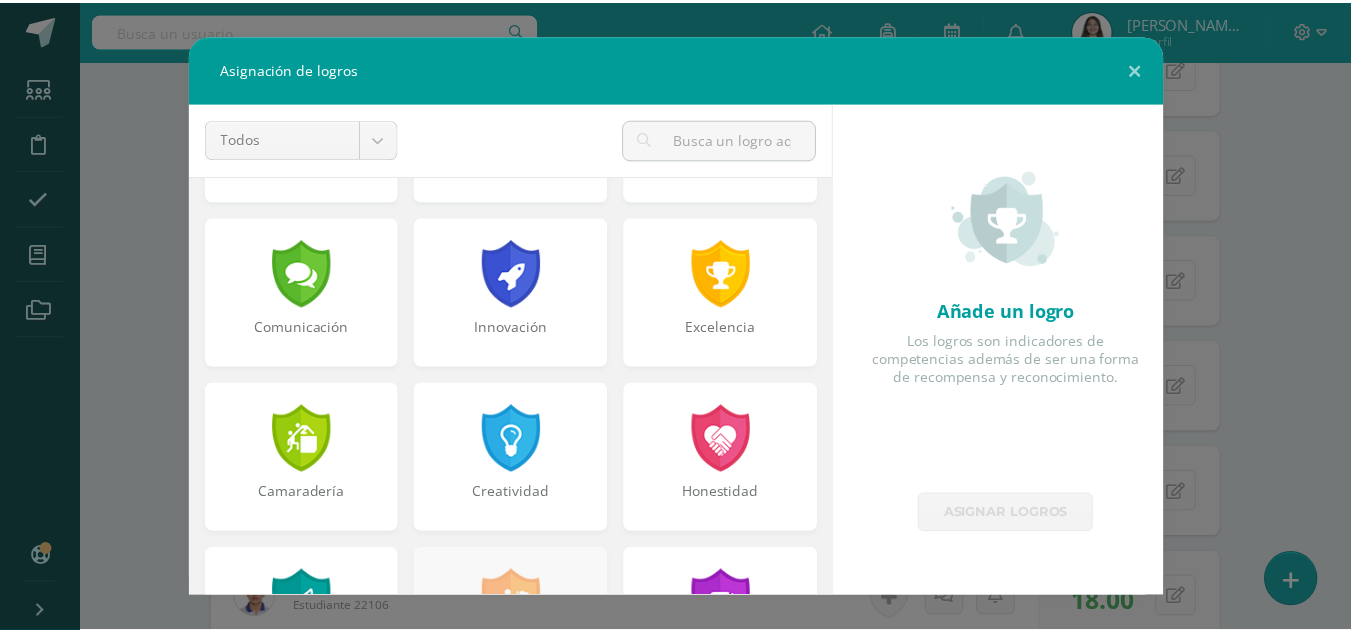 scroll, scrollTop: 476, scrollLeft: 0, axis: vertical 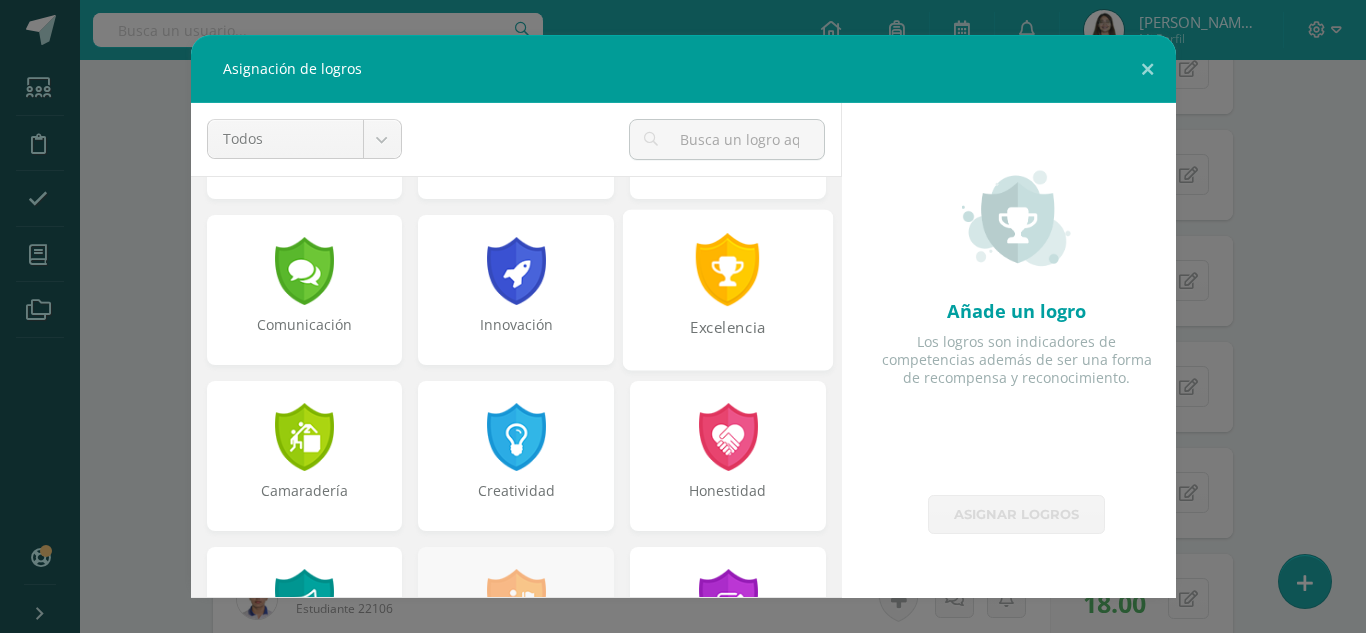 click at bounding box center [728, 269] 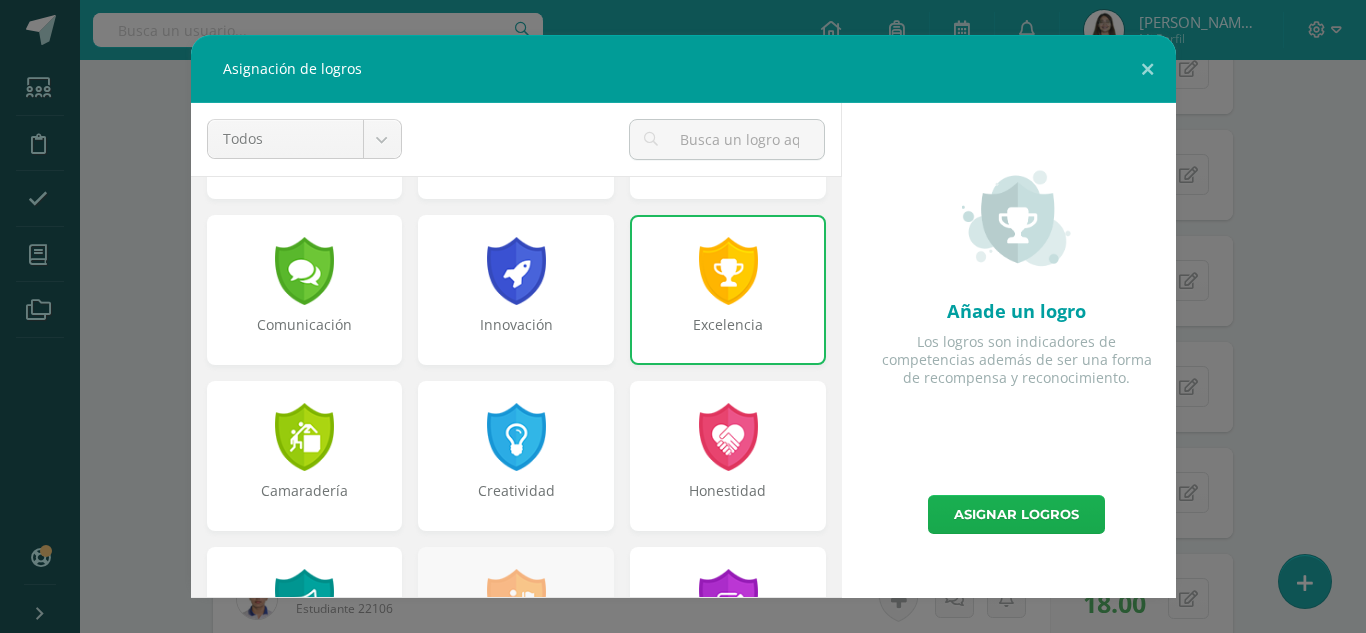 click on "Asignar logros" at bounding box center (1016, 514) 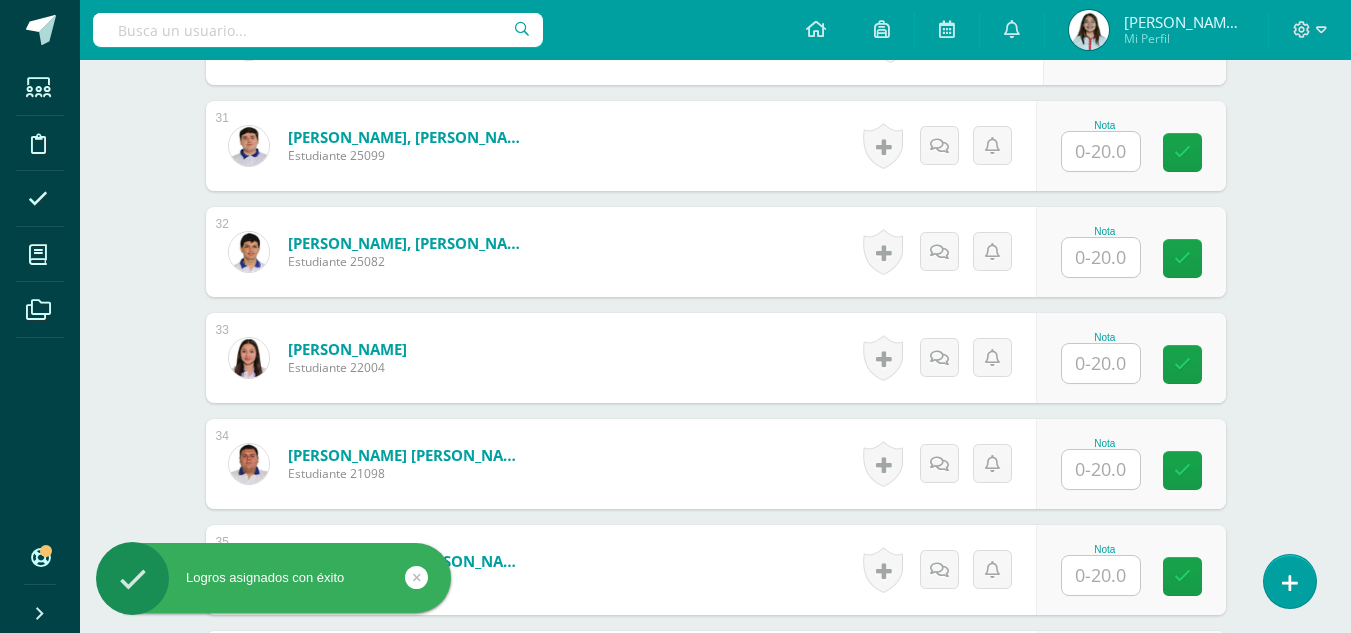 scroll, scrollTop: 3673, scrollLeft: 0, axis: vertical 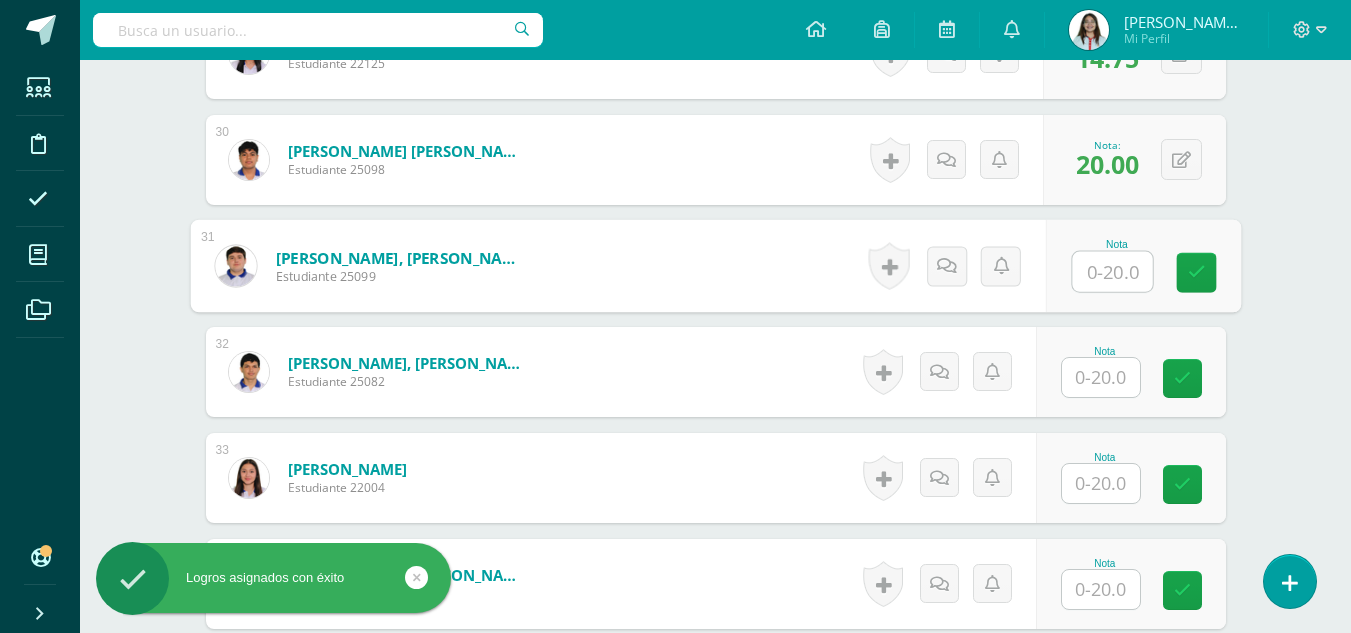 click at bounding box center (1112, 272) 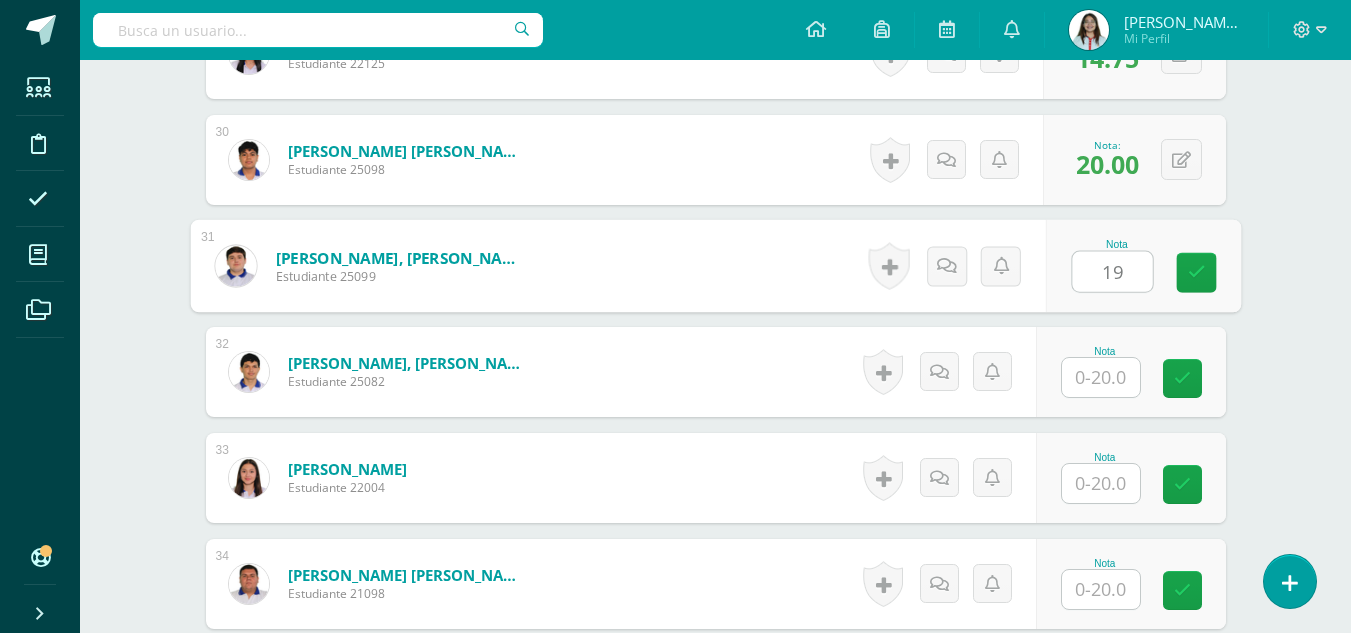 type on "19" 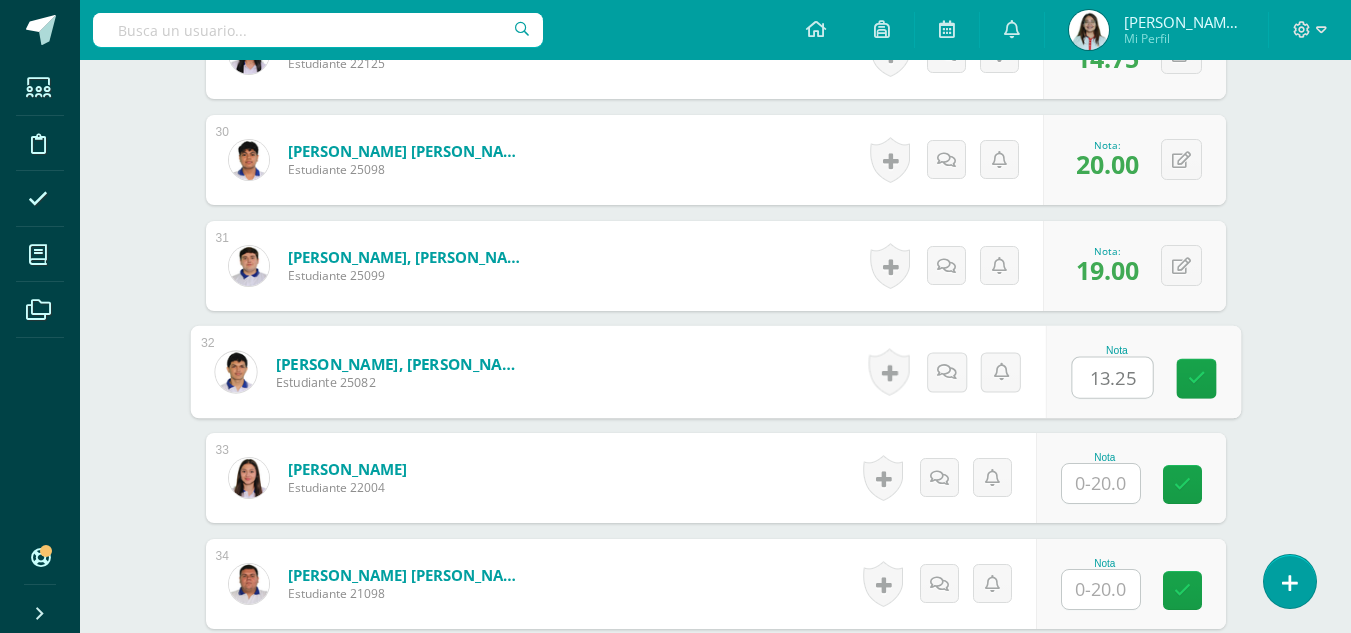 type on "13.25" 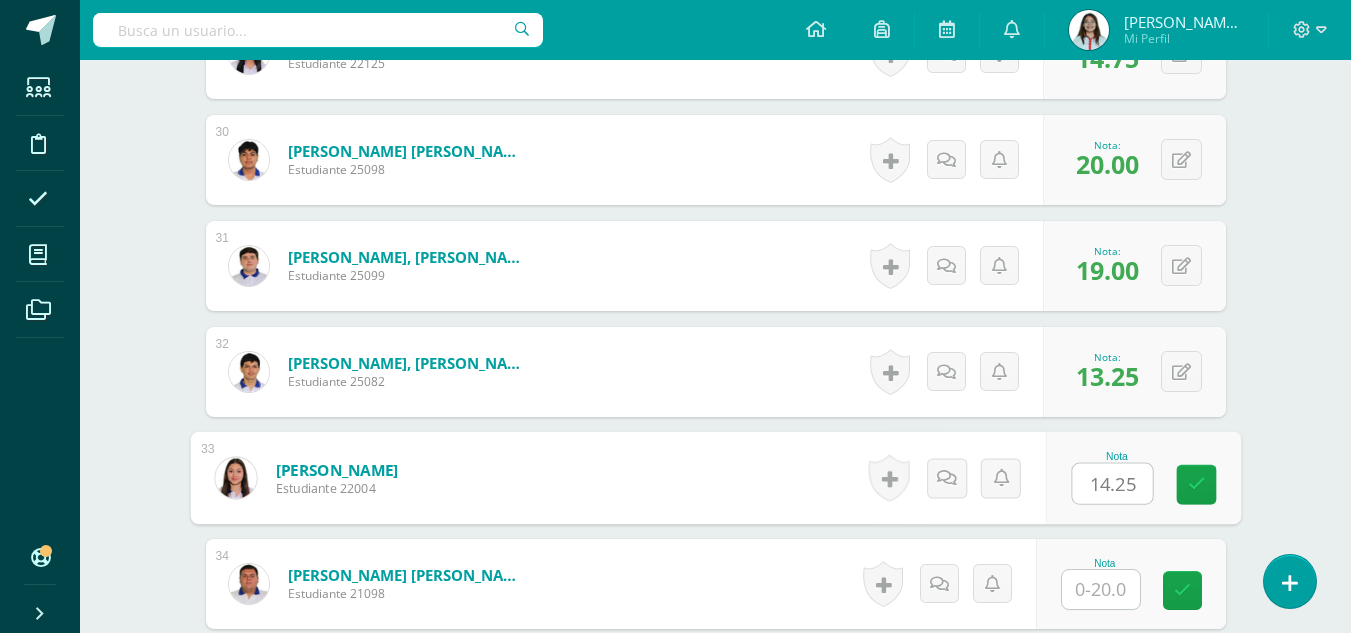 type on "14.25" 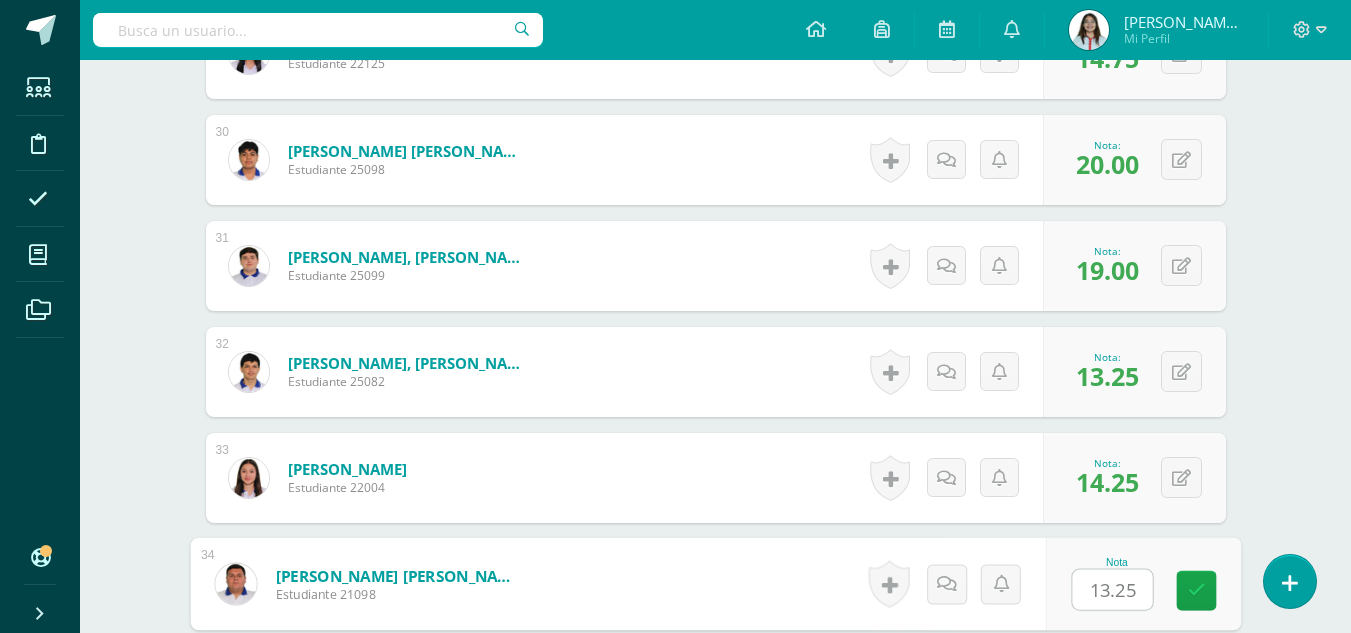 type on "13.25" 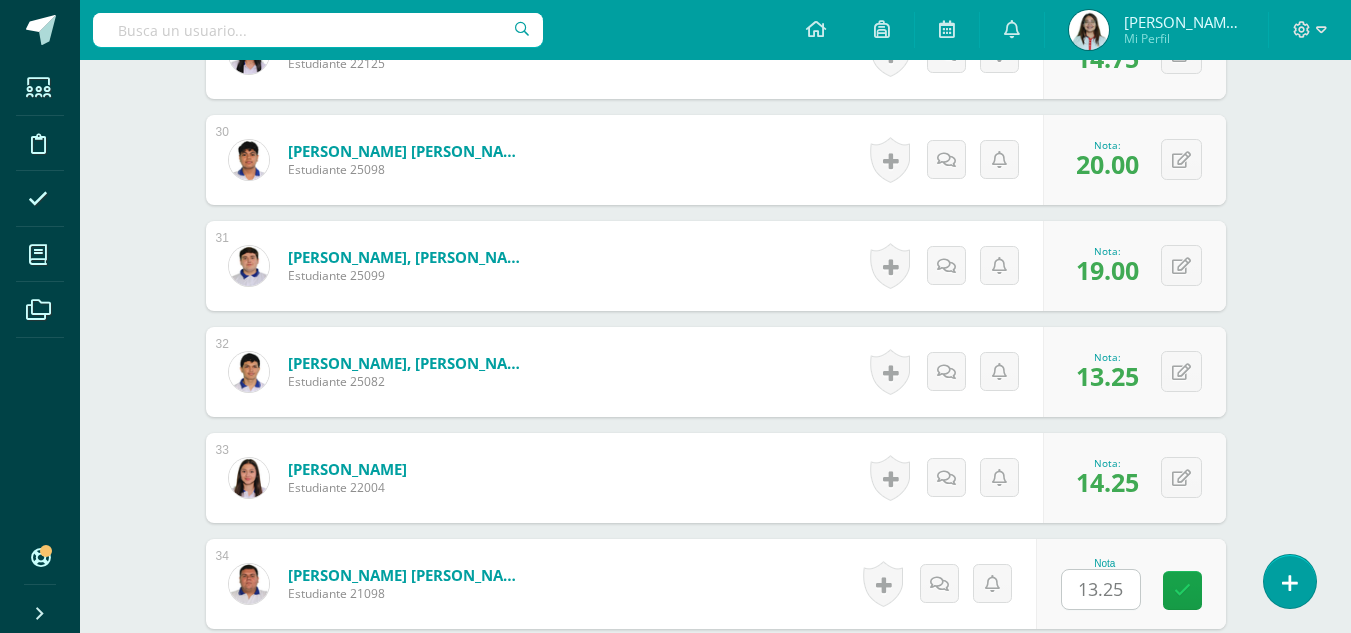 scroll, scrollTop: 4052, scrollLeft: 0, axis: vertical 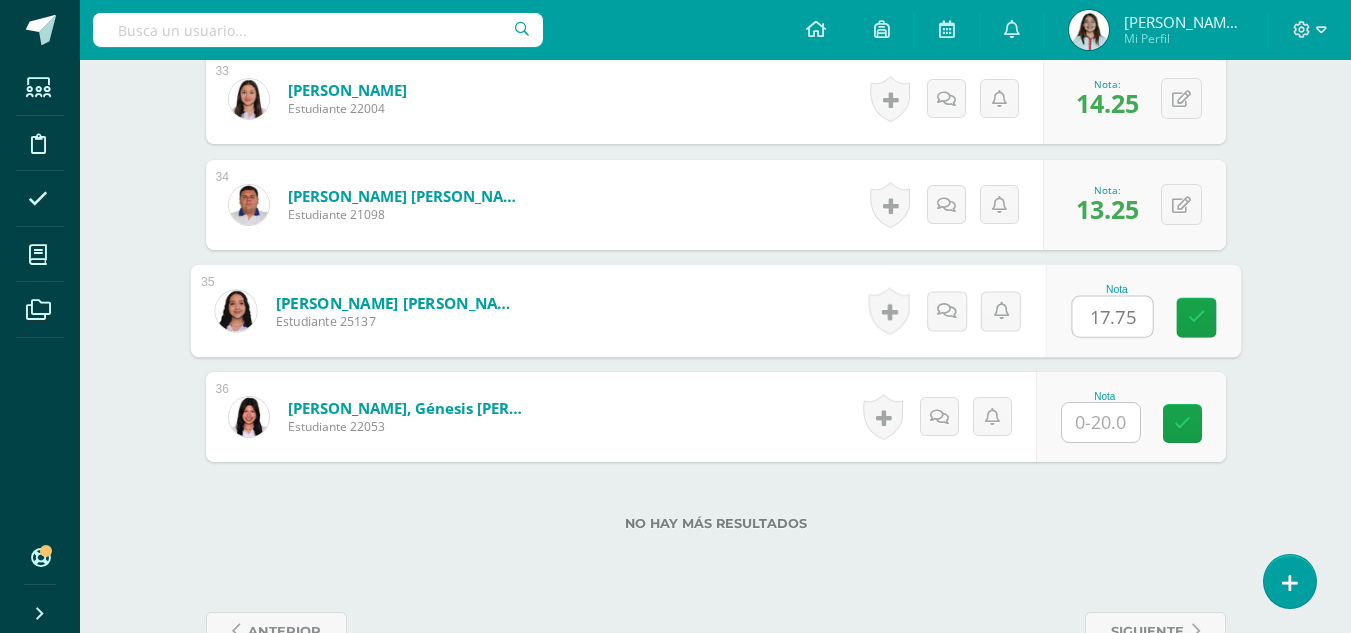 type on "17.75" 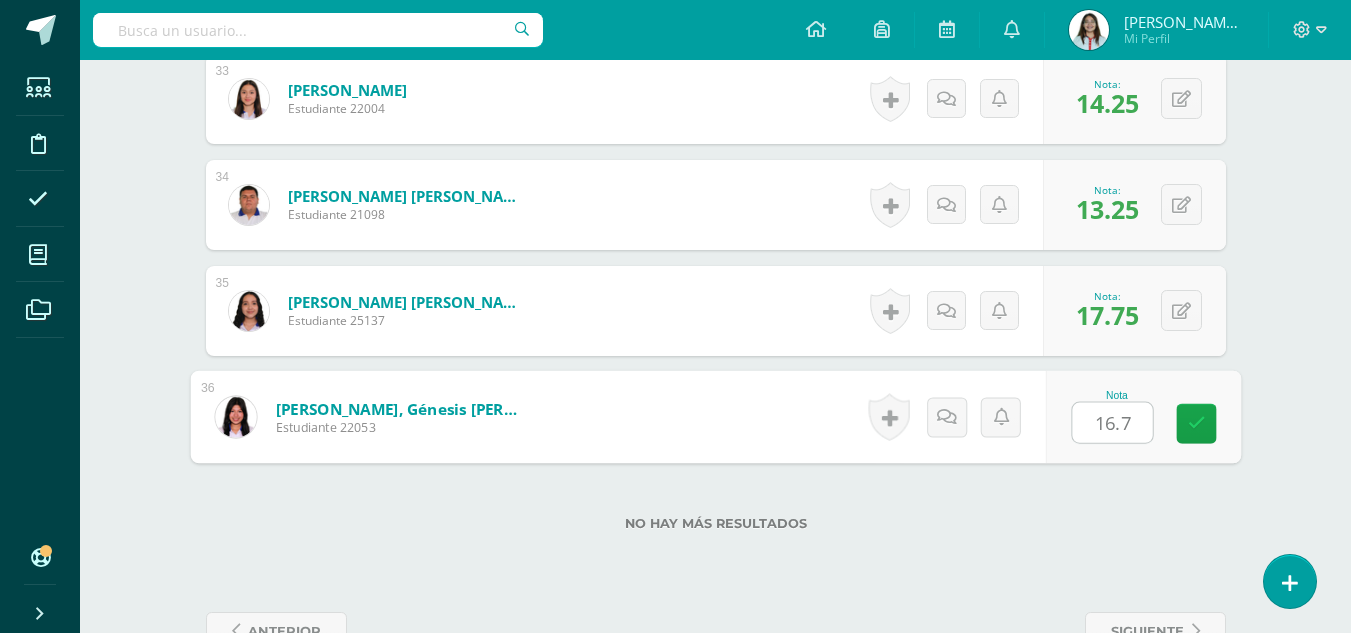 type on "16.75" 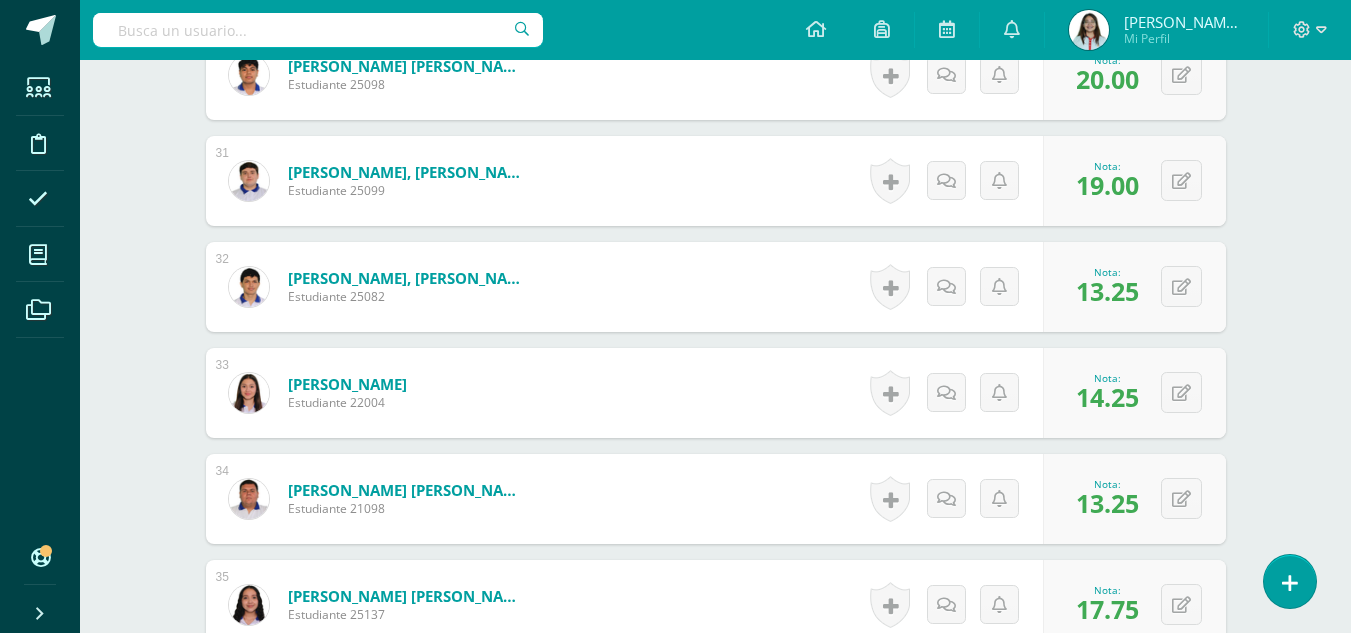 scroll, scrollTop: 3750, scrollLeft: 0, axis: vertical 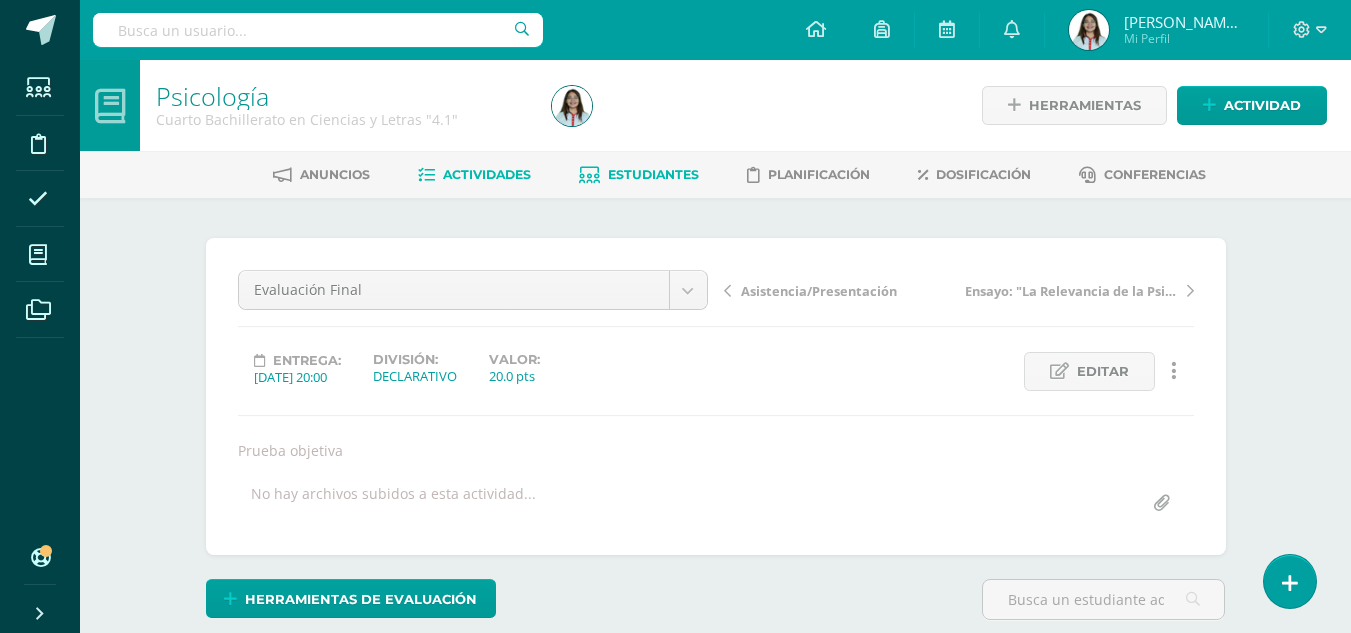 click on "Estudiantes" at bounding box center (639, 175) 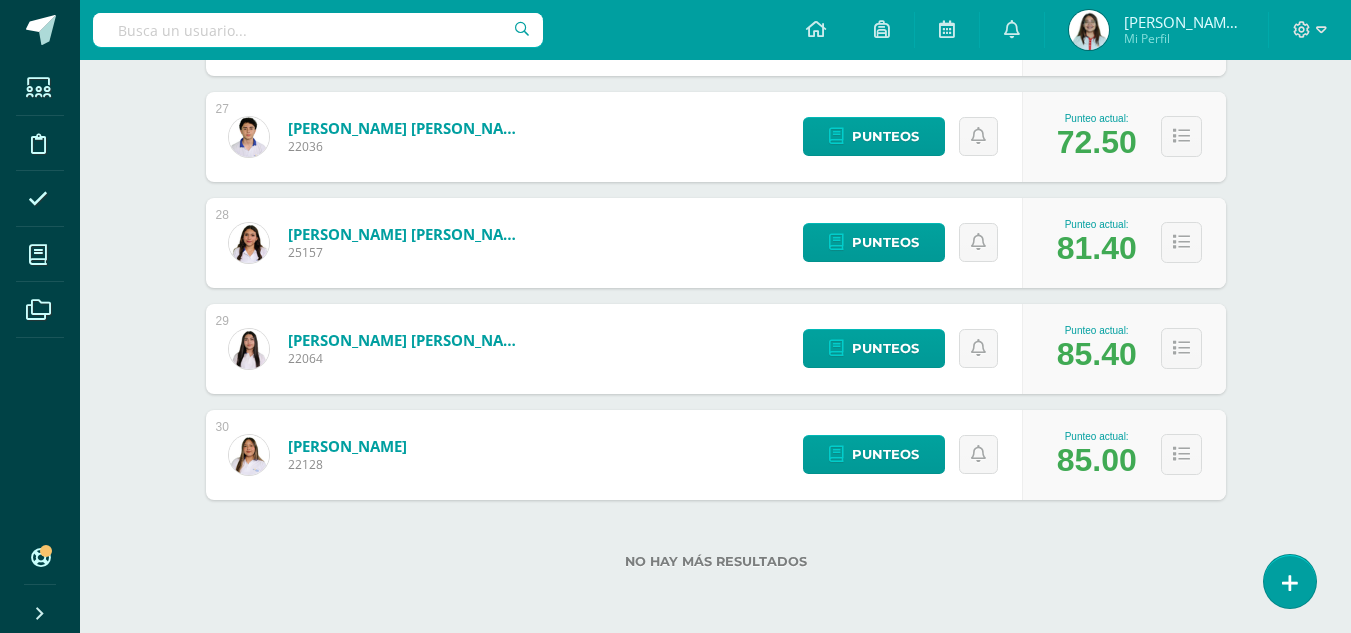 scroll, scrollTop: 0, scrollLeft: 0, axis: both 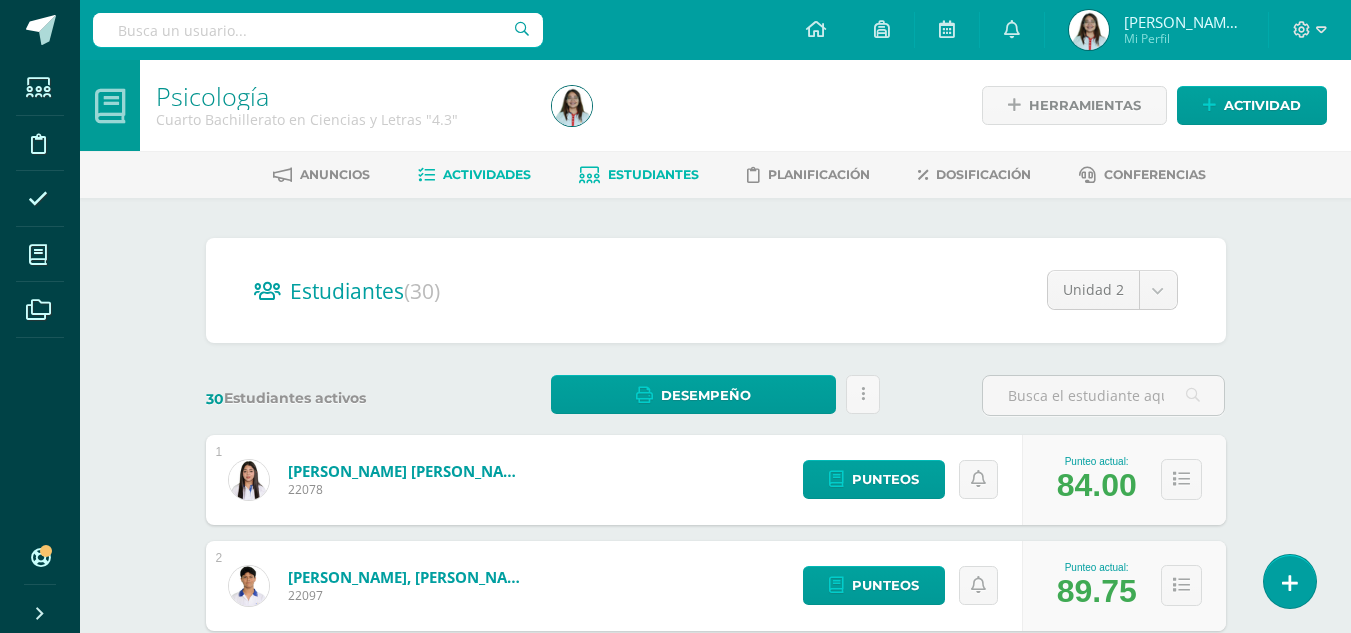 click on "Actividades" at bounding box center (487, 174) 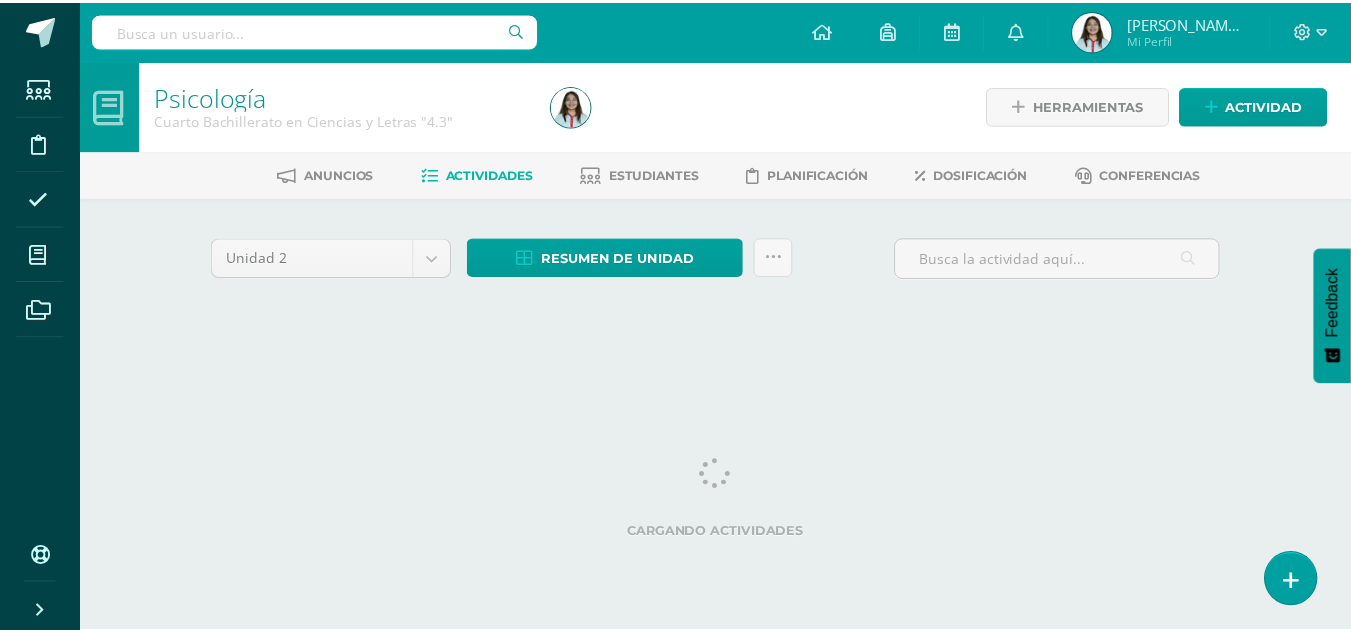 scroll, scrollTop: 0, scrollLeft: 0, axis: both 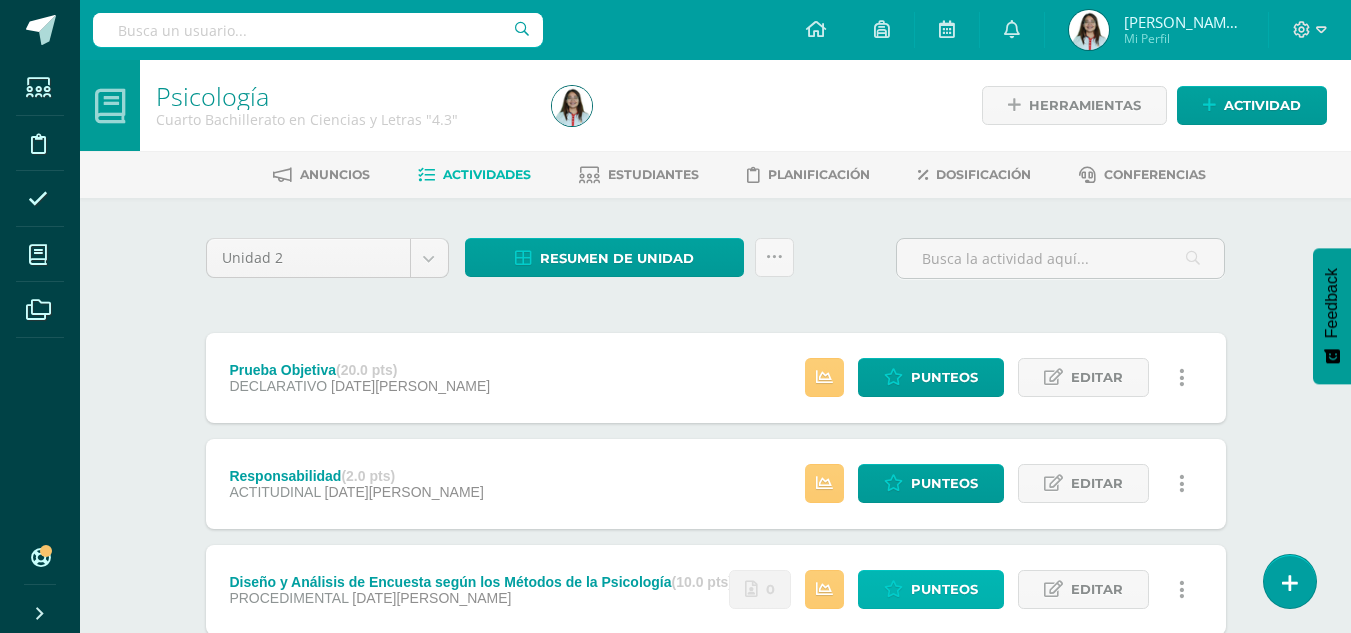 click at bounding box center [893, 589] 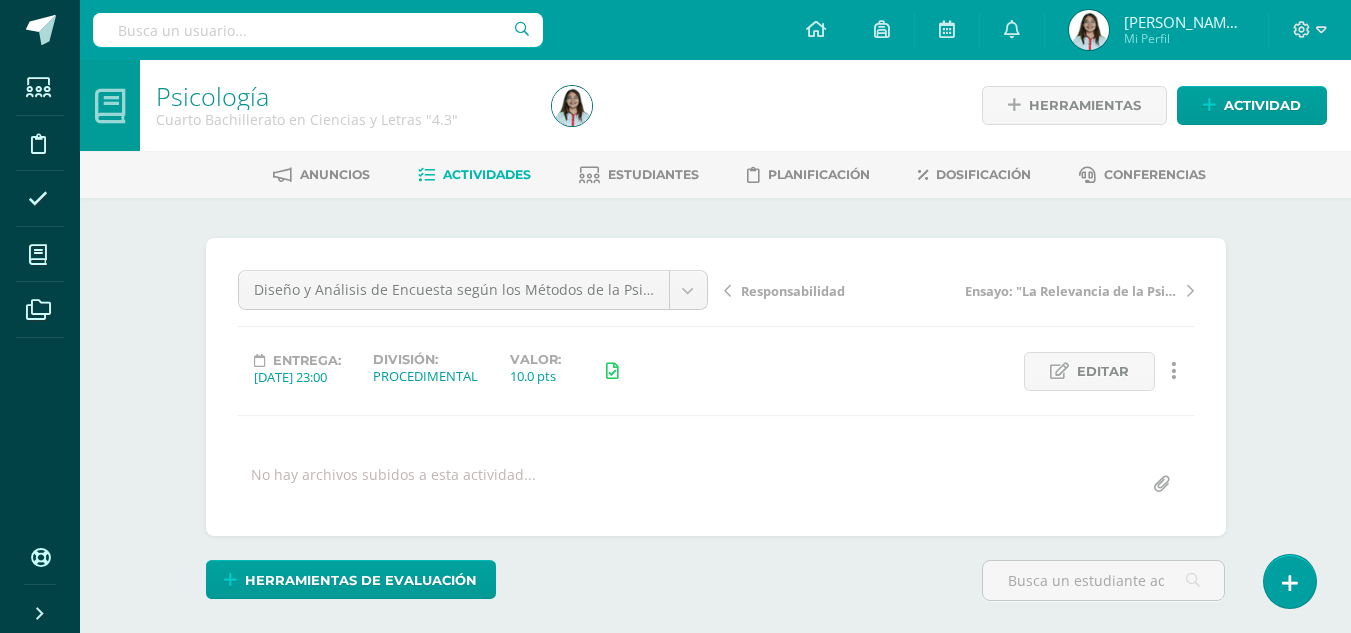 scroll, scrollTop: 0, scrollLeft: 0, axis: both 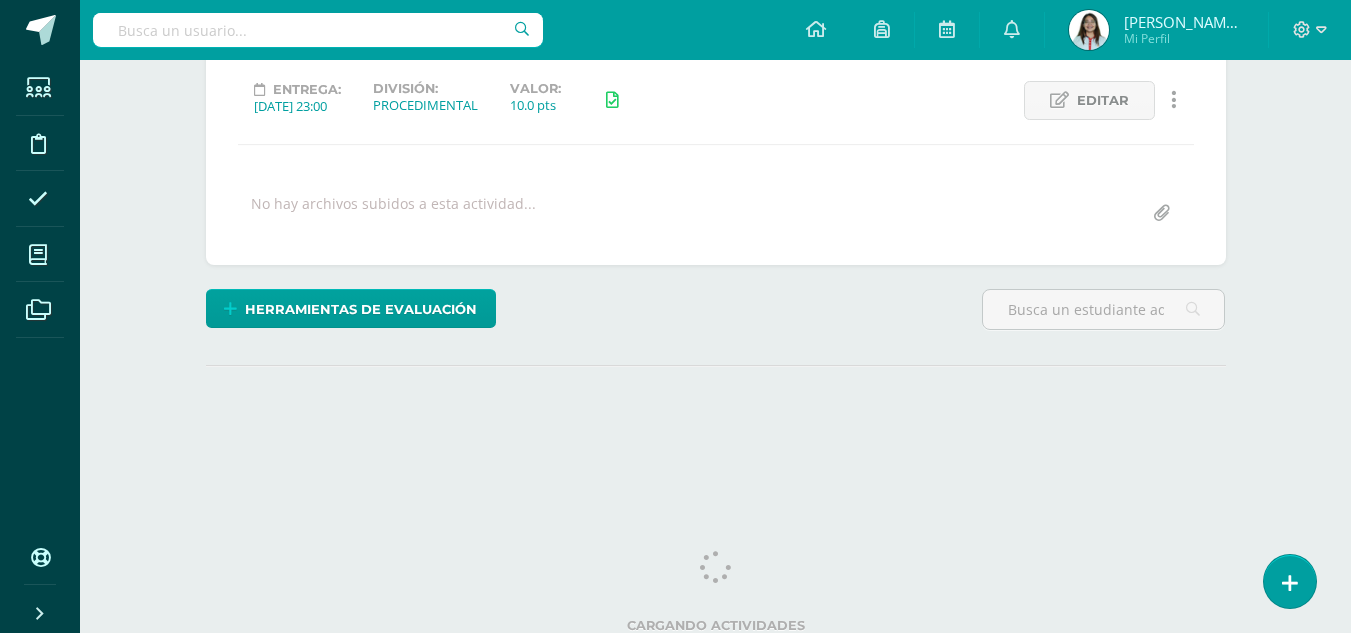 drag, startPoint x: 1362, startPoint y: 75, endPoint x: 1352, endPoint y: 254, distance: 179.27911 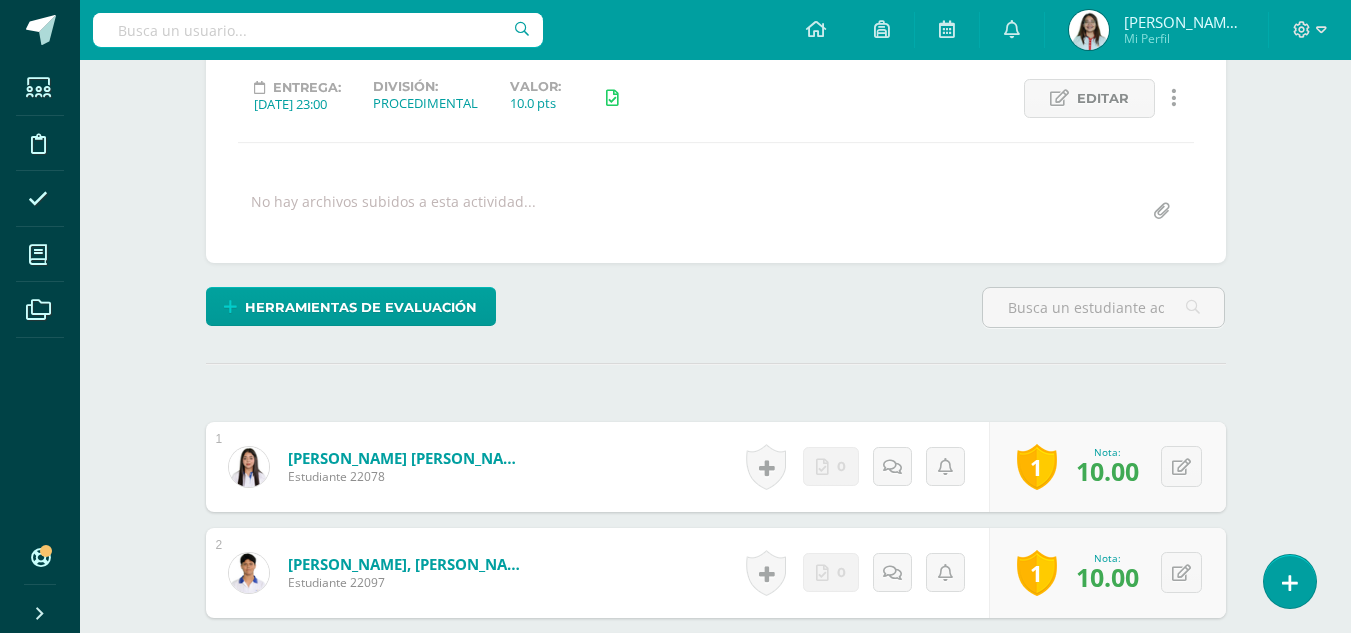 scroll, scrollTop: 274, scrollLeft: 0, axis: vertical 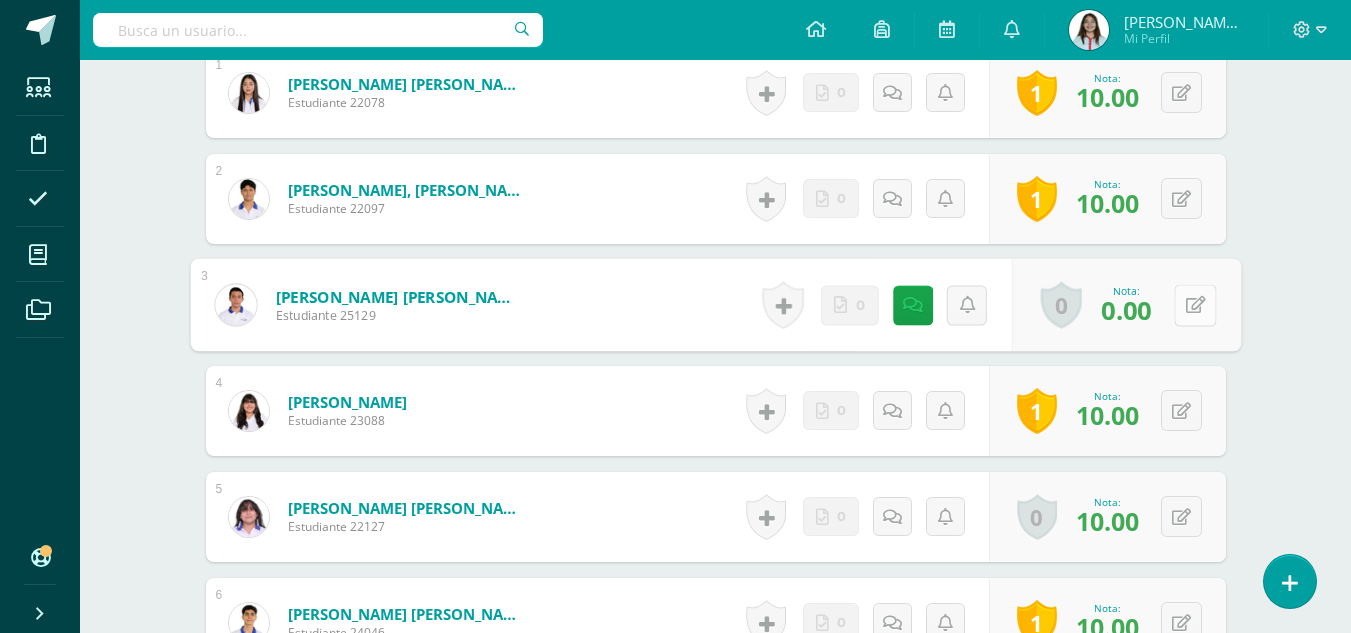 click at bounding box center [1195, 305] 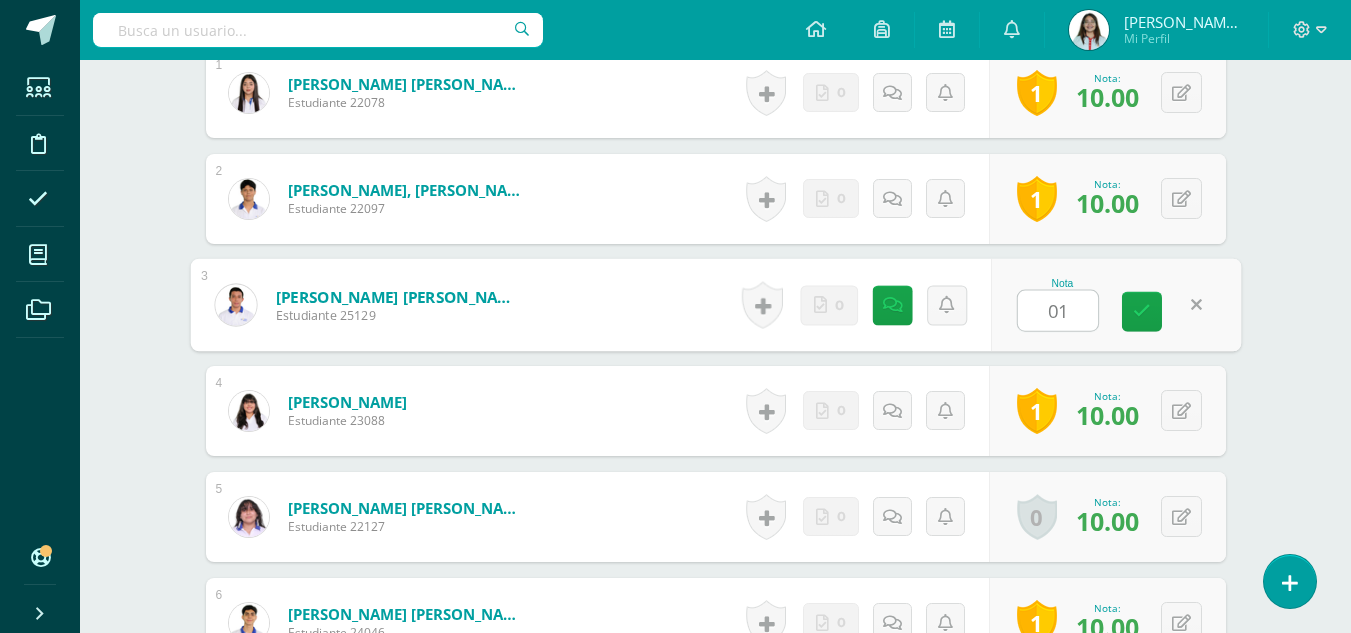 type on "0" 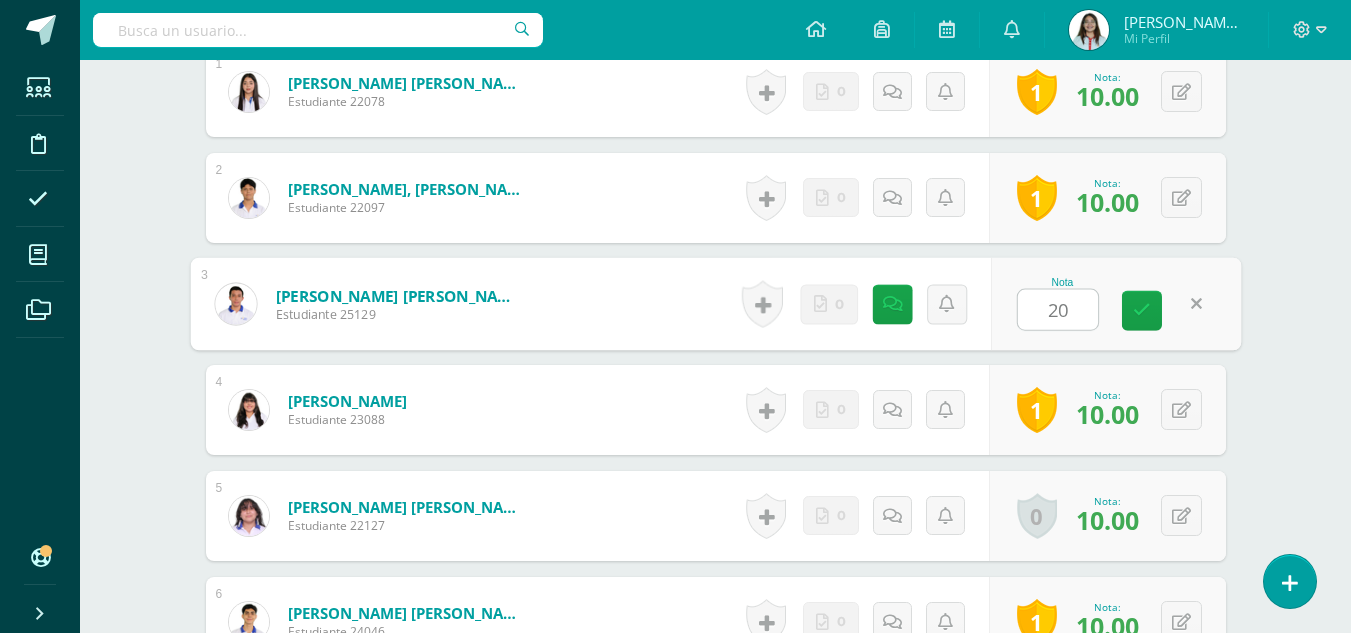 type on "2" 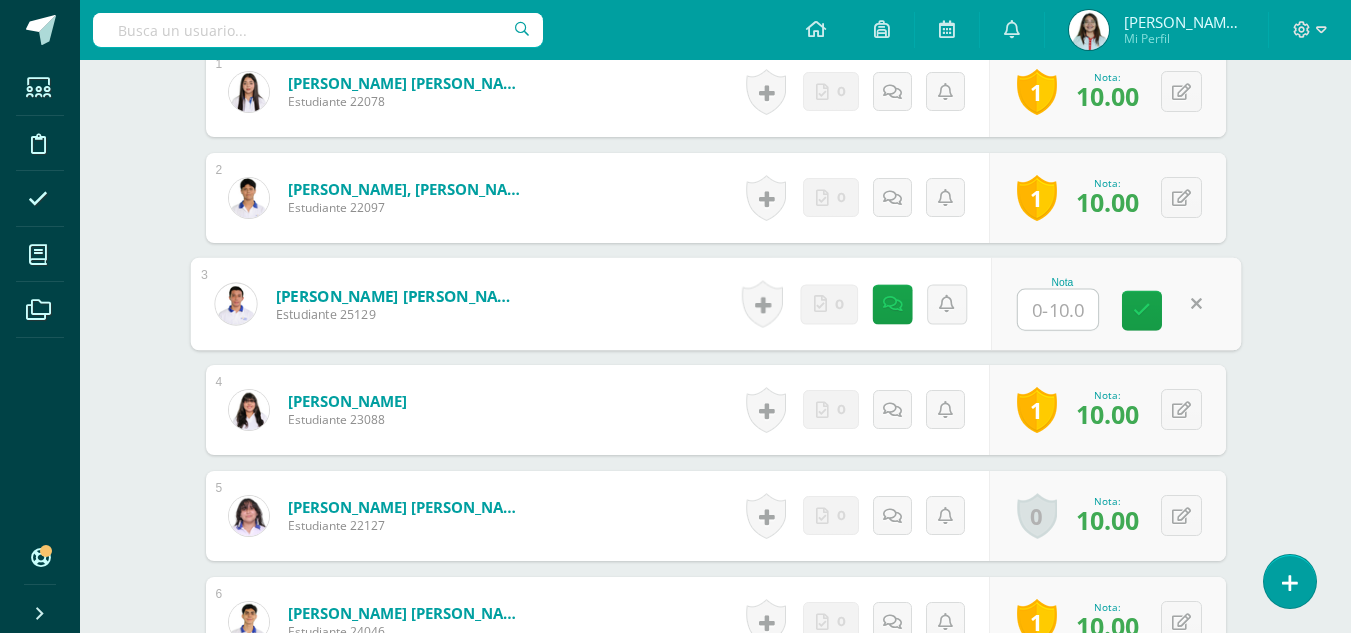 scroll, scrollTop: 649, scrollLeft: 0, axis: vertical 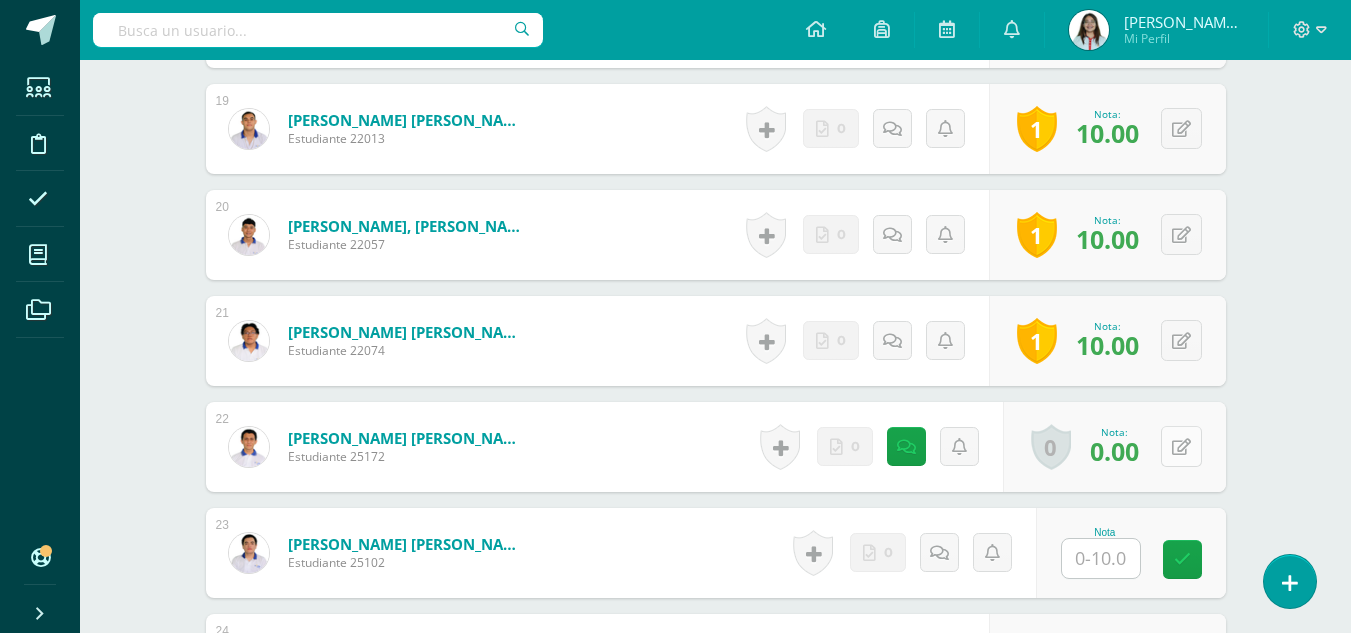 type on "10" 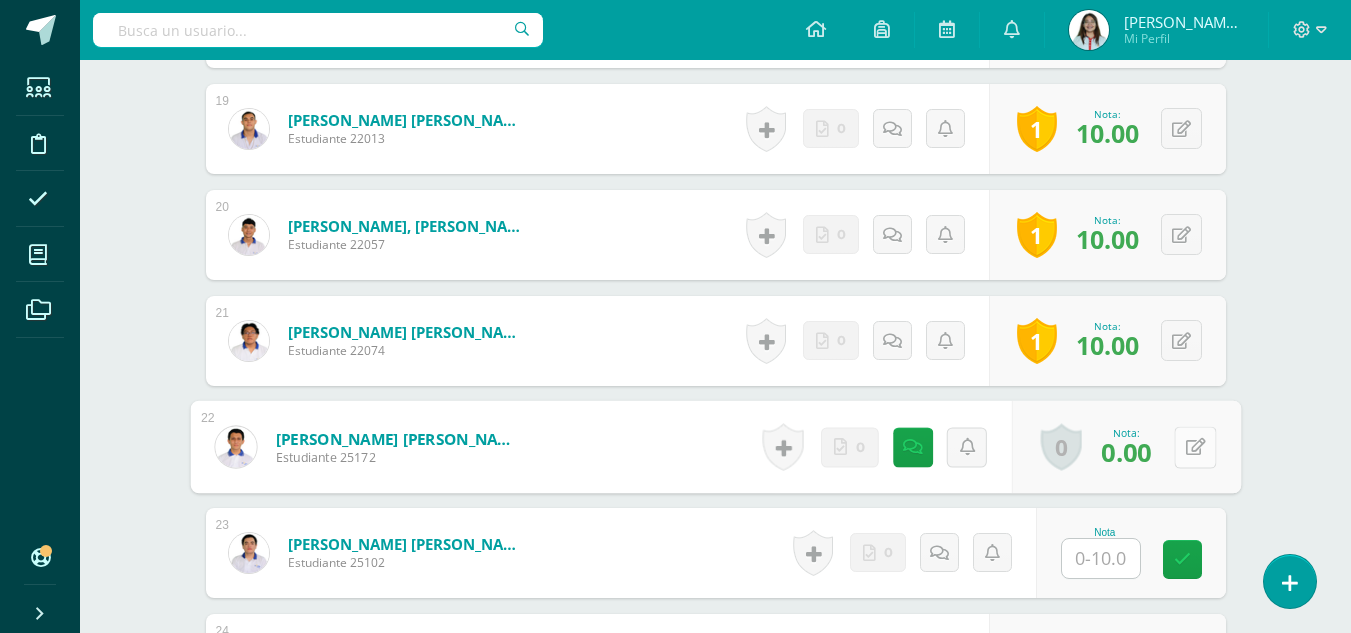 click at bounding box center [1195, 447] 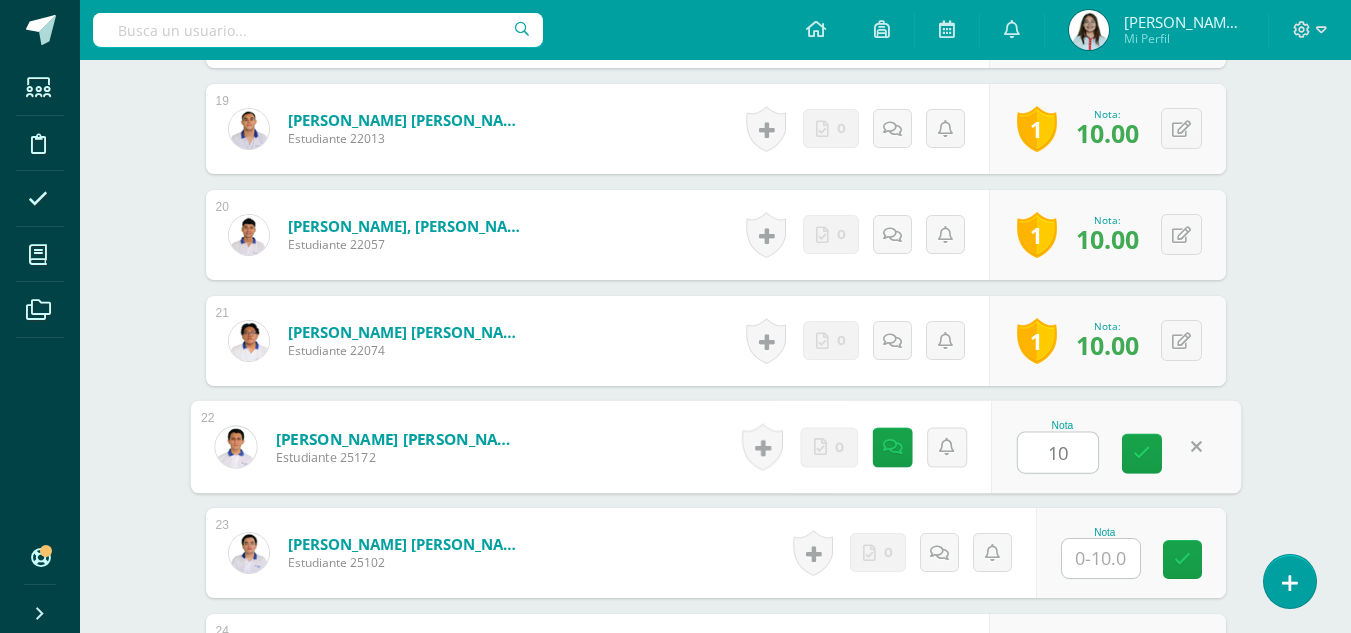 type on "10" 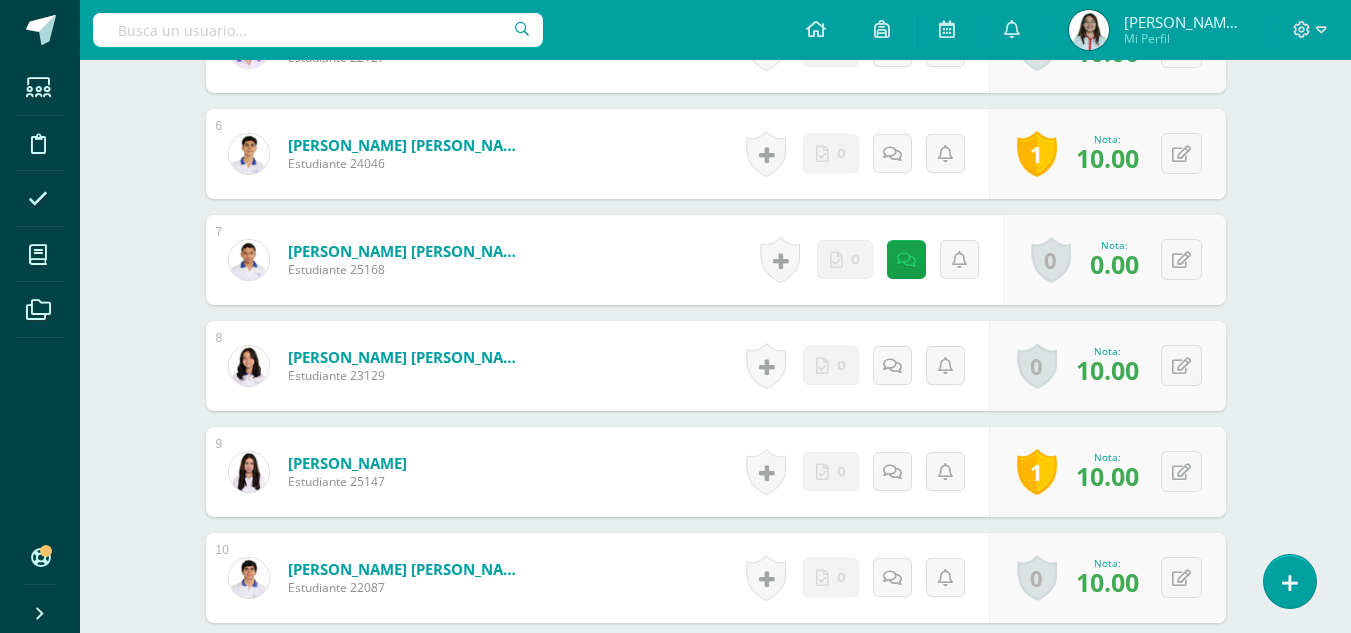scroll, scrollTop: 1110, scrollLeft: 0, axis: vertical 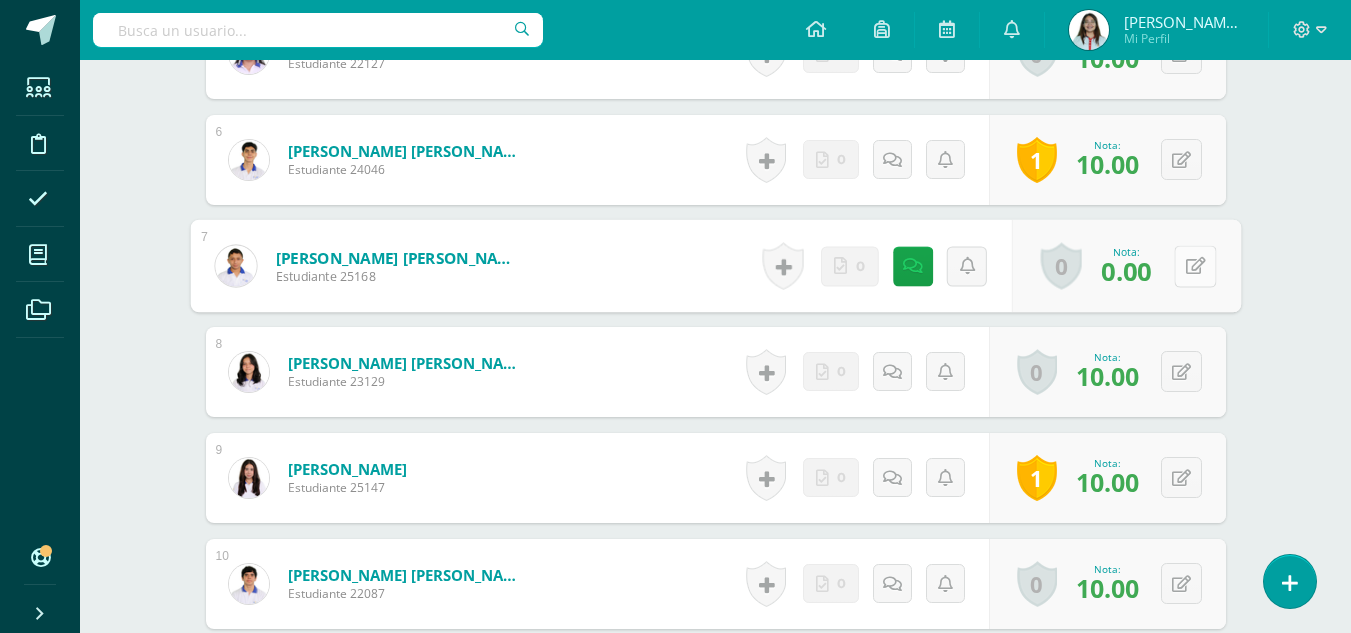 click on "0
Logros
Logros obtenidos
Aún no hay logros agregados
Nota:
0.00" at bounding box center [1125, 266] 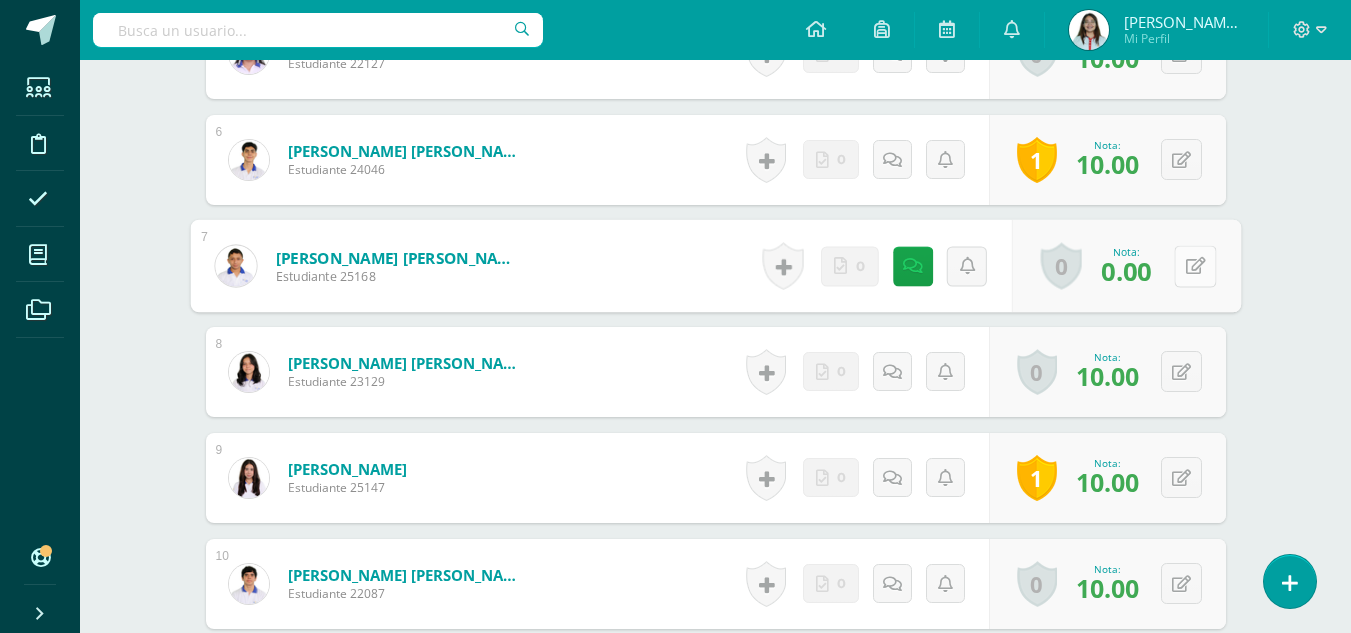 click at bounding box center [1195, 266] 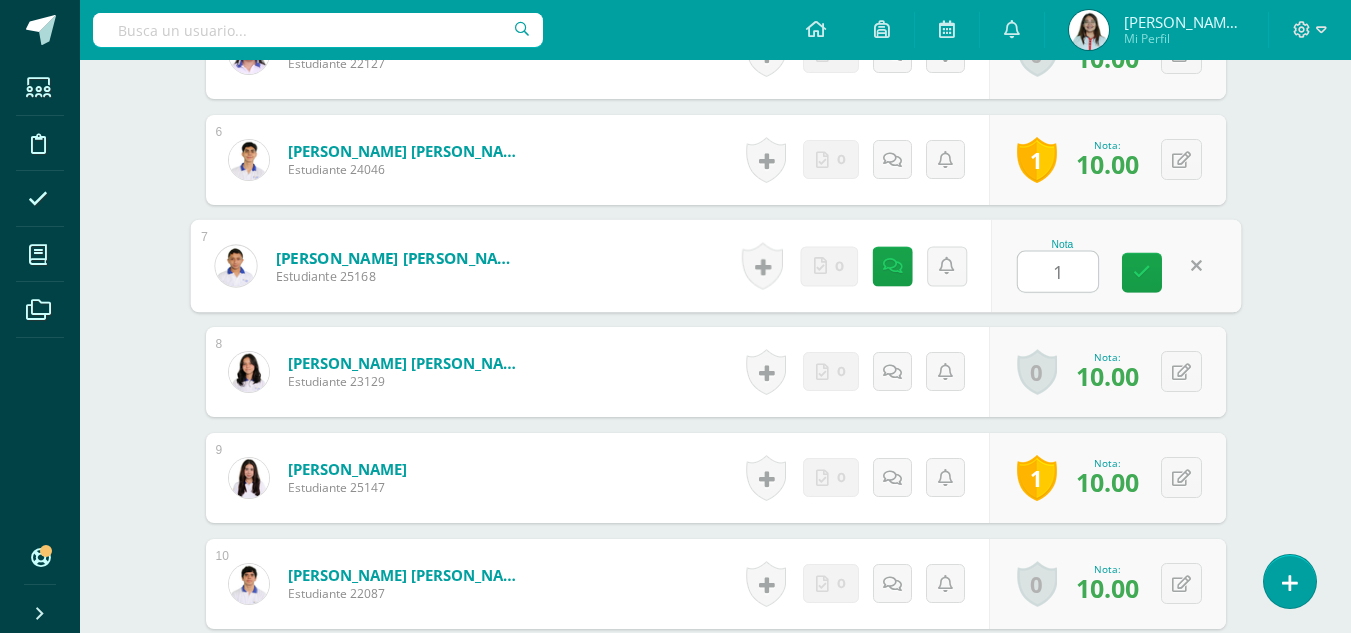 type on "10" 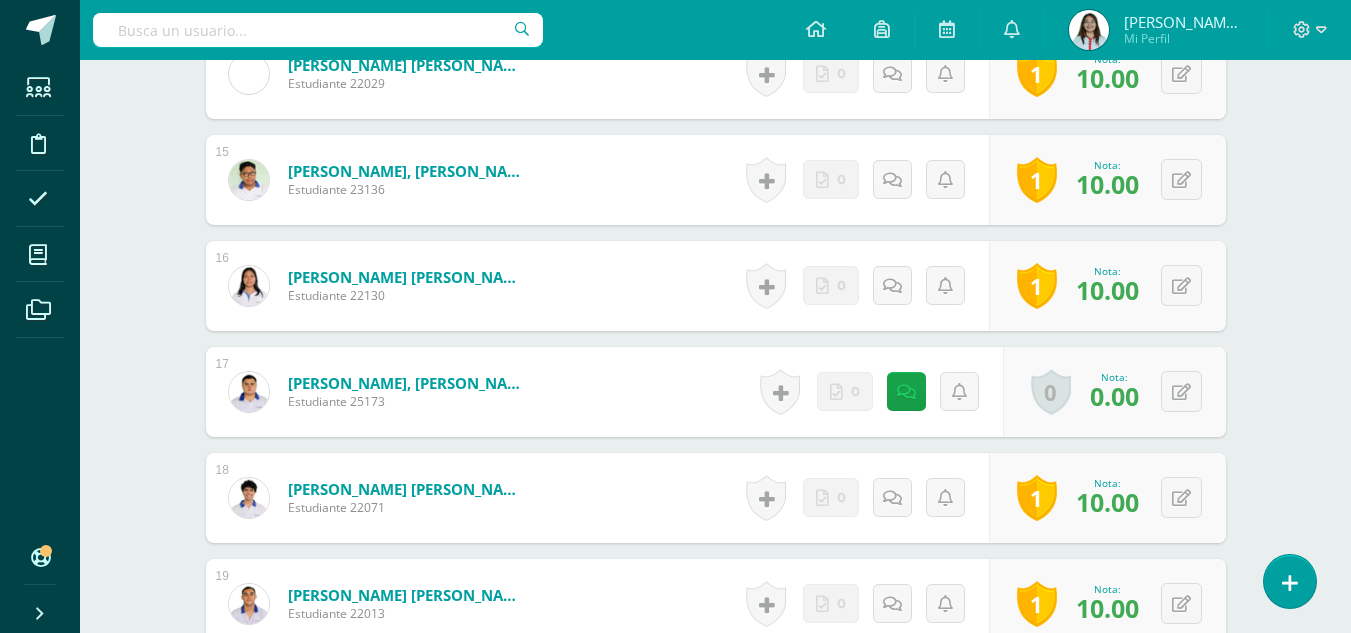 scroll, scrollTop: 2051, scrollLeft: 0, axis: vertical 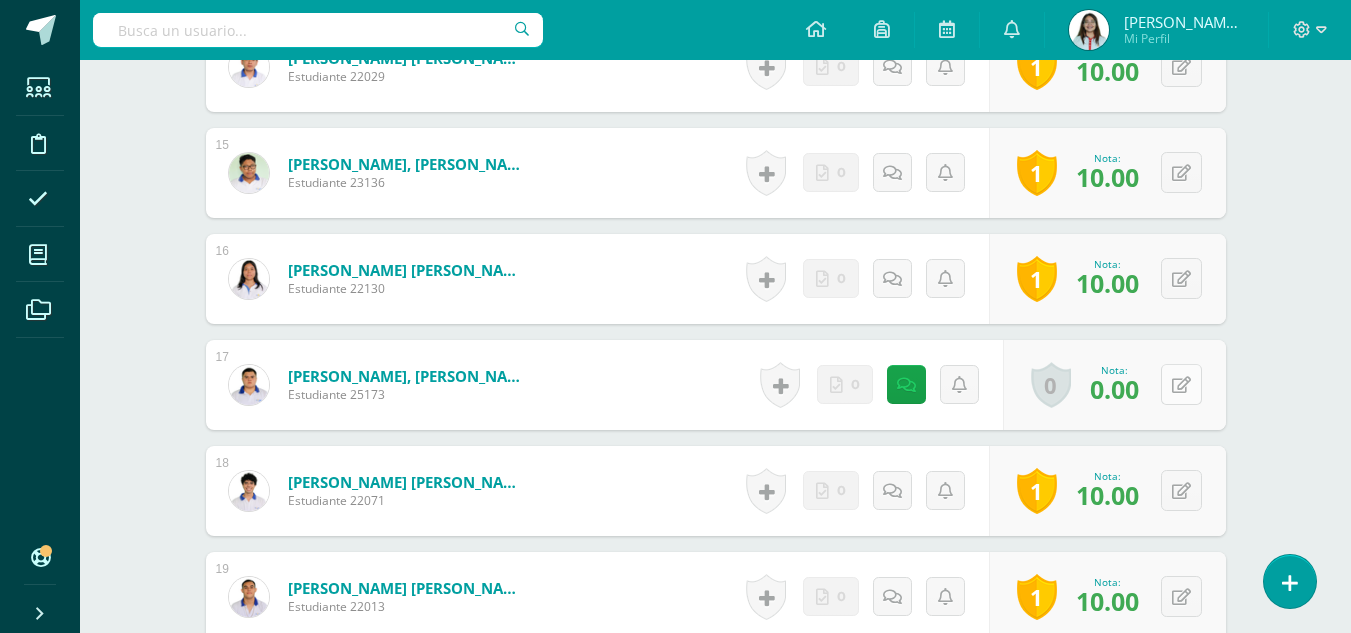 click at bounding box center [1181, 385] 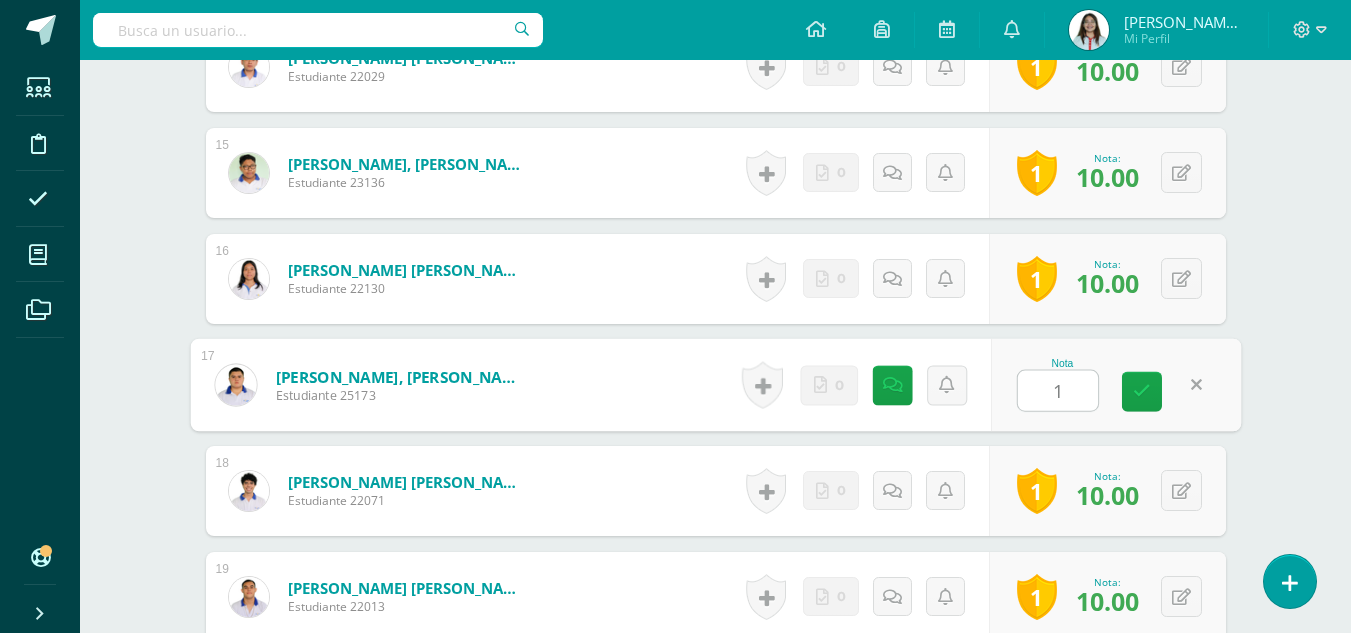 type on "10" 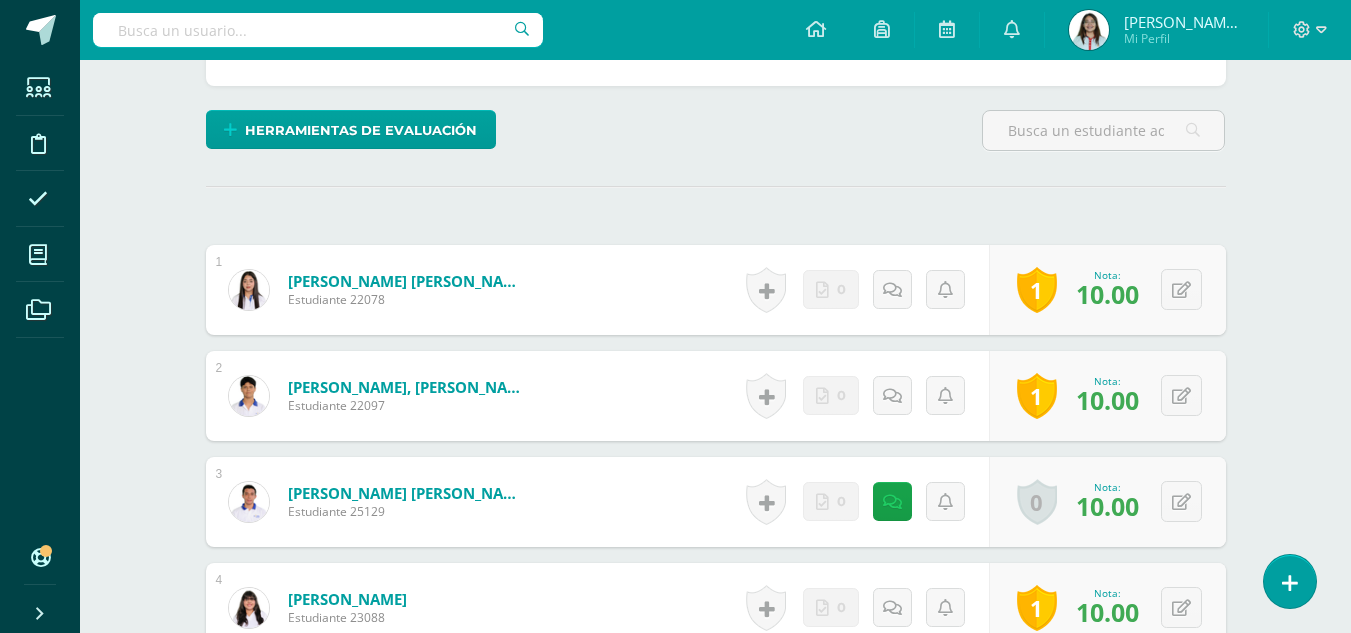 scroll, scrollTop: 0, scrollLeft: 0, axis: both 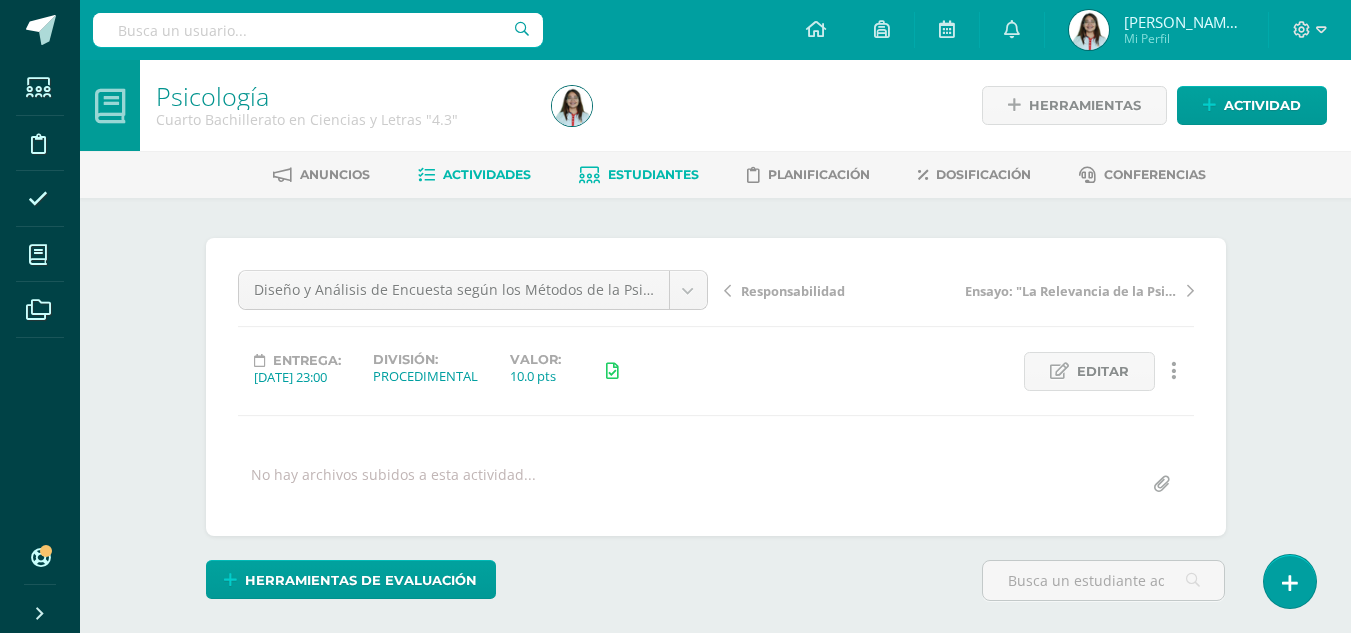 click on "Estudiantes" at bounding box center [653, 174] 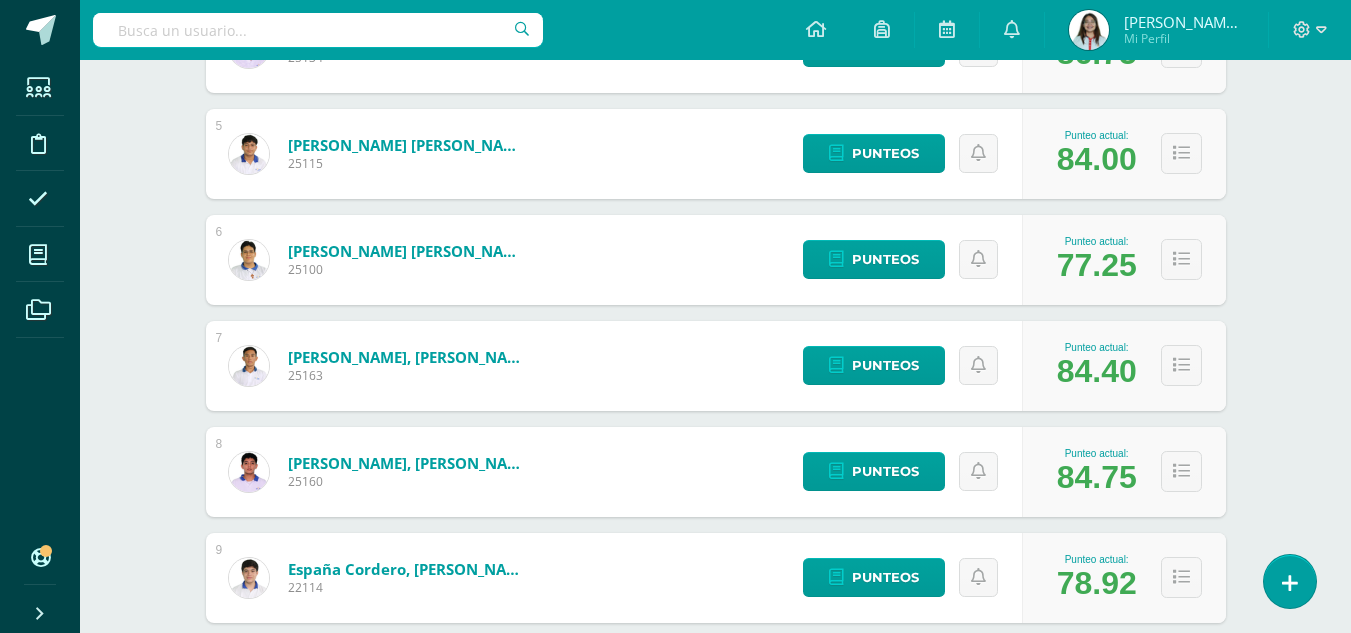 scroll, scrollTop: 0, scrollLeft: 0, axis: both 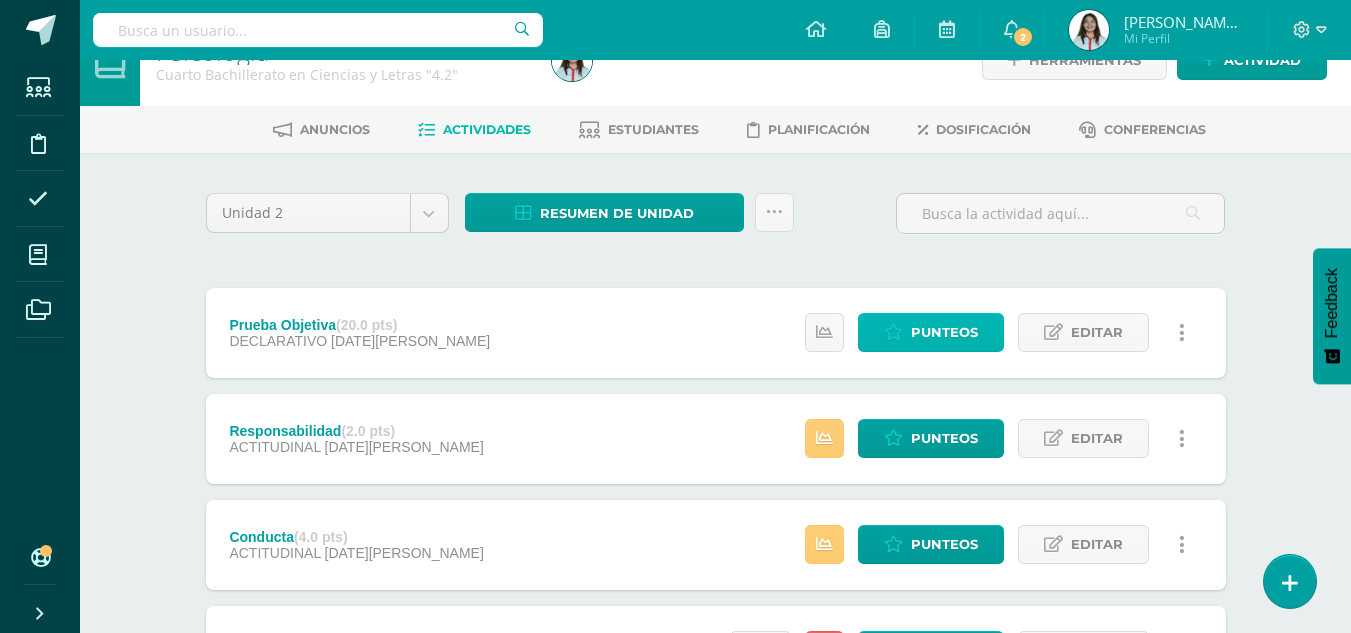 click on "Punteos" at bounding box center [944, 332] 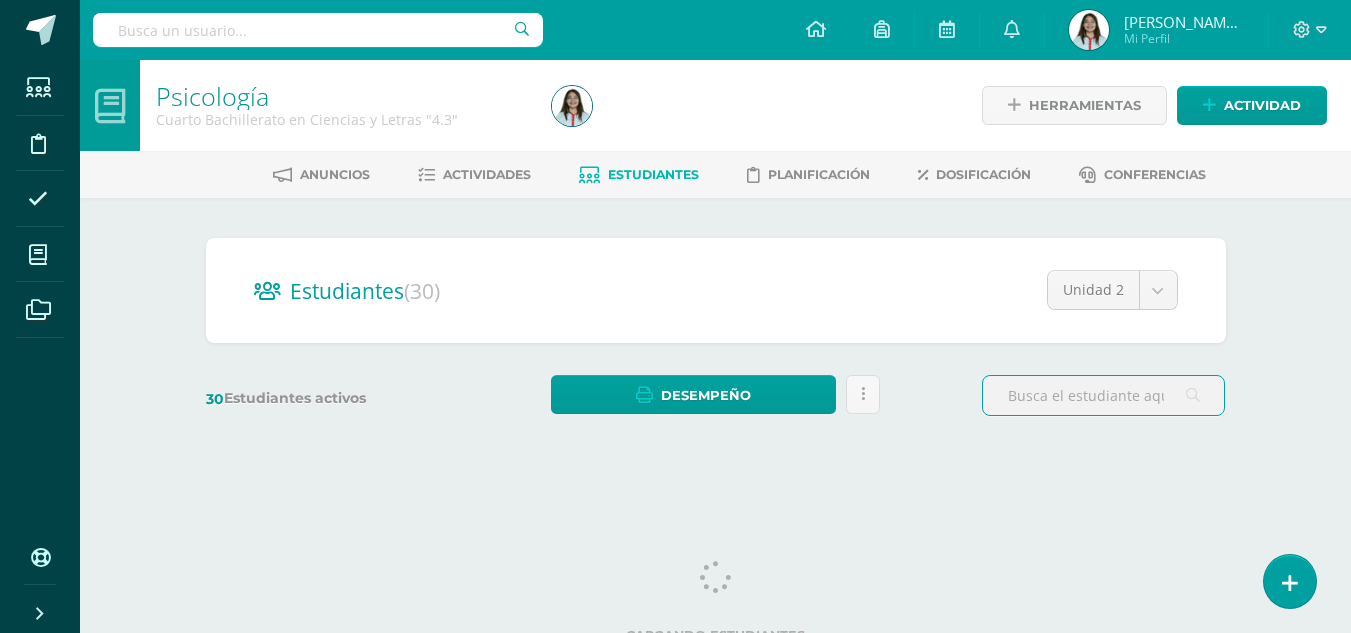 scroll, scrollTop: 0, scrollLeft: 0, axis: both 